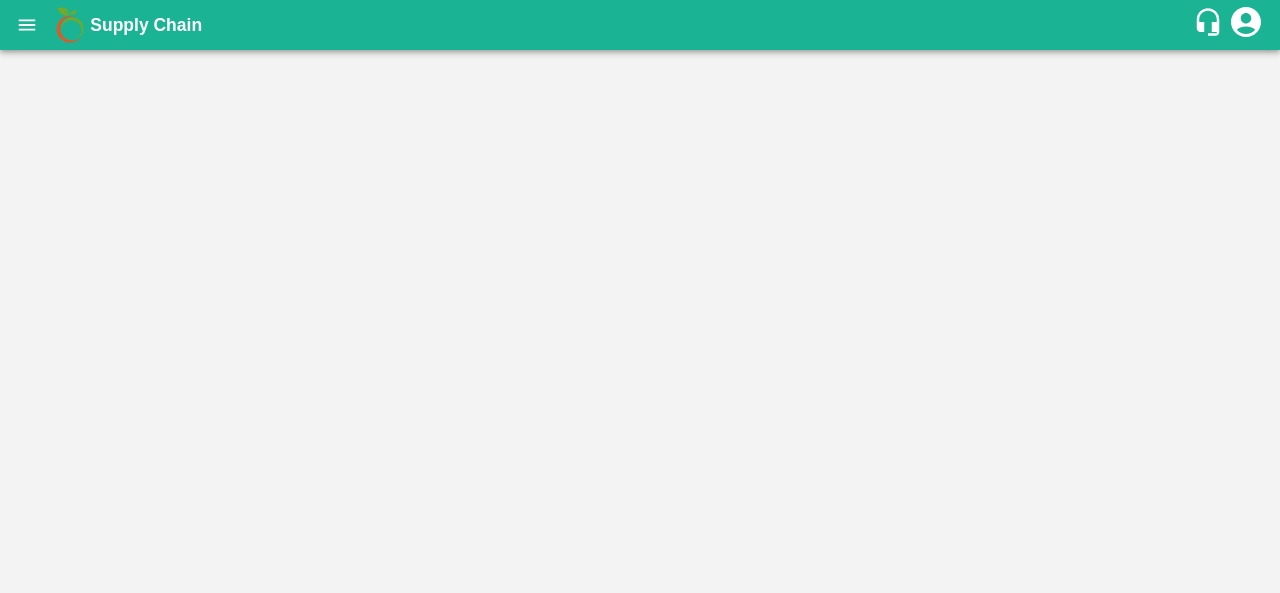 scroll, scrollTop: 0, scrollLeft: 0, axis: both 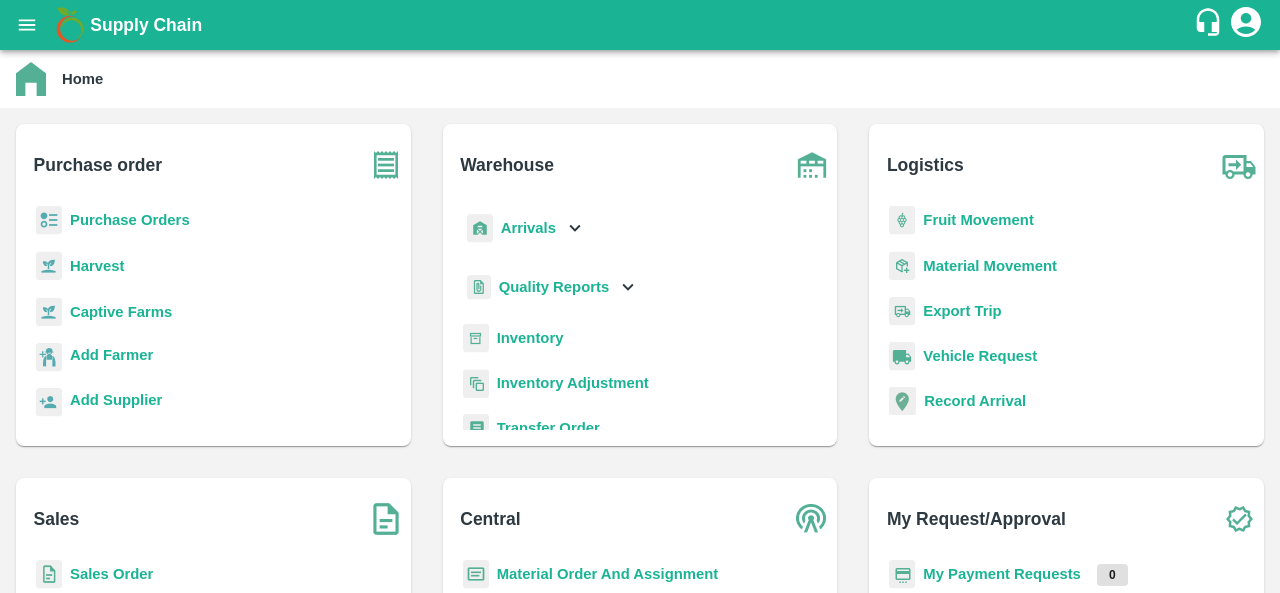 click on "Purchase Orders" at bounding box center [130, 220] 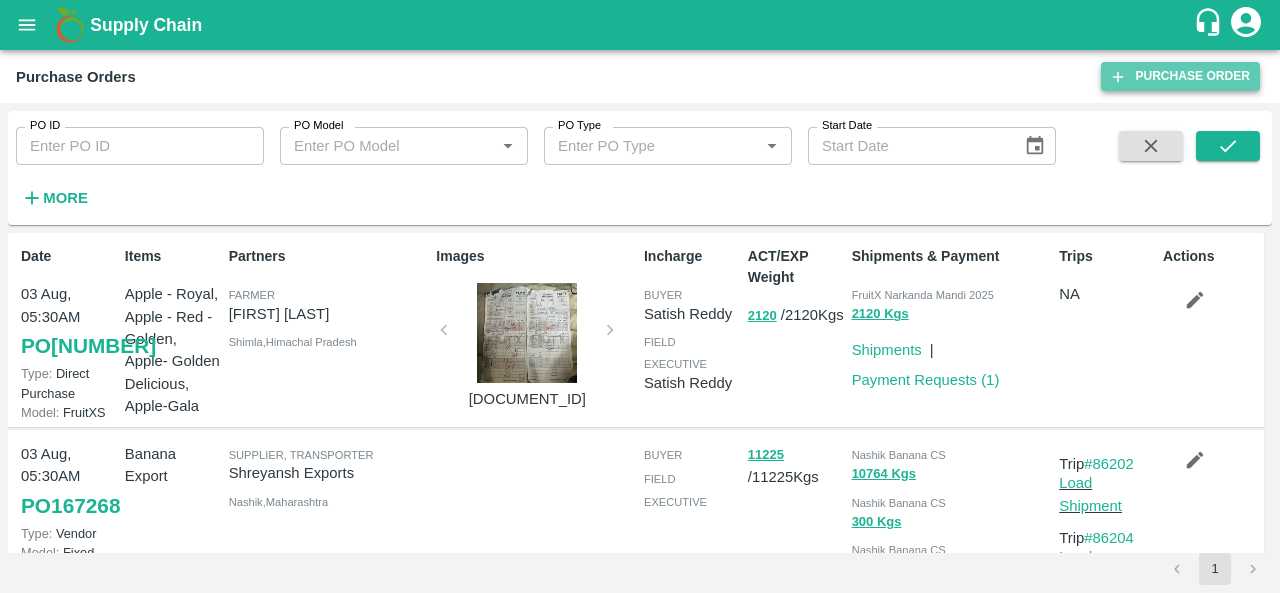 click on "Purchase Order" at bounding box center [1180, 76] 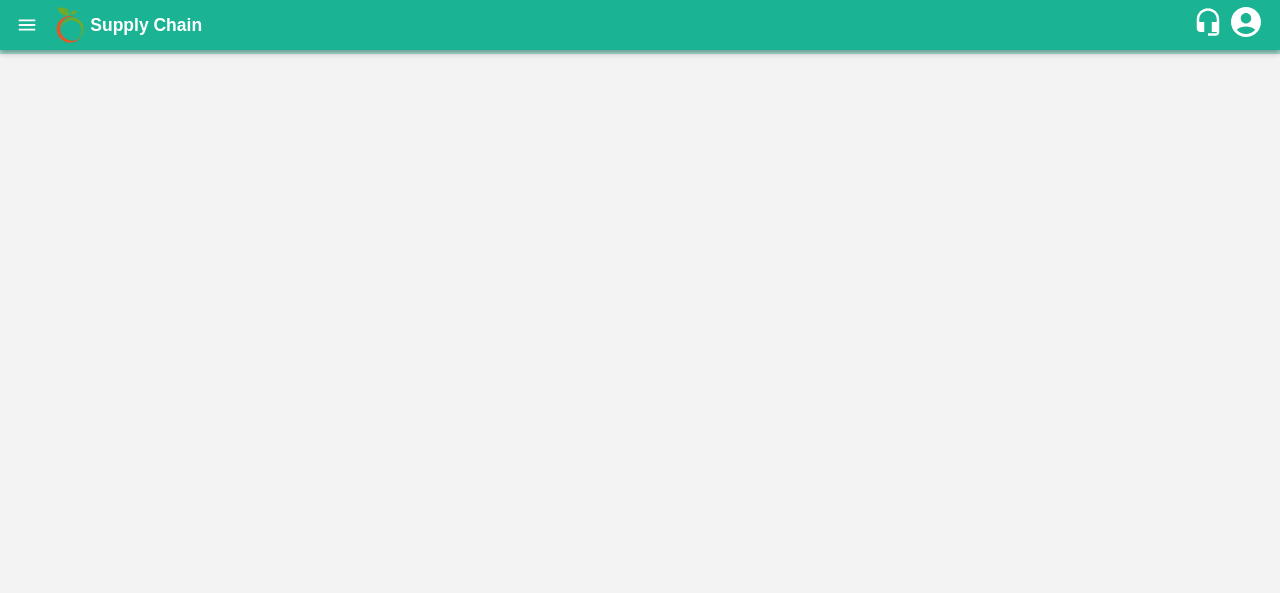 scroll, scrollTop: 0, scrollLeft: 0, axis: both 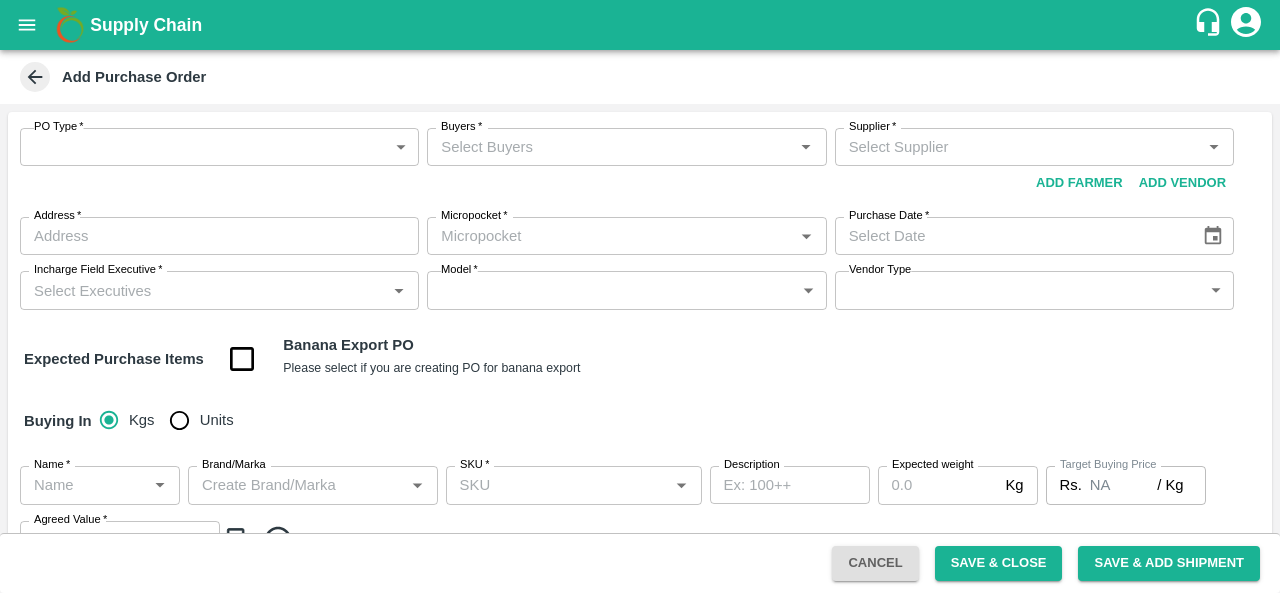 click on "Supply Chain Add Purchase Order PO Type   * ​ PO Type Buyers   * Buyers   * Supplier   * Supplier   * Add Vendor Add Farmer Address   * Address Micropocket   * Micropocket   * Purchase Date   * Purchase Date Incharge Field Executive   * Incharge Field Executive   * Model   * ​ Model Vendor Type ​ Vendor Type Expected Purchase Items Banana Export PO Please select if you are creating PO for banana export Buying In Kgs Units Name   * Name   * Brand/Marka Brand/Marka SKU   * SKU   * Description x Description Expected weight Kg Expected weight Target Buying Price Rs. NA / Kg Target Buying Price Agreed Value   * Rs. / Kg Agreed Value Upload Agreement Upload Chute Percentage % Chute Percentage Cancel Save & Close Save & Add Shipment FXD LMD DC Direct Customer FruitX Bangalore FruitX Delhi FruitX Parala Mandi FruitX Narkanda Mandi 2025 [FIRST] [LAST] Logout" at bounding box center [640, 296] 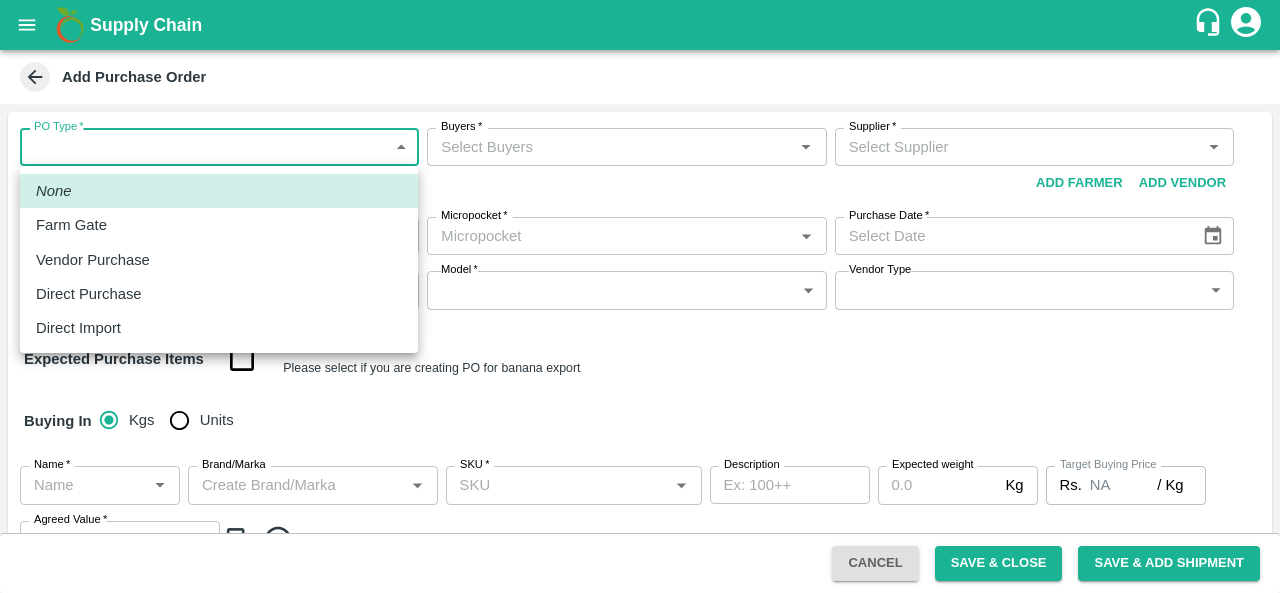 click on "Direct Purchase" at bounding box center (89, 294) 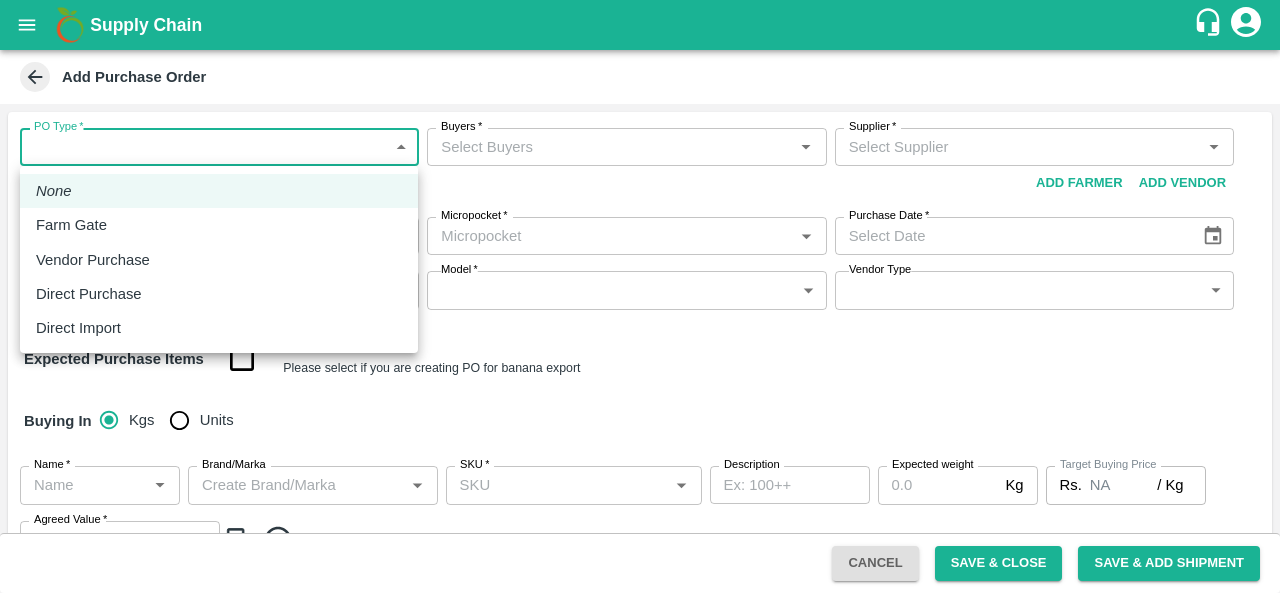 type on "3" 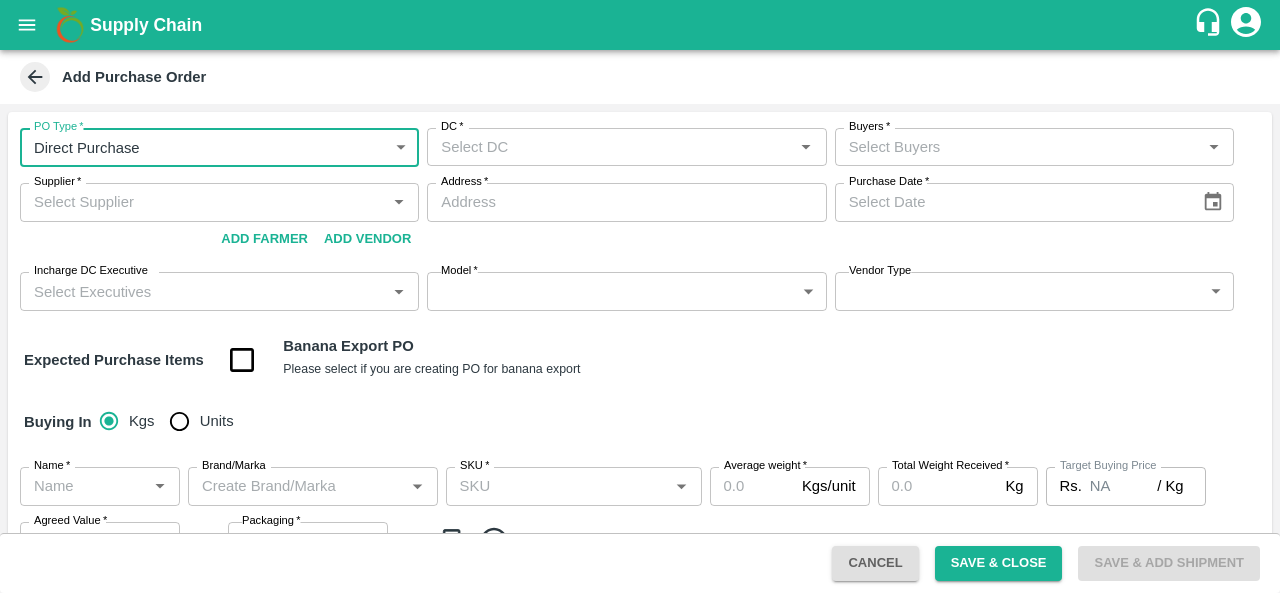 click on "DC   *" at bounding box center [610, 147] 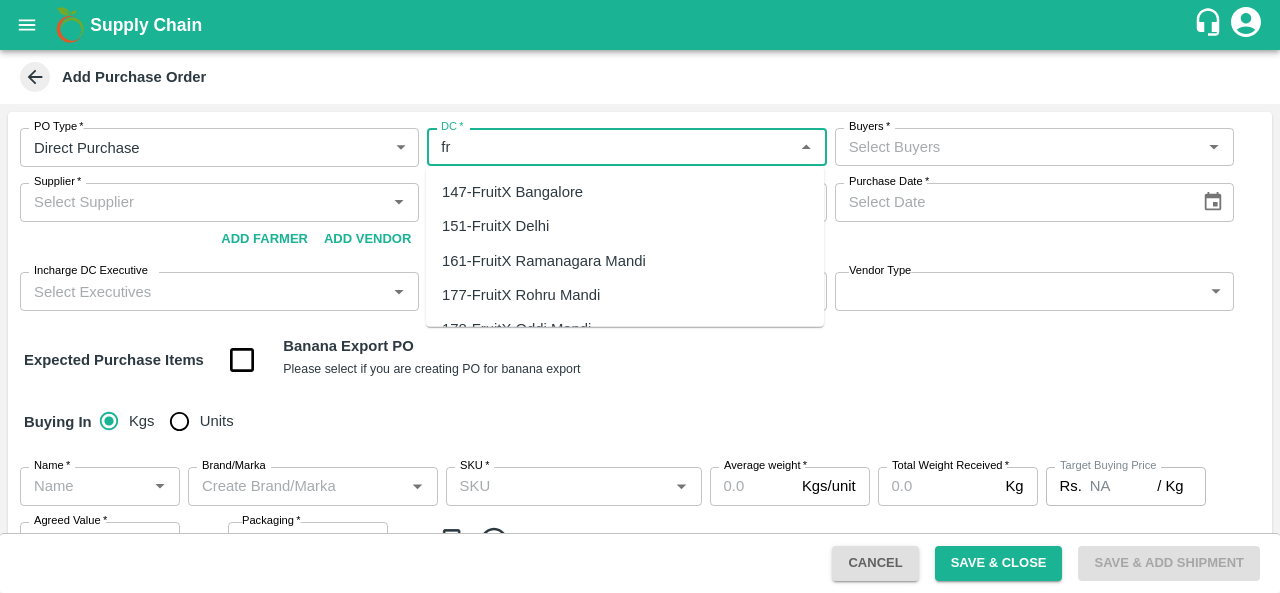 click on "147-FruitX Bangalore" at bounding box center [512, 192] 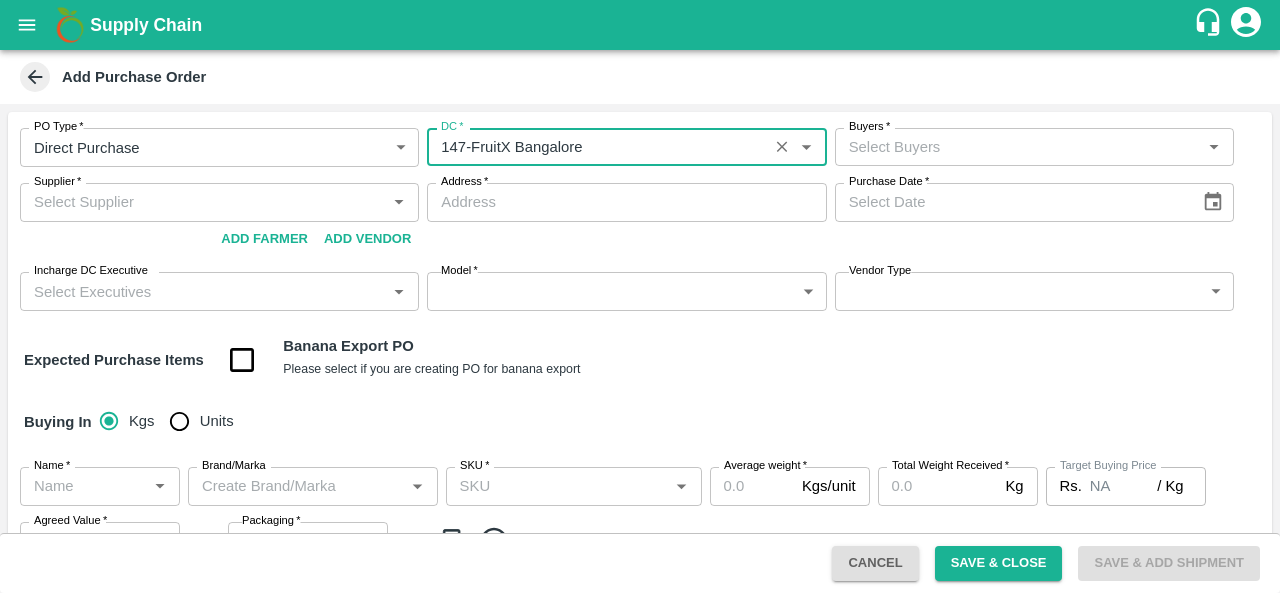 type on "147-FruitX Bangalore" 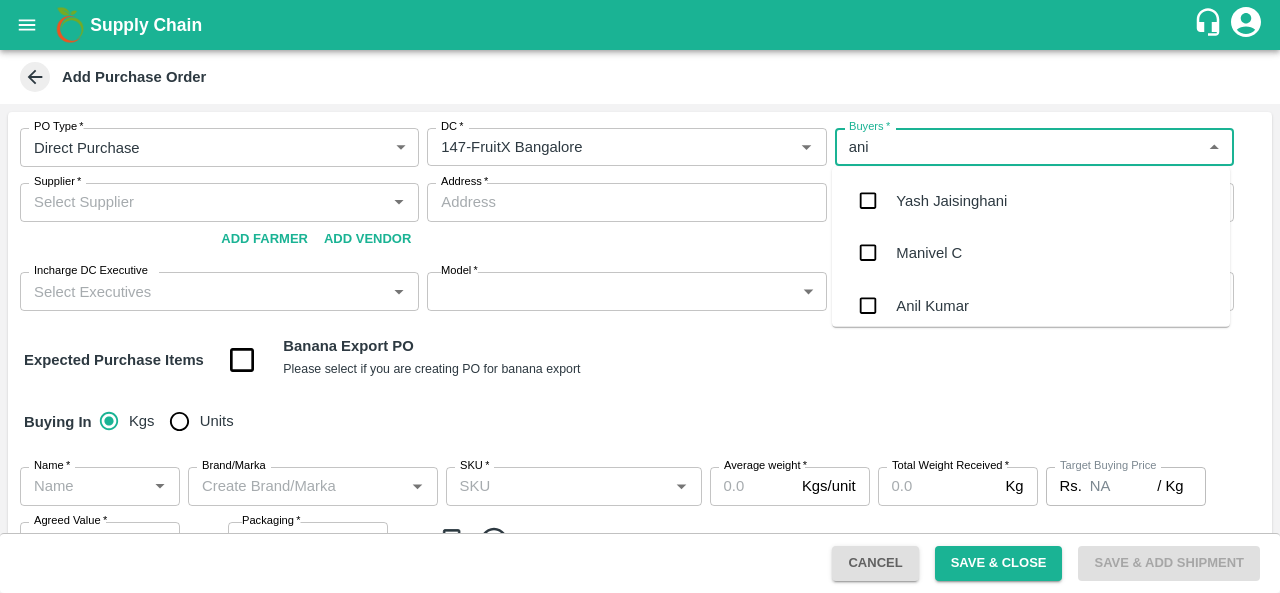 type on "[FIRST]" 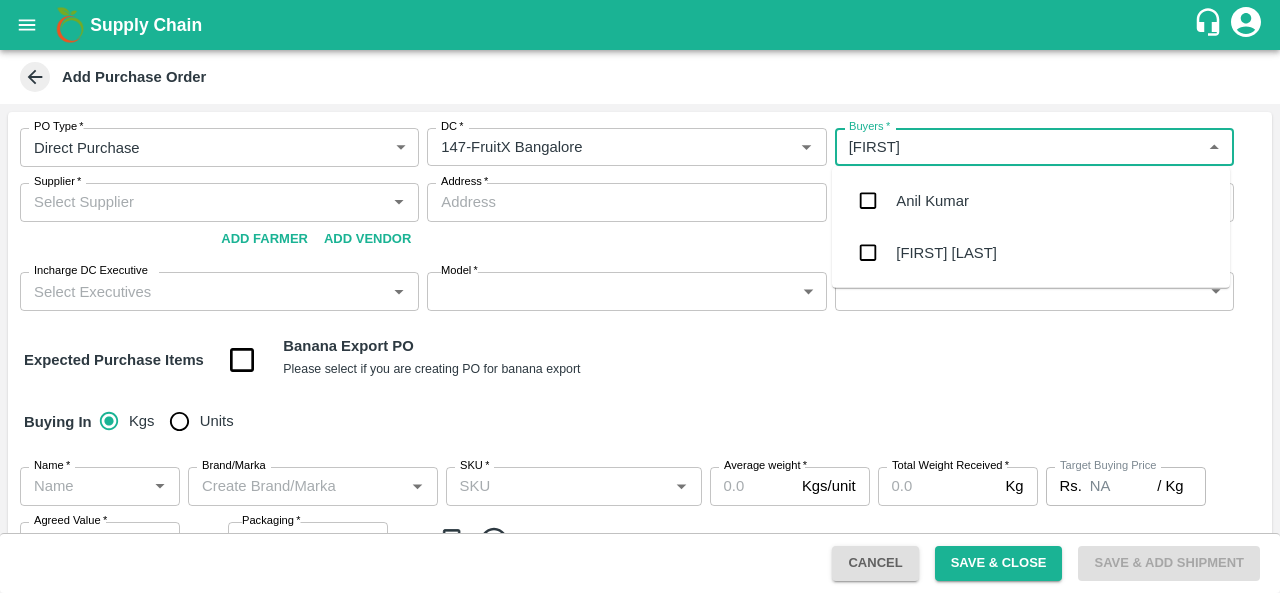 click on "Anil Kumar" at bounding box center (932, 201) 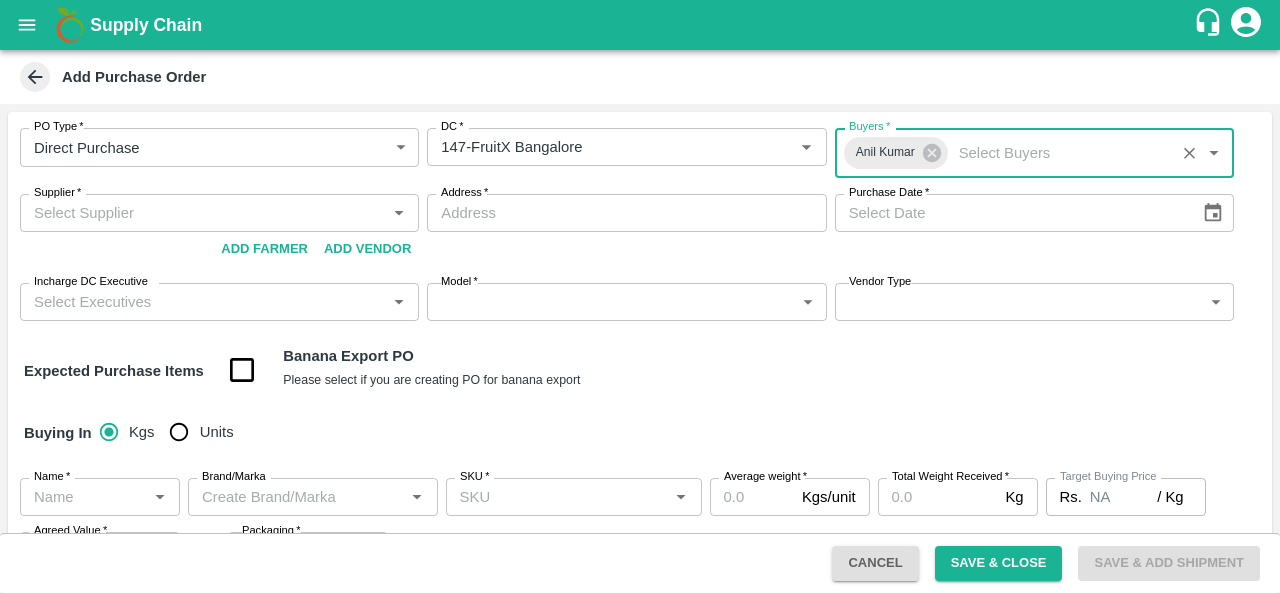 click on "Supplier   *" at bounding box center [203, 213] 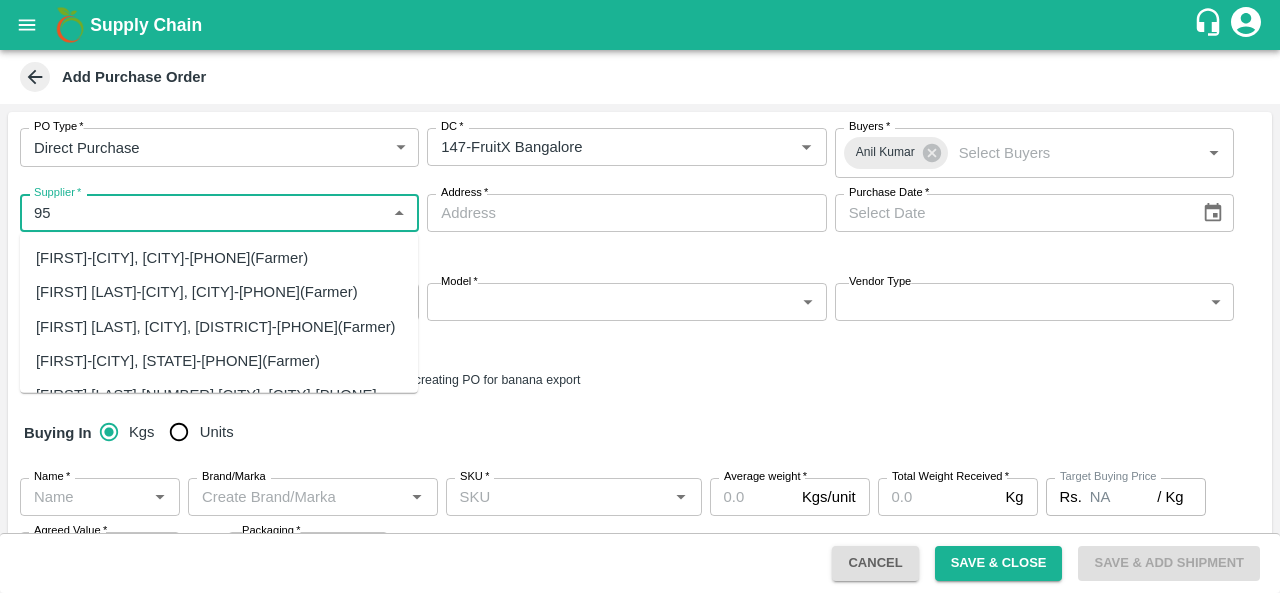 type on "9" 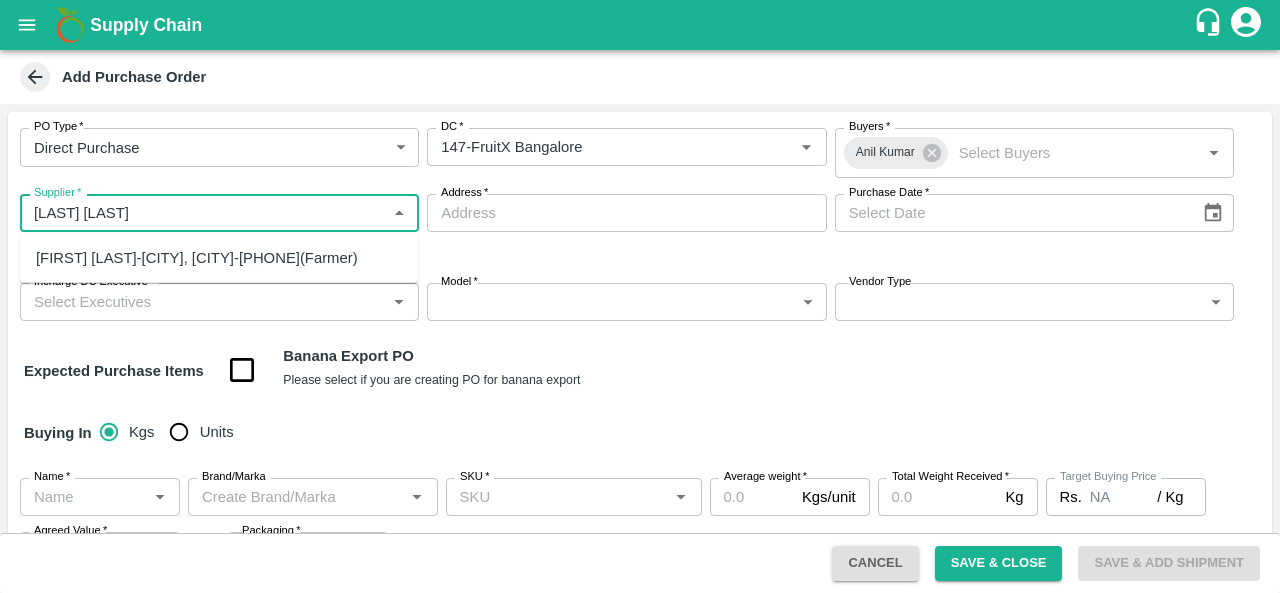 click on "[FIRST] [LAST]-[CITY], [CITY]-[PHONE](Farmer)" at bounding box center (197, 258) 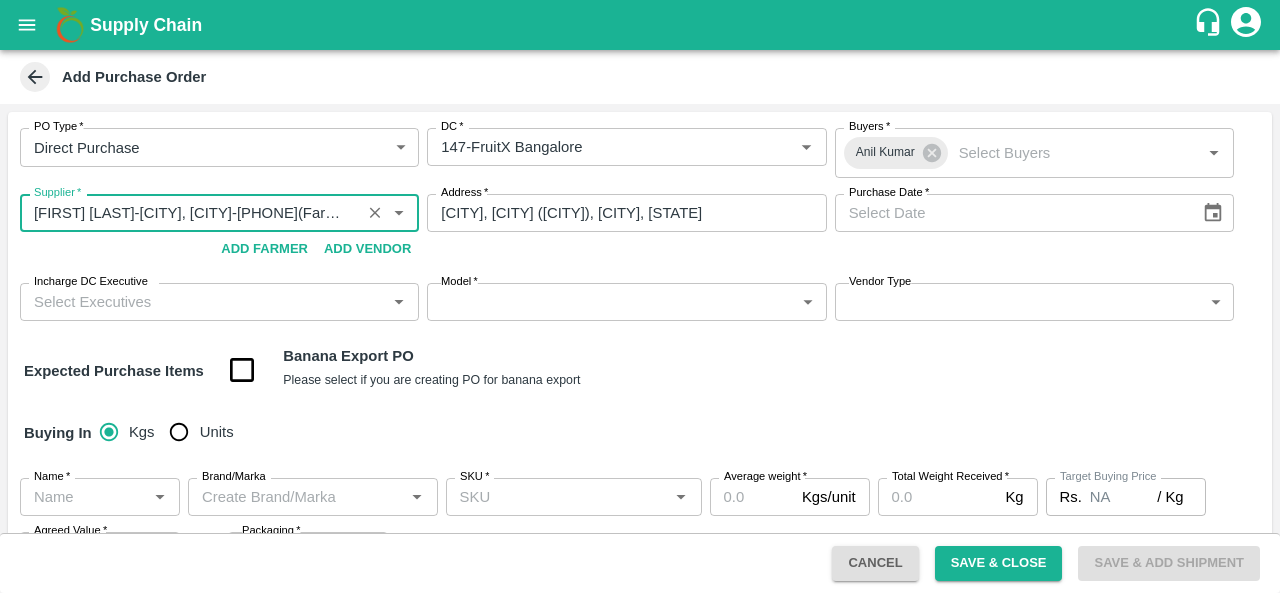 type on "[FIRST] [LAST]-[CITY], [CITY]-[PHONE](Farmer)" 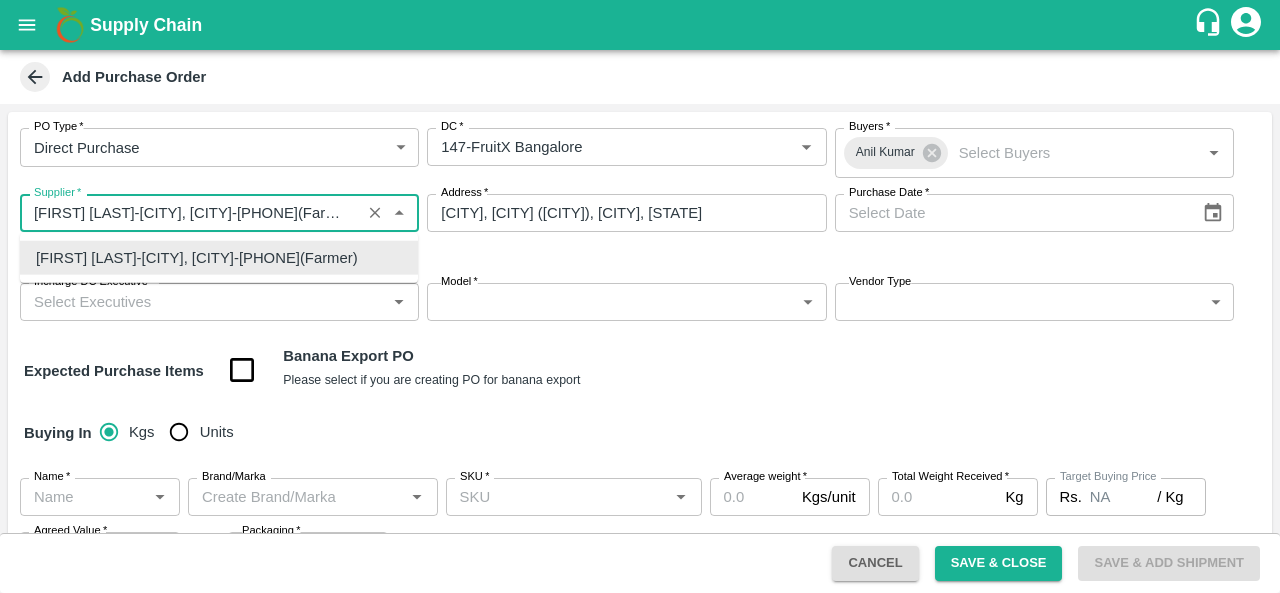 click on "Supplier   *" at bounding box center (190, 213) 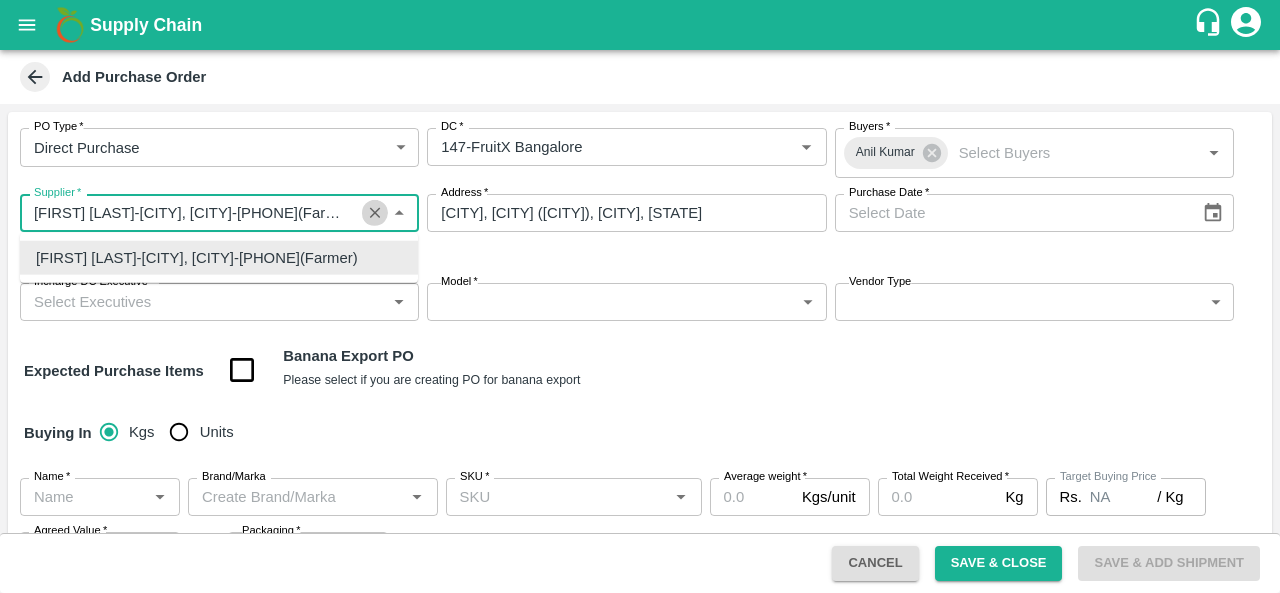 click 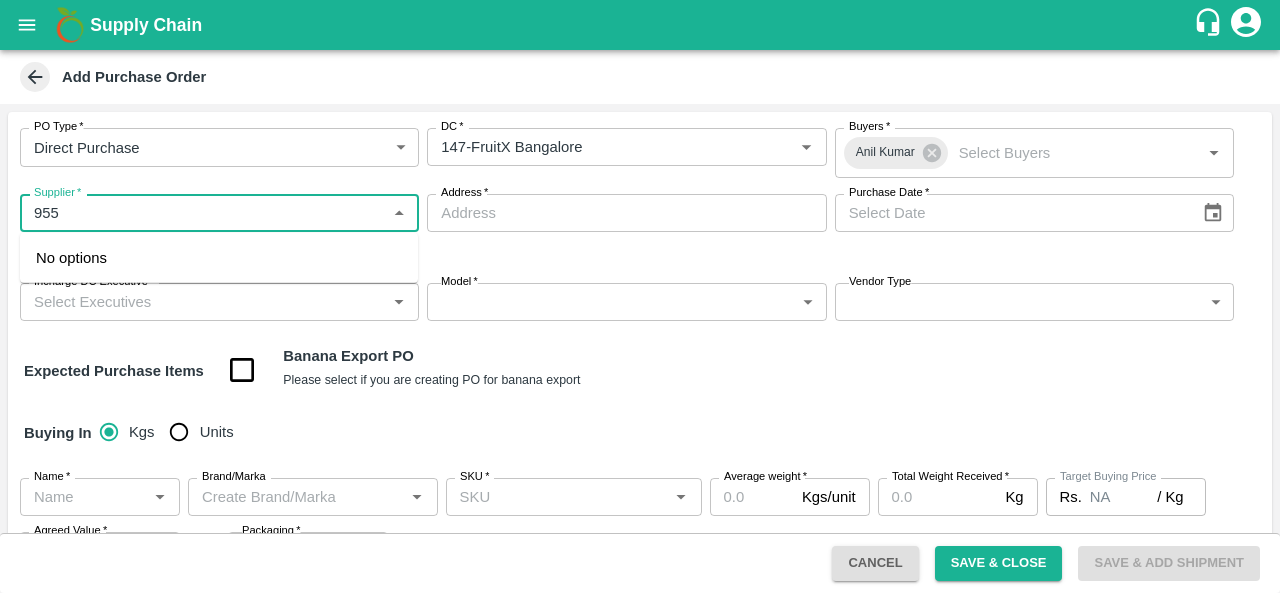 type on "955" 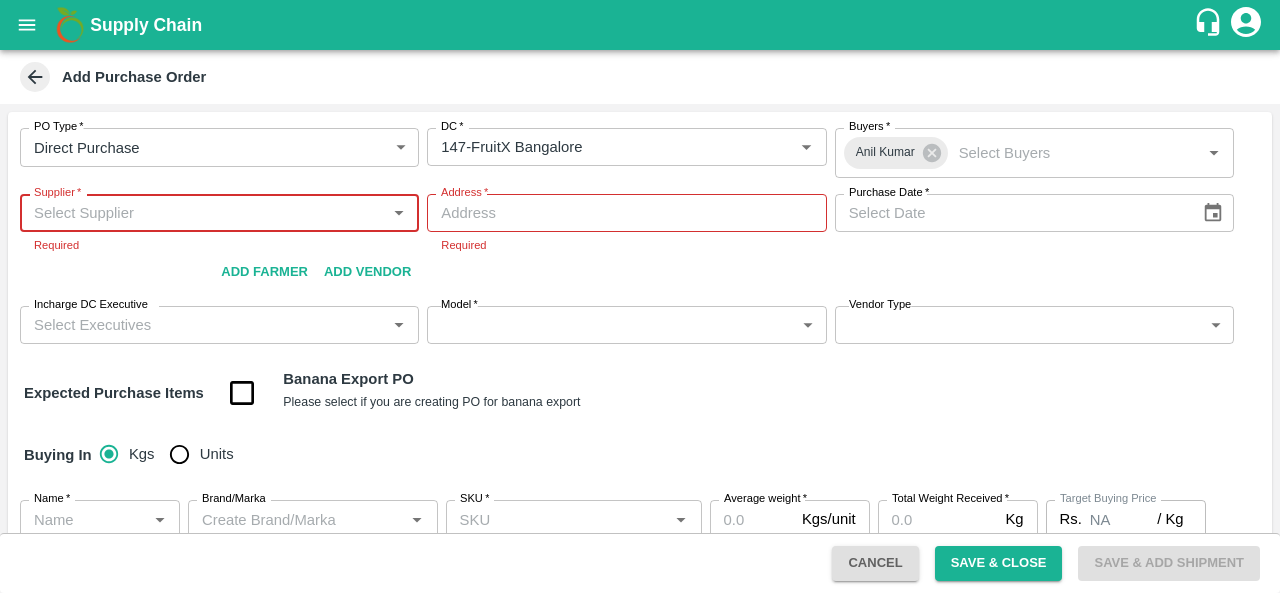 click on "Supplier   *" at bounding box center [203, 213] 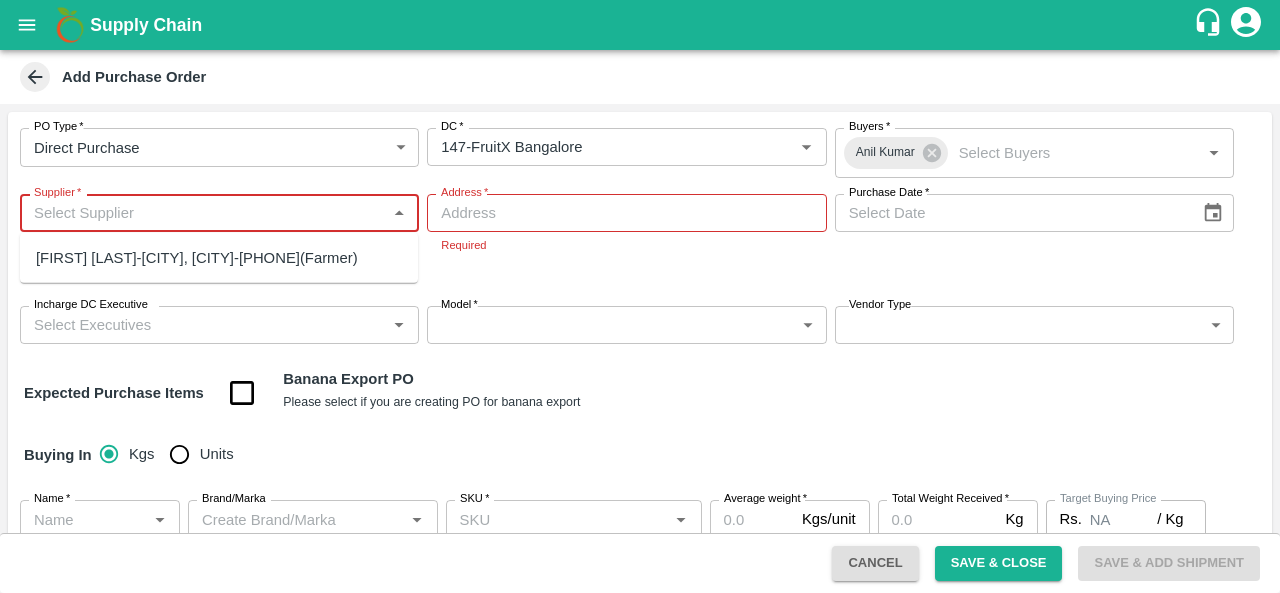 paste on "[FIRST] [LAST]" 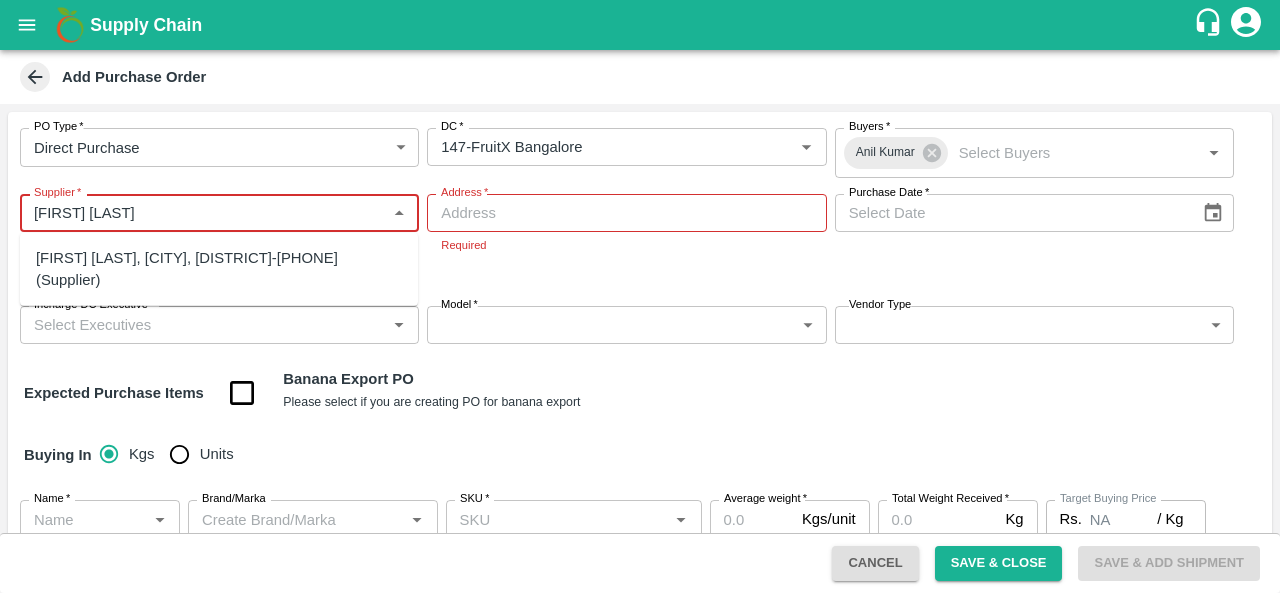 click on "[FIRST] [LAST], [CITY], [DISTRICT]-[PHONE](Supplier)" at bounding box center (219, 269) 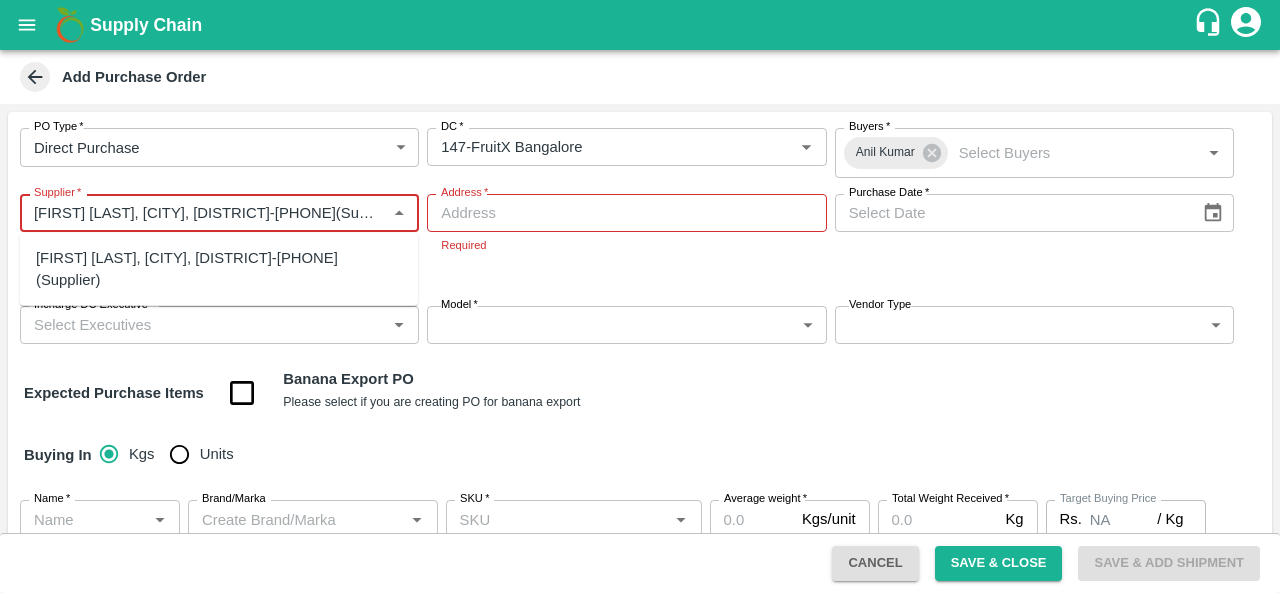 type on "[CITY], [CITY], [CITY], [STATE]" 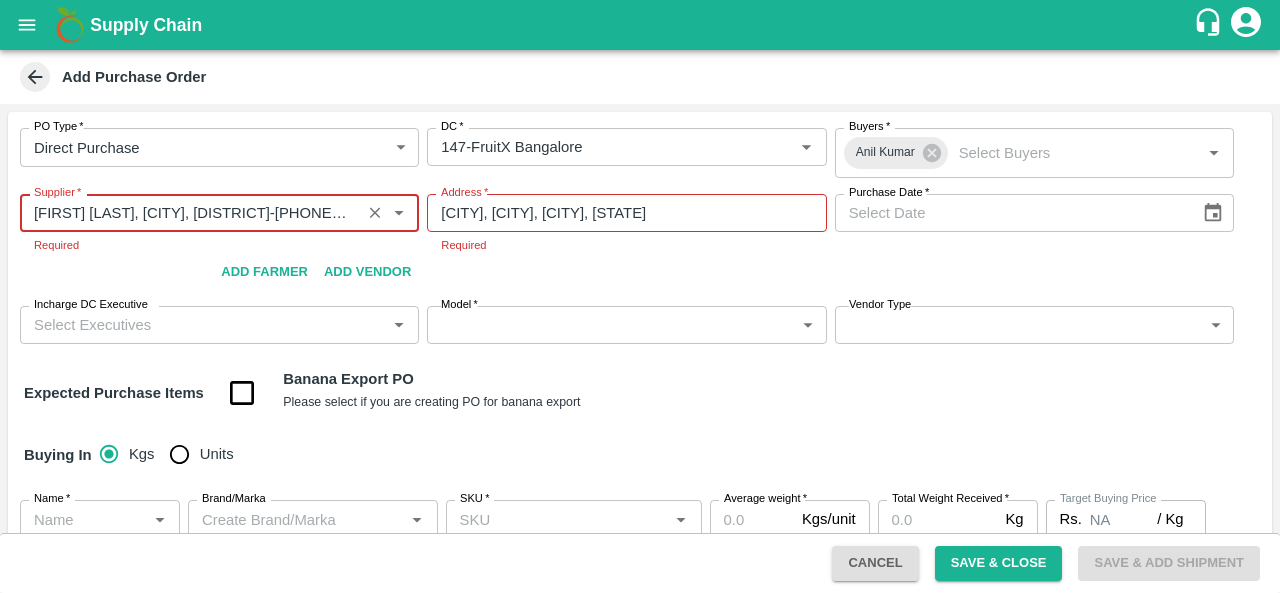 type on "[FIRST] [LAST], [CITY], [DISTRICT]-[PHONE](Supplier)" 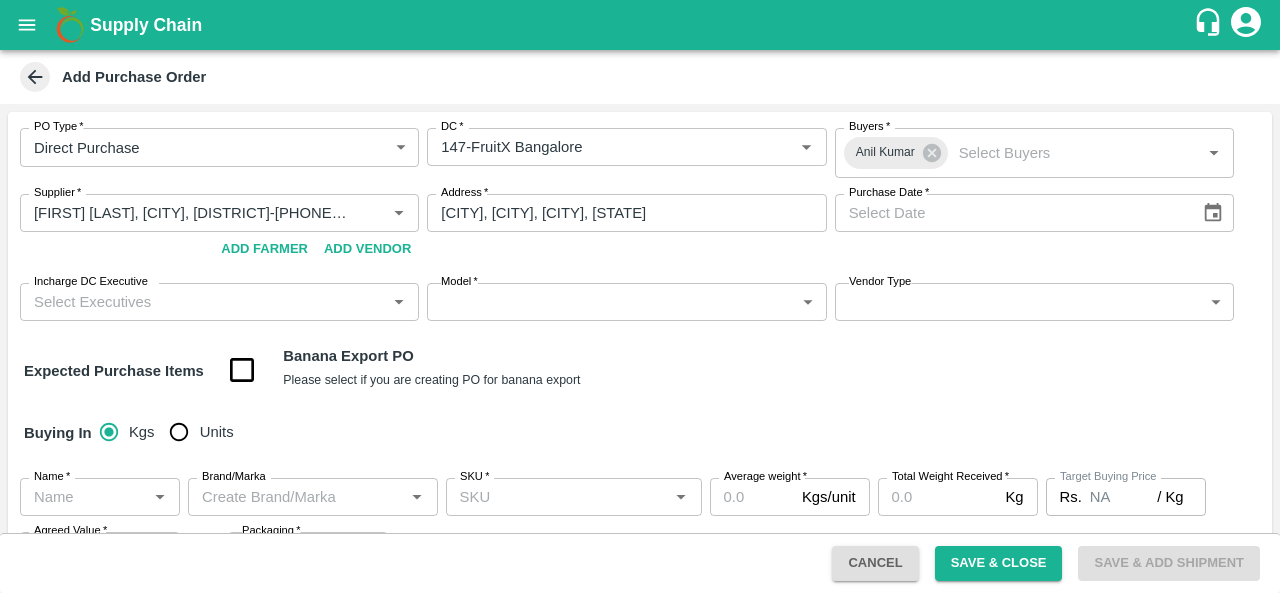click on "PO Type   * Direct Purchase 3 PO Type DC   * DC   * Buyers   * [FIRST] [LAST] Buyers   * Supplier   * Supplier   * Add Vendor Add Farmer Address   * [CITY], [CITY], [CITY], [STATE] Address Purchase Date   * Purchase Date Incharge DC Executive Incharge DC Executive   * Model   * ​ Model Vendor Type ​ Vendor Type" at bounding box center [640, 224] 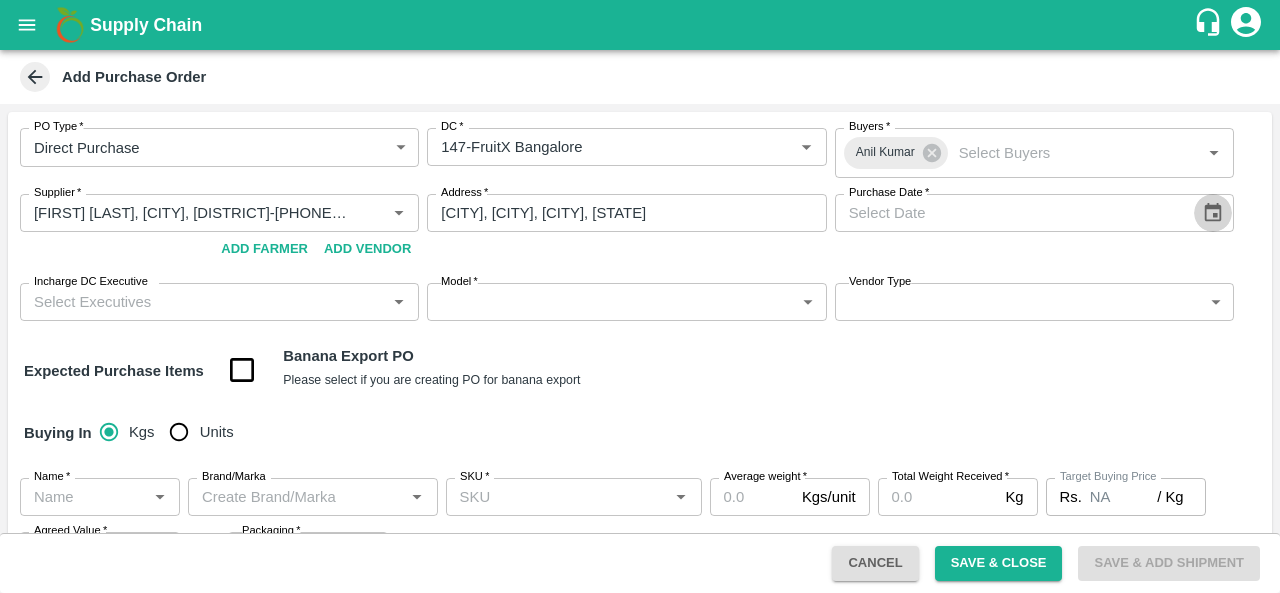 click 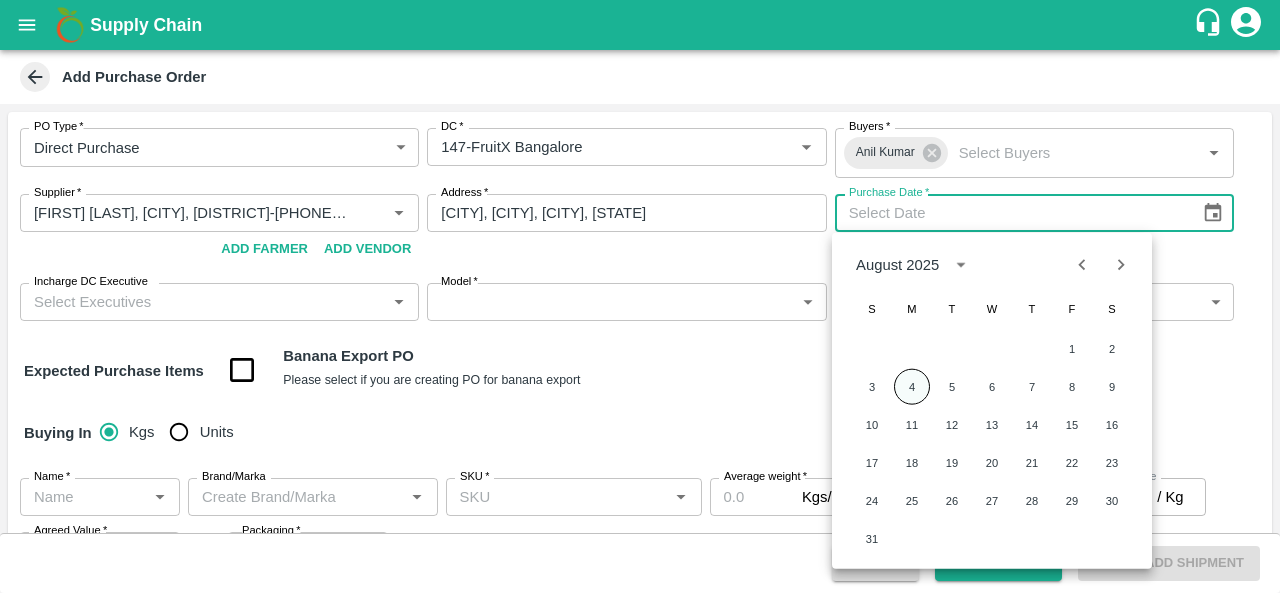 click on "4" at bounding box center (912, 387) 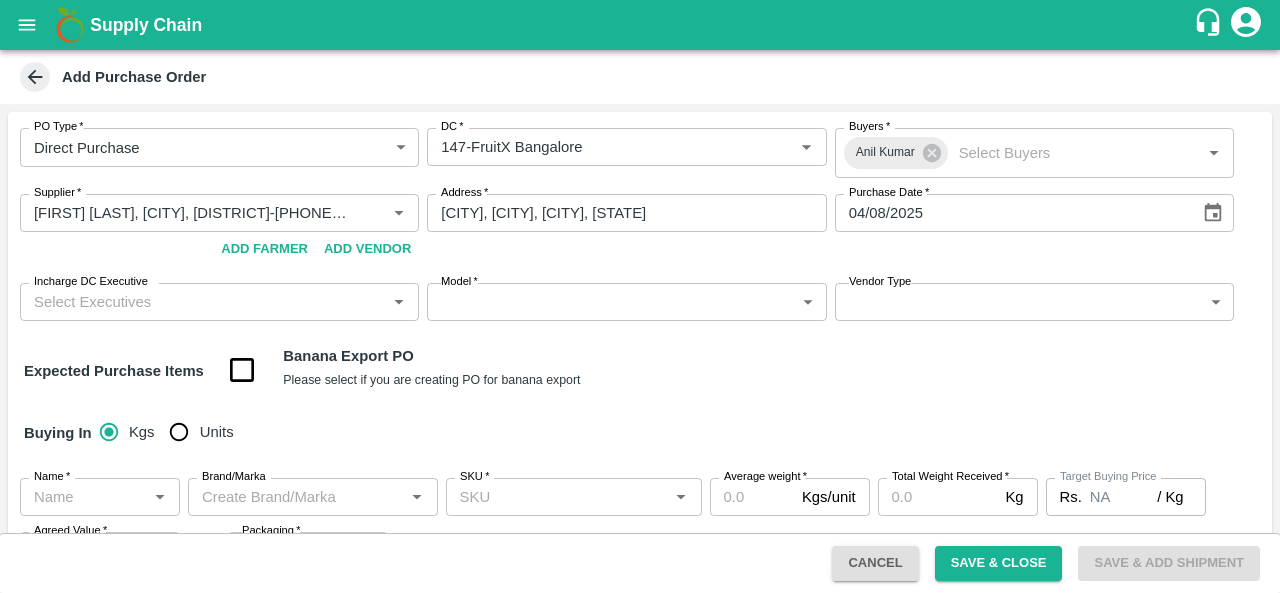 type on "04/08/2025" 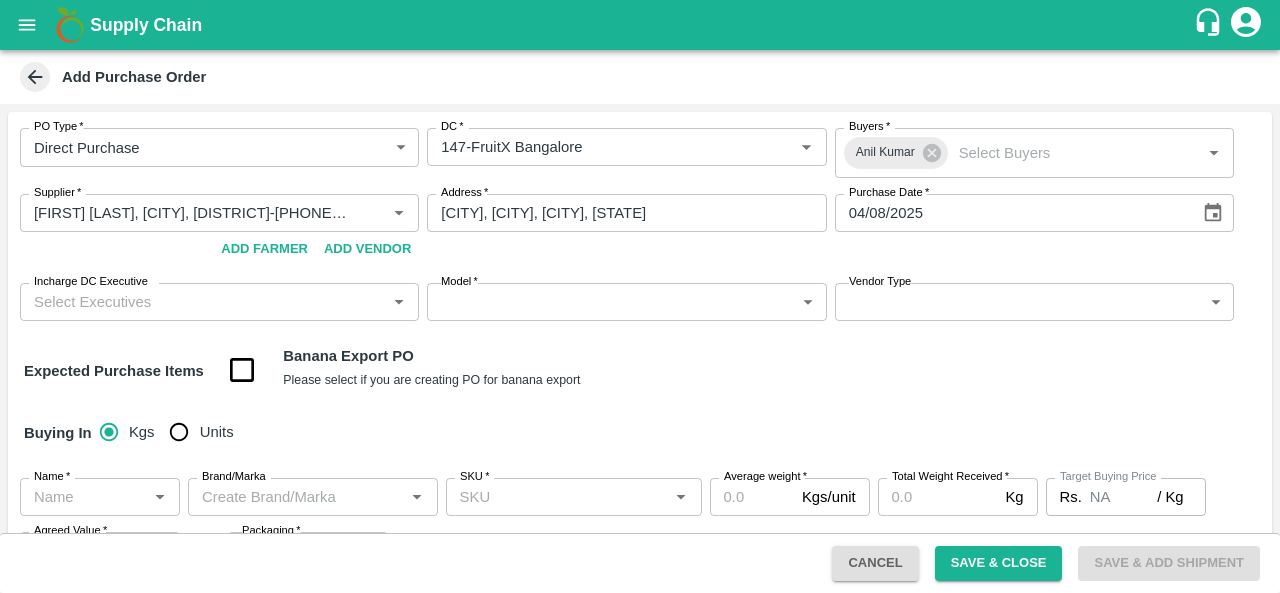 click on "Incharge DC Executive" at bounding box center (203, 302) 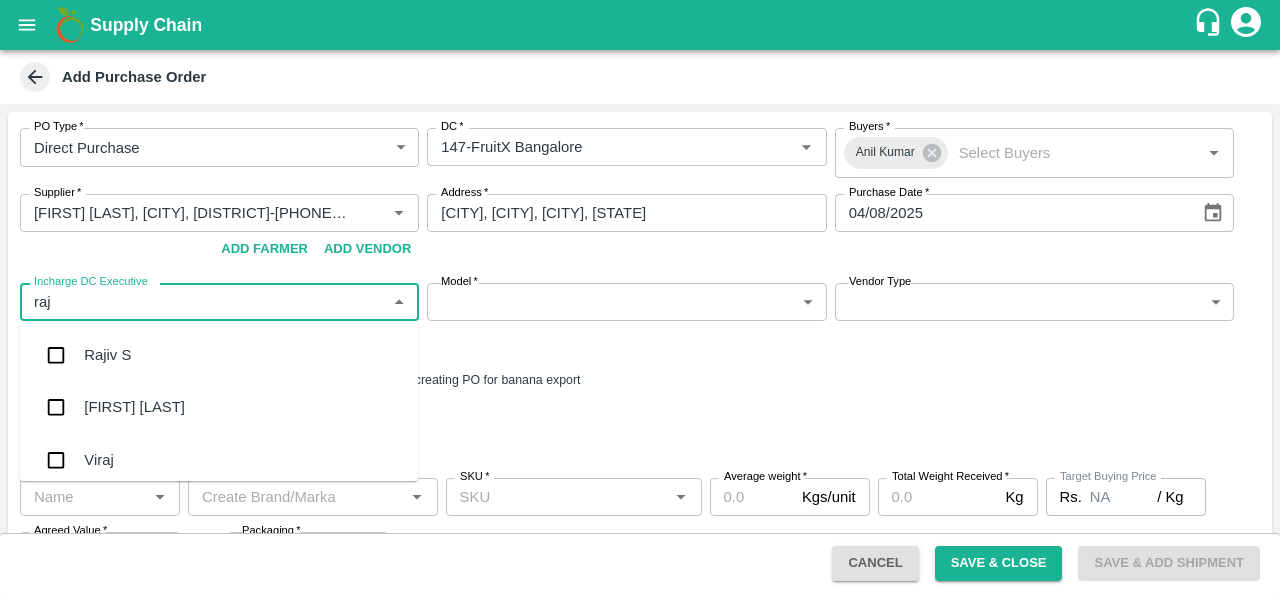 type on "raju" 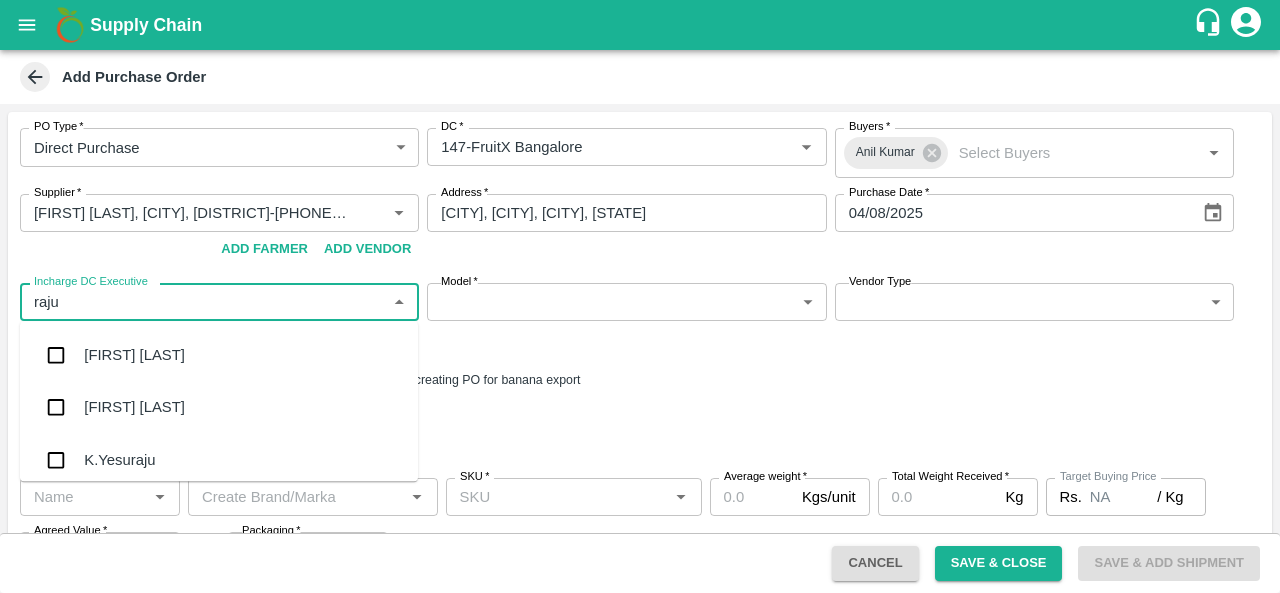 click on "[FIRST] [LAST]" at bounding box center [219, 408] 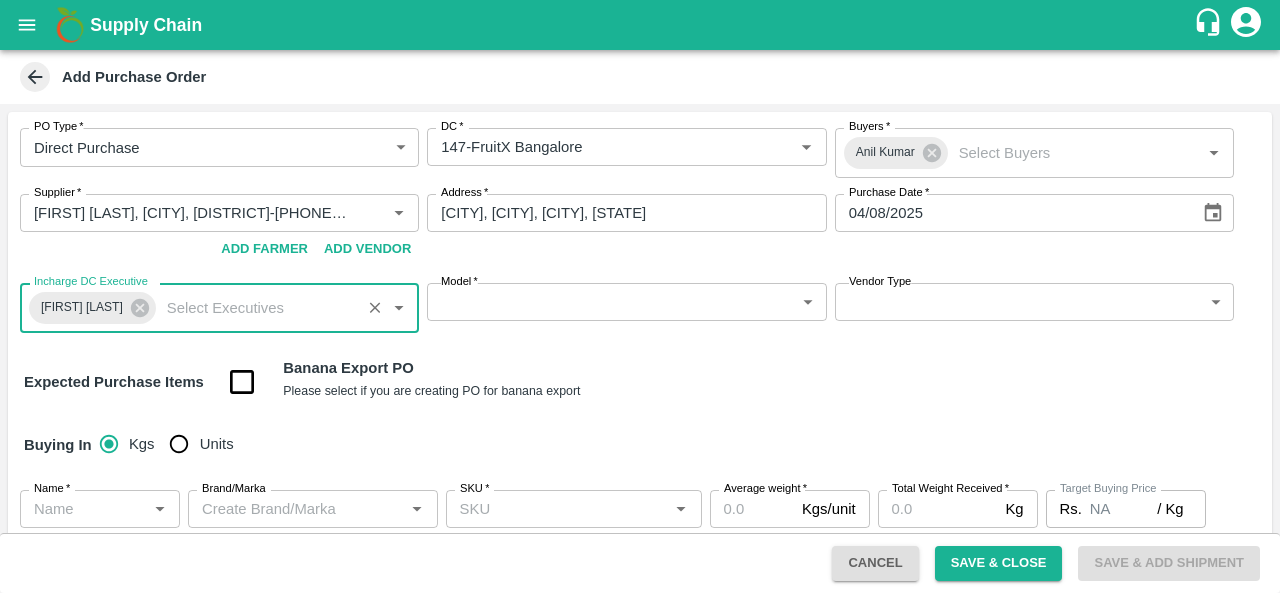 click on "Supply Chain Add Purchase Order PO Type   * Direct Purchase 3 PO Type DC   * DC   * Buyers   * [FIRST] Buyers   * Supplier   * Supplier   * Add Vendor Add Farmer Address   * [CITY], [CITY], [CITY], [CITY] Address Purchase Date   * 04/08/2025 Purchase Date Incharge DC Executive [FIRST] [LAST] Incharge DC Executive   * Model   * ​ Model Vendor Type ​ Vendor Type Expected Purchase Items Banana Export PO Please select if you are creating PO for banana export Buying In Kgs Units Name   * Name   * Brand/Marka Brand/Marka SKU   * SKU   * Average weight   * Kgs/unit Average weight Total Weight Received   * Kg Total Weight Received Target Buying Price Rs. NA / Kg Target Buying Price Agreed Value   * Rs. / Kg Agreed Value Packaging   * ​ Packaging Total Amount : ₹ 0 ( 0 x 0 ) Upload Agreement Upload Chute Percentage % Chute Percentage Cancel Save & Close Save & Add Shipment FXD LMD DC Direct Customer FruitX Bangalore FruitX Delhi FruitX Parala Mandi [FIRST]" at bounding box center (640, 296) 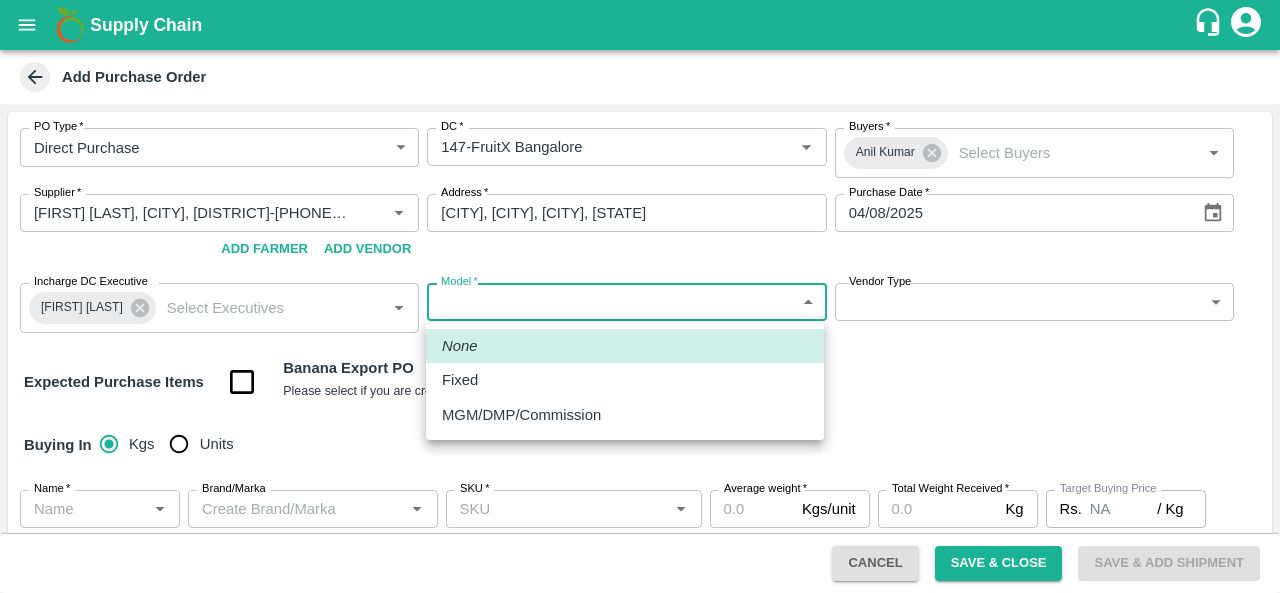 click on "Fixed" at bounding box center [625, 380] 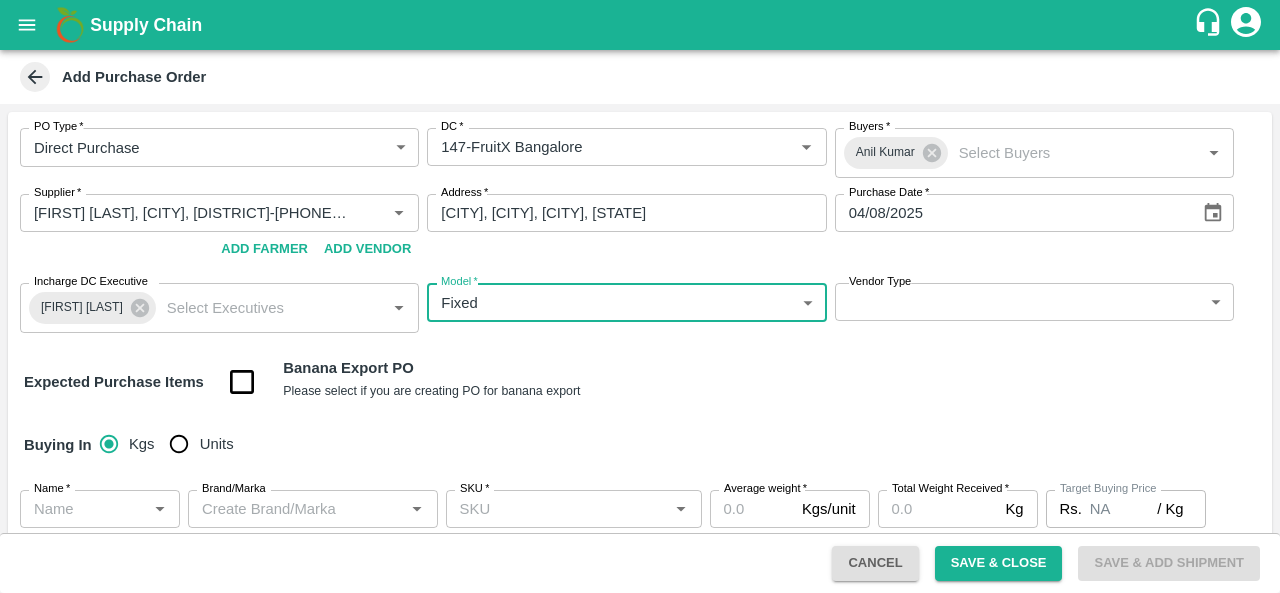 click on "Supply Chain Add Purchase Order PO Type   * Direct Purchase 3 PO Type DC   * DC   * Buyers   * [FIRST] Buyers   * Supplier   * Supplier   * Add Vendor Add Farmer Address   * [CITY], [CITY], [CITY], [CITY] Address Purchase Date   * 04/08/2025 Purchase Date Incharge DC Executive [FIRST] [LAST] Incharge DC Executive   * Model   * Fixed Fixed Model Vendor Type ​ Vendor Type Expected Purchase Items Banana Export PO Please select if you are creating PO for banana export Buying In Kgs Units Name   * Name   * Brand/Marka Brand/Marka SKU   * SKU   * Average weight   * Kgs/unit Average weight Total Weight Received   * Kg Total Weight Received Target Buying Price Rs. NA / Kg Target Buying Price Agreed Value   * Rs. / Kg Agreed Value Packaging   * ​ Packaging Total Amount : ₹ 0 ( 0 x 0 ) Upload Agreement Upload Chute Percentage % Chute Percentage Cancel Save & Close Save & Add Shipment FXD LMD DC Direct Customer FruitX Bangalore FruitX Delhi FruitX Parala Mandi [FIRST]" at bounding box center (640, 296) 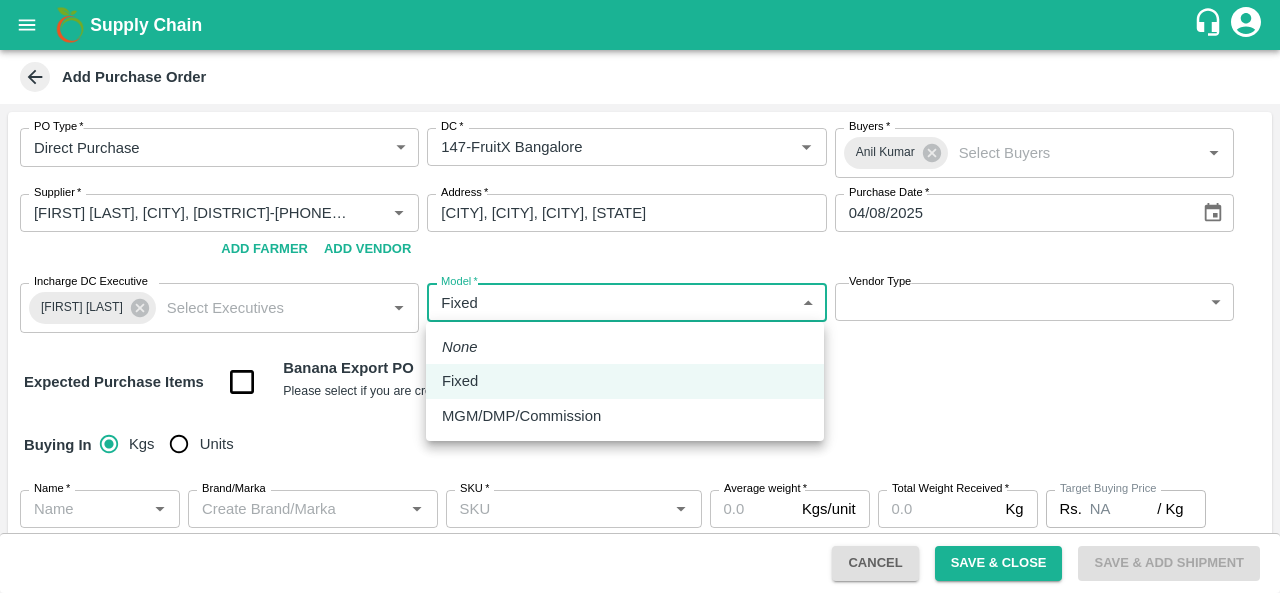 click on "MGM/DMP/Commission" at bounding box center (521, 416) 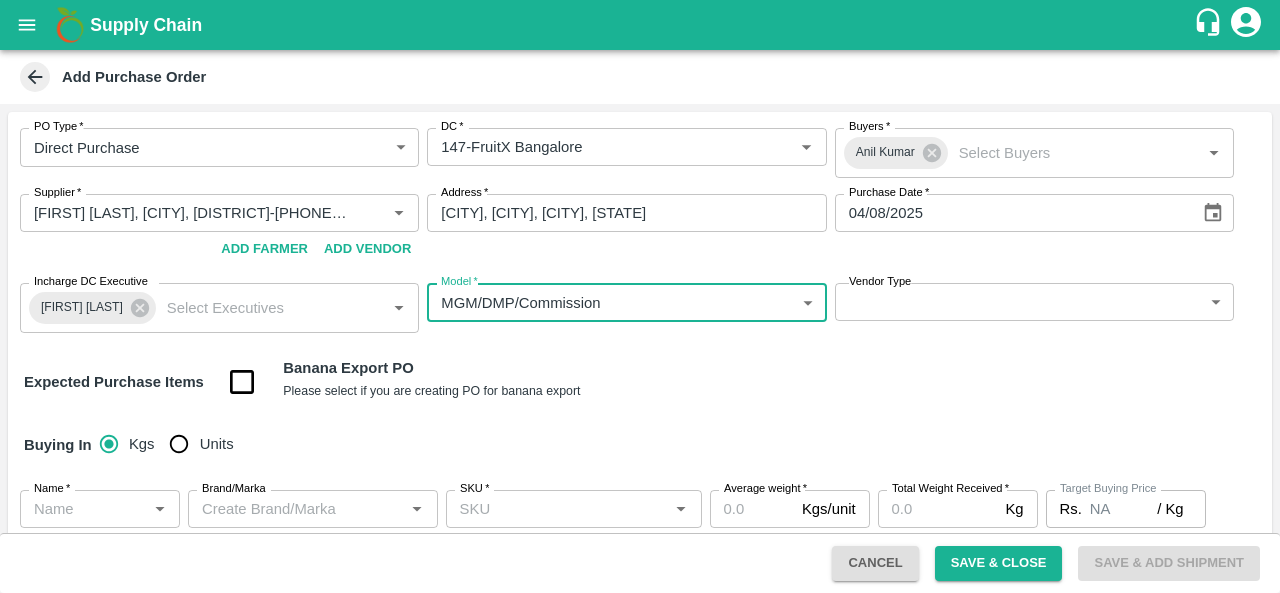 click on "Vendor Type ​ Vendor Type" at bounding box center [1034, 308] 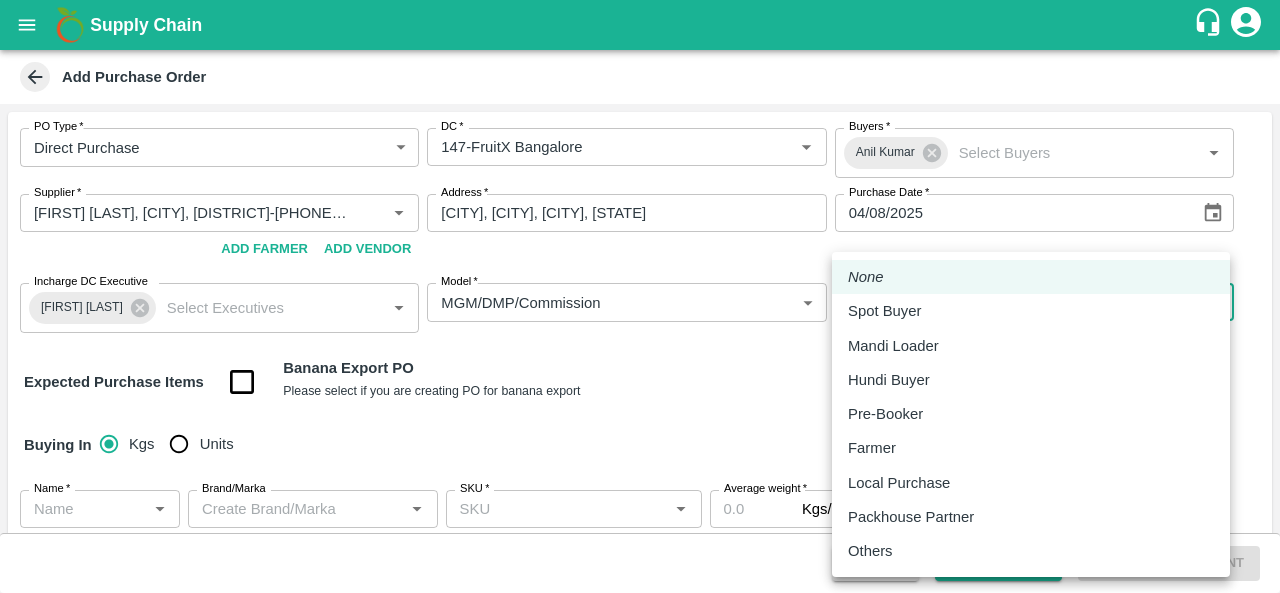 click on "Supply Chain Add Purchase Order PO Type   * Direct Purchase 3 PO Type DC   * DC   * Buyers   * [FIRST] [LAST] Buyers   * Supplier   * Supplier   * Add Vendor Add Farmer Address   * [CITY], [CITY], [CITY], [STATE] Address Purchase Date   * 04/08/2025 Purchase Date Incharge DC Executive [FIRST] [LAST] Incharge DC Executive   * Model   * MGM/DMP/Commission Commision Model Vendor Type ​ Vendor Type Expected Purchase Items Banana Export PO Please select if you are creating PO for banana export Buying In Kgs Units Name   * Name   * Brand/Marka Brand/Marka SKU   * SKU   * Average weight   * Kgs/unit Average weight Total Weight Received   * Kg Total Weight Received Target Buying Price Rs. NA / Kg Target Buying Price Agreed Value   * Rs. / Kg Agreed Value Packaging   * ​ Packaging Total Amount : ₹ 0 ( 0 x 0 ) Upload Agreement Upload Chute Percentage % Chute Percentage Cancel Save & Close Save & Add Shipment FXD LMD DC Direct Customer FruitX Bangalore FruitX Delhi [FIRST] [LAST]" at bounding box center [640, 296] 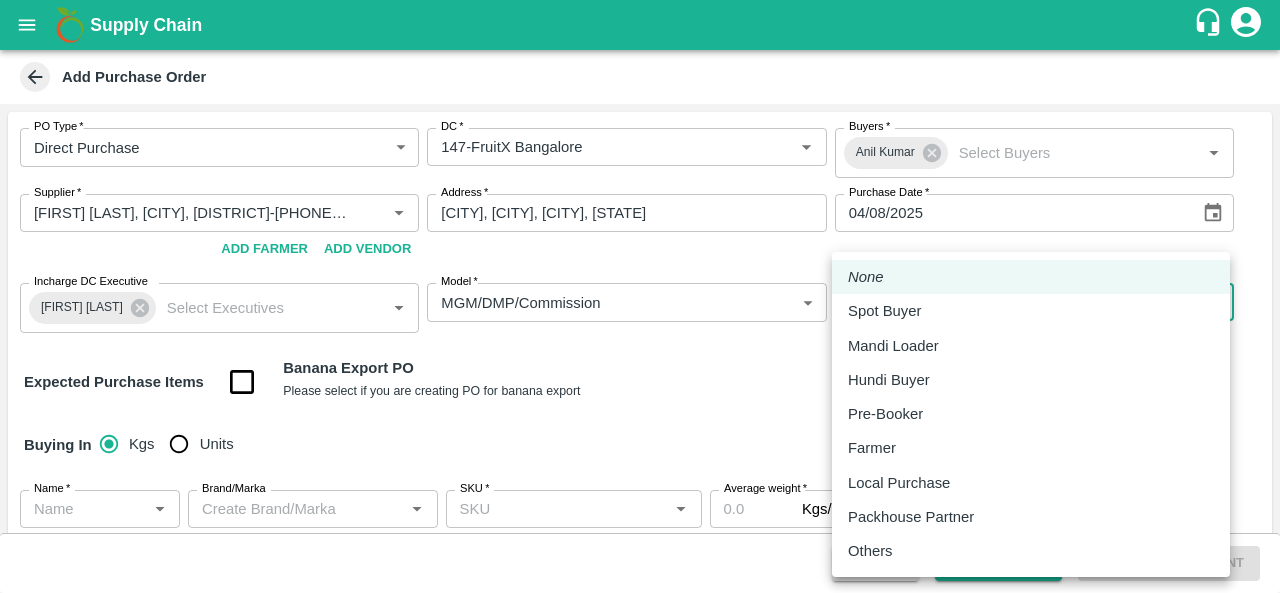click on "Local Purchase" at bounding box center [899, 483] 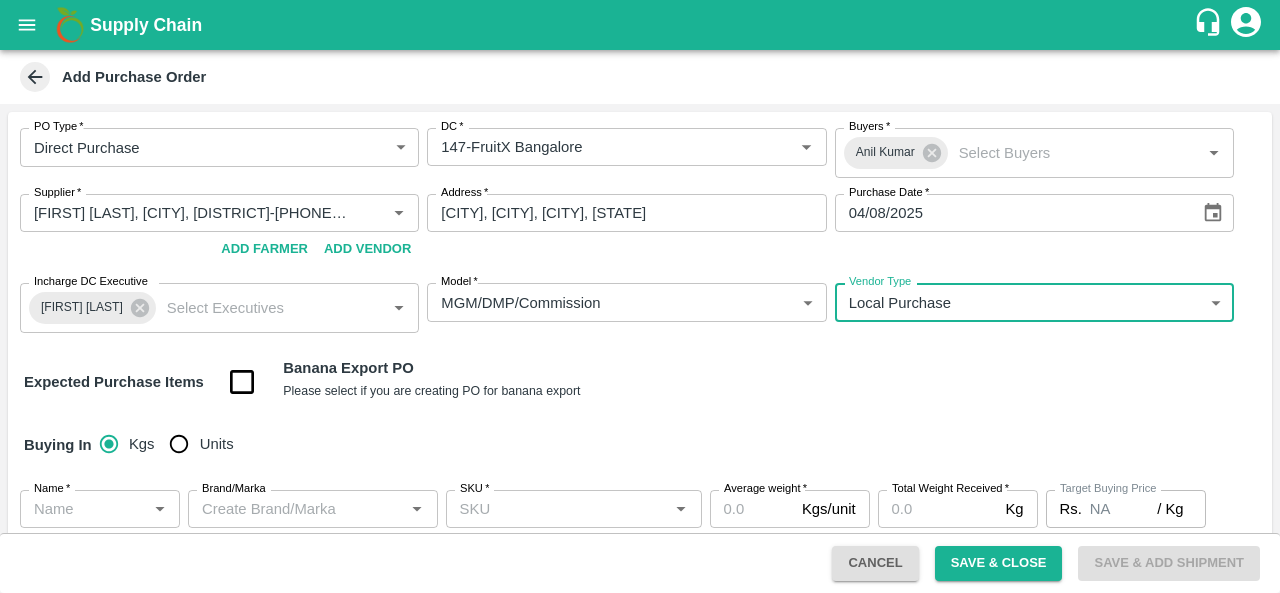 click on "Units" at bounding box center [179, 444] 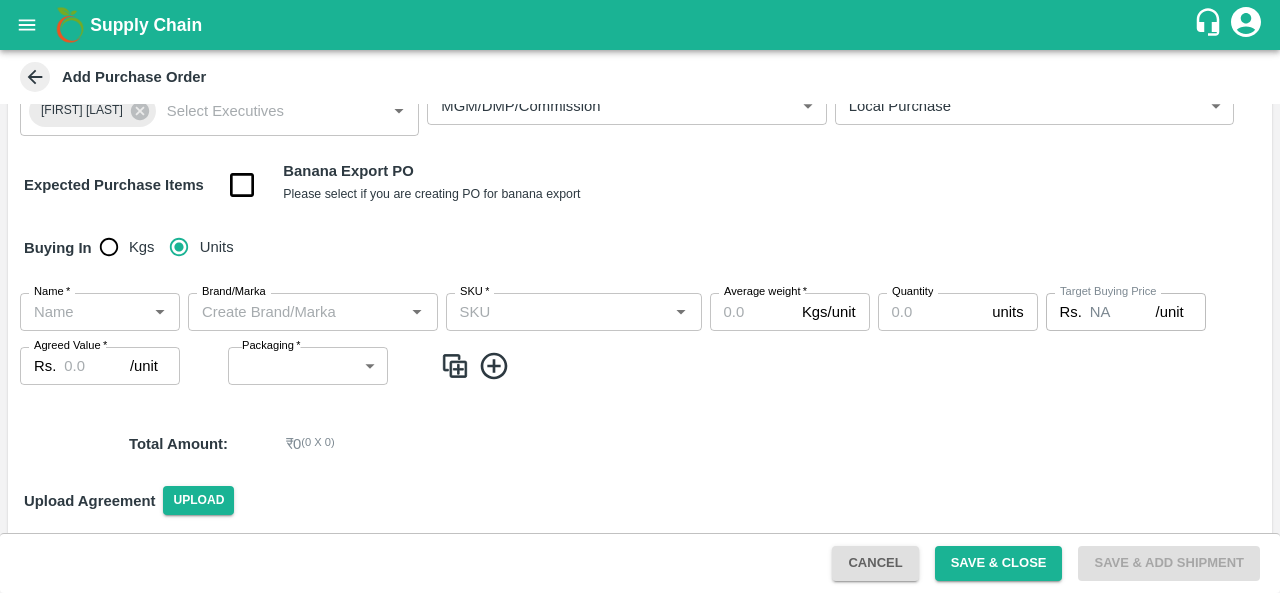 scroll, scrollTop: 198, scrollLeft: 0, axis: vertical 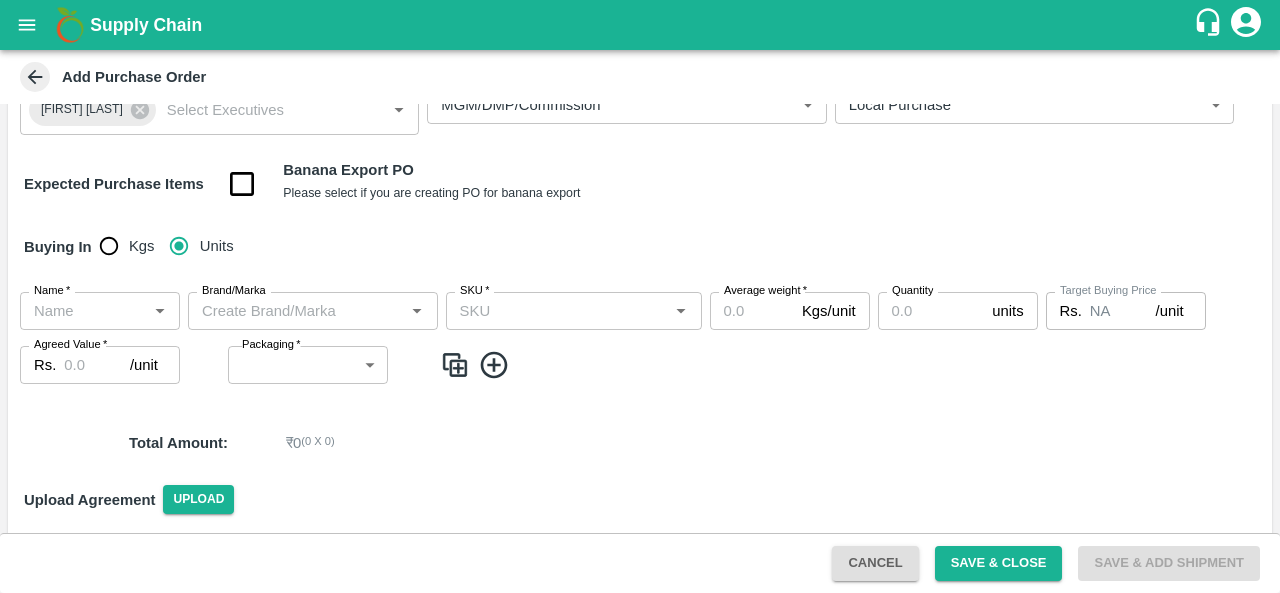 click on "Name   *" at bounding box center (83, 311) 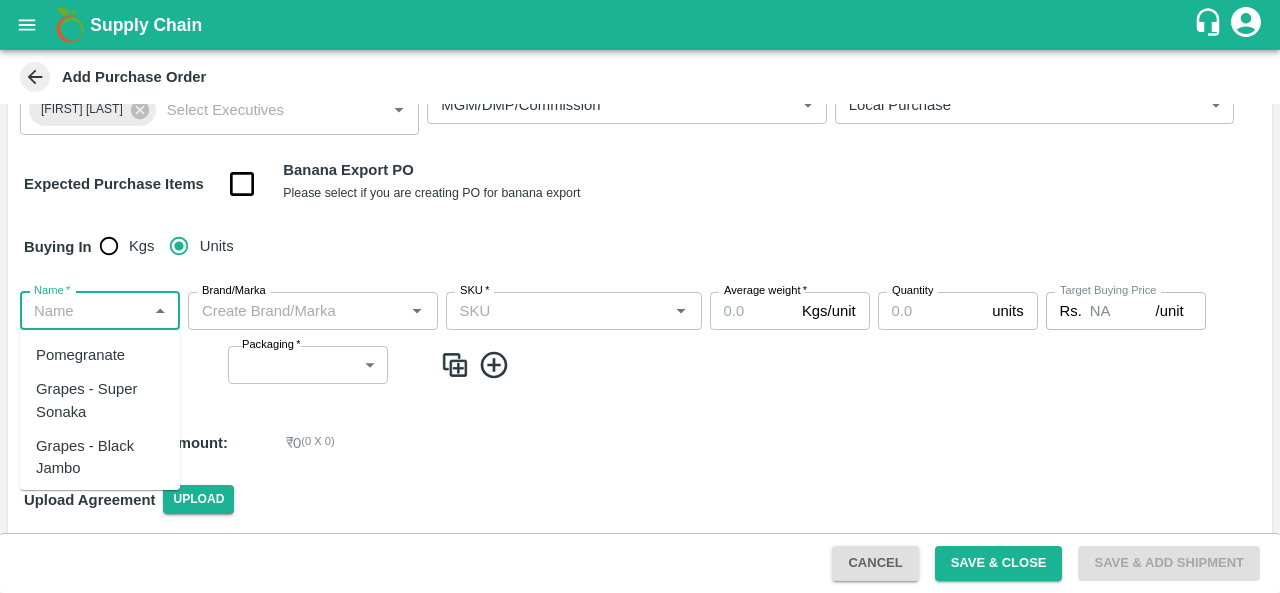 click on "Pomegranate" at bounding box center [80, 355] 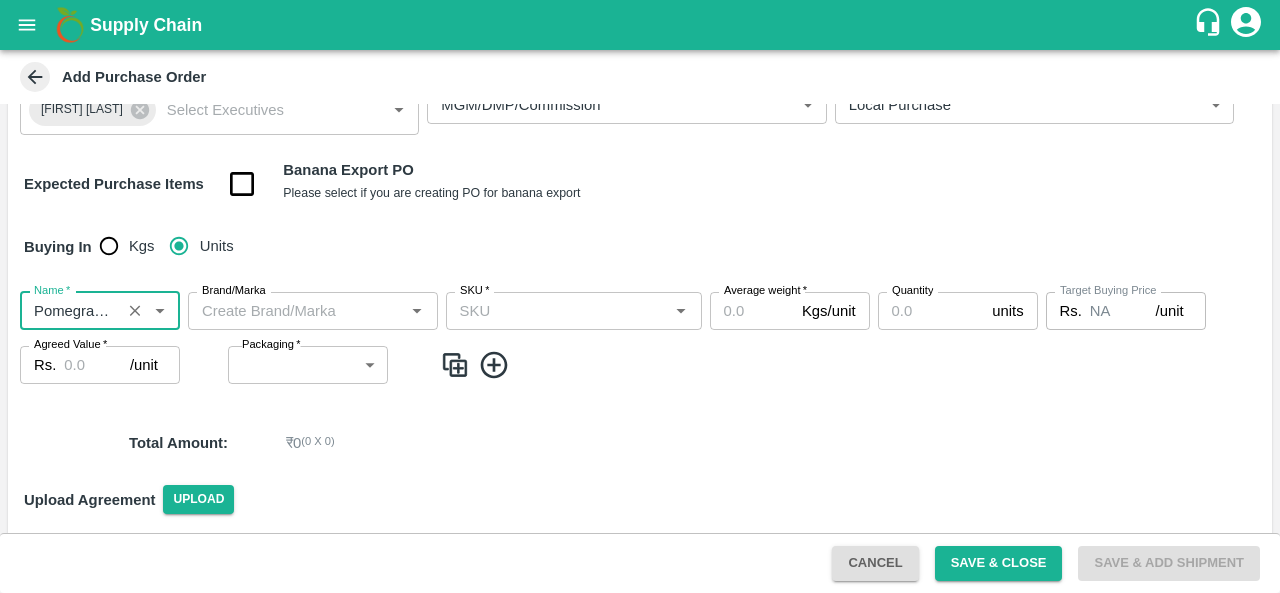 click on "Brand/Marka" at bounding box center [296, 311] 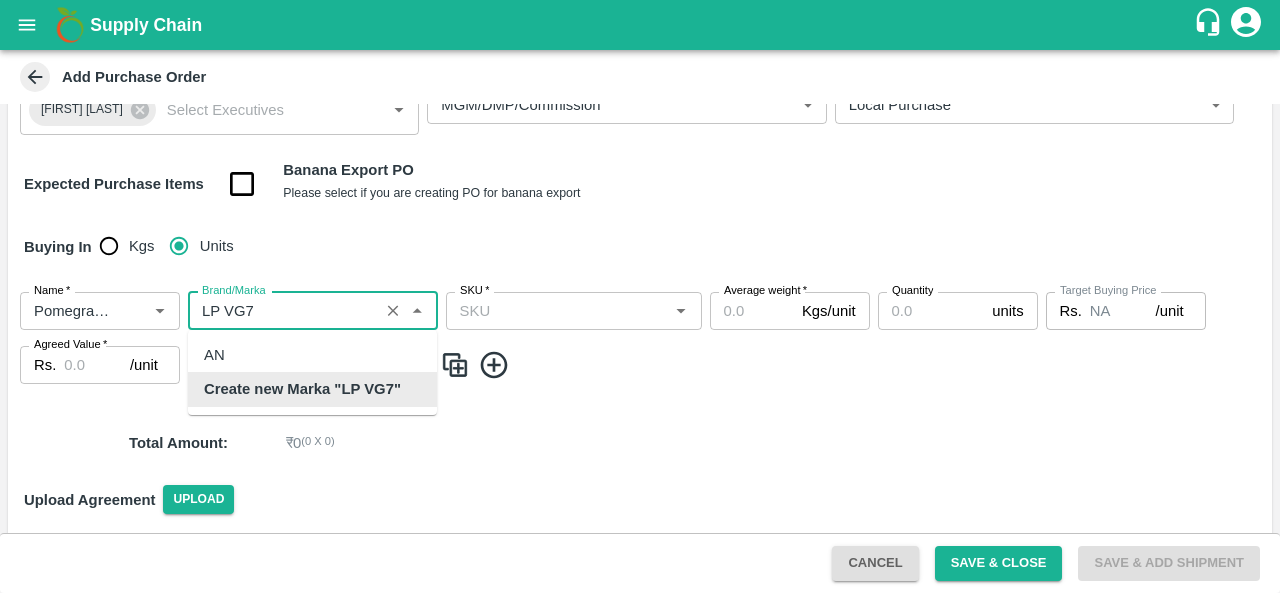 scroll, scrollTop: 0, scrollLeft: 0, axis: both 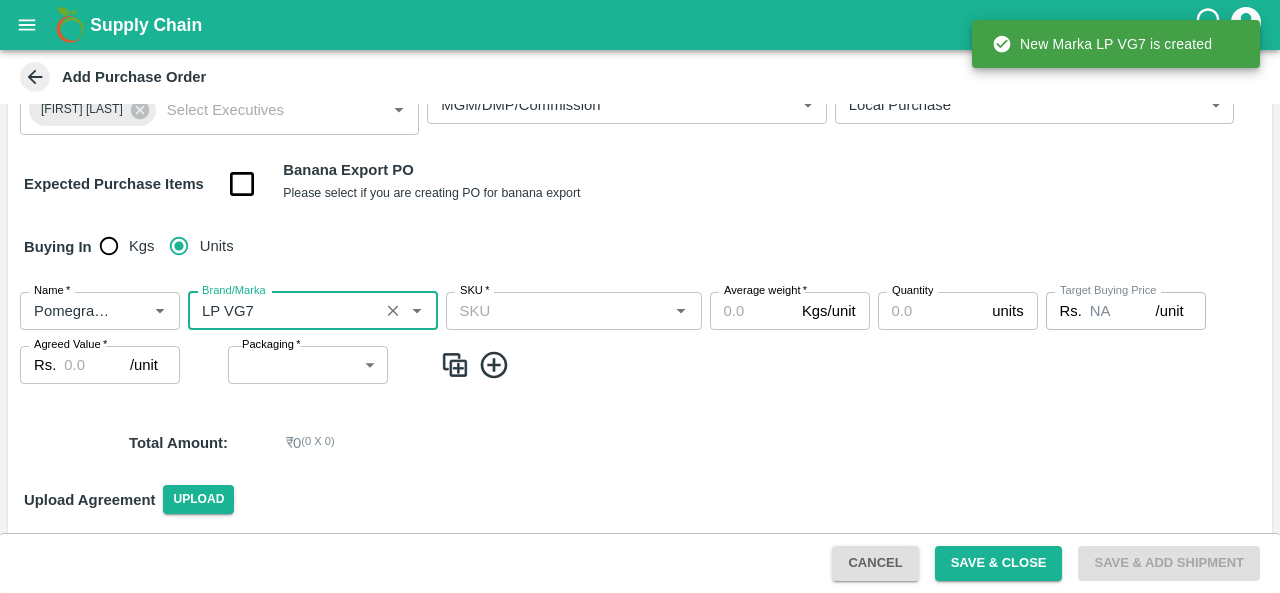 type on "LP VG7" 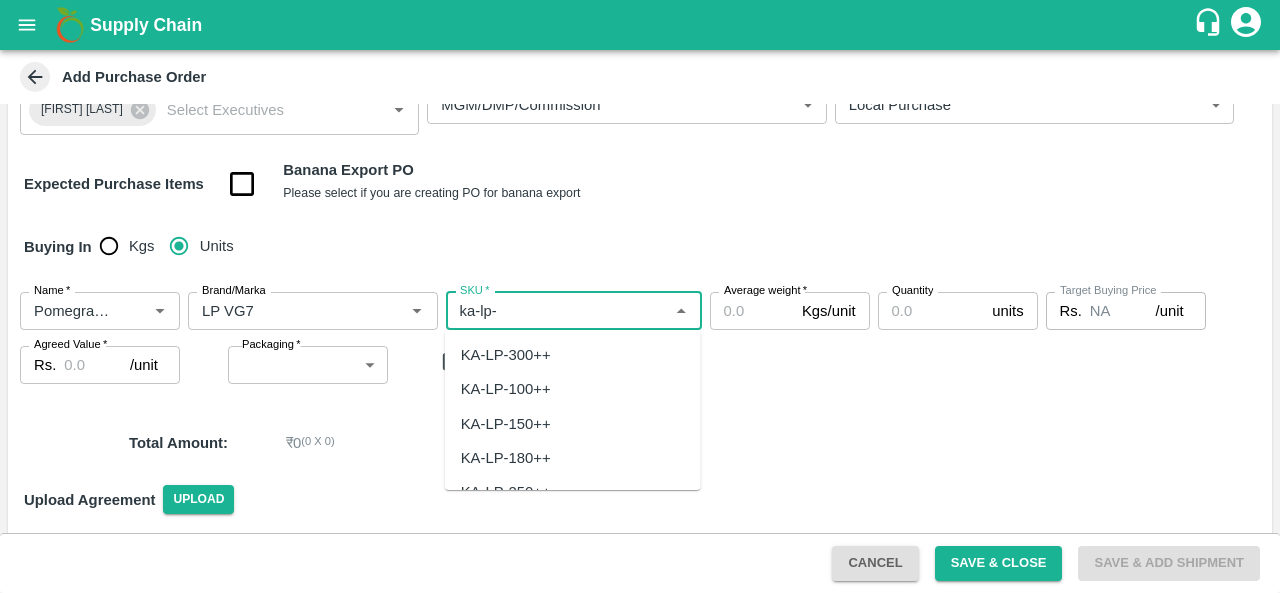 click on "KA-LP-100++" at bounding box center (506, 389) 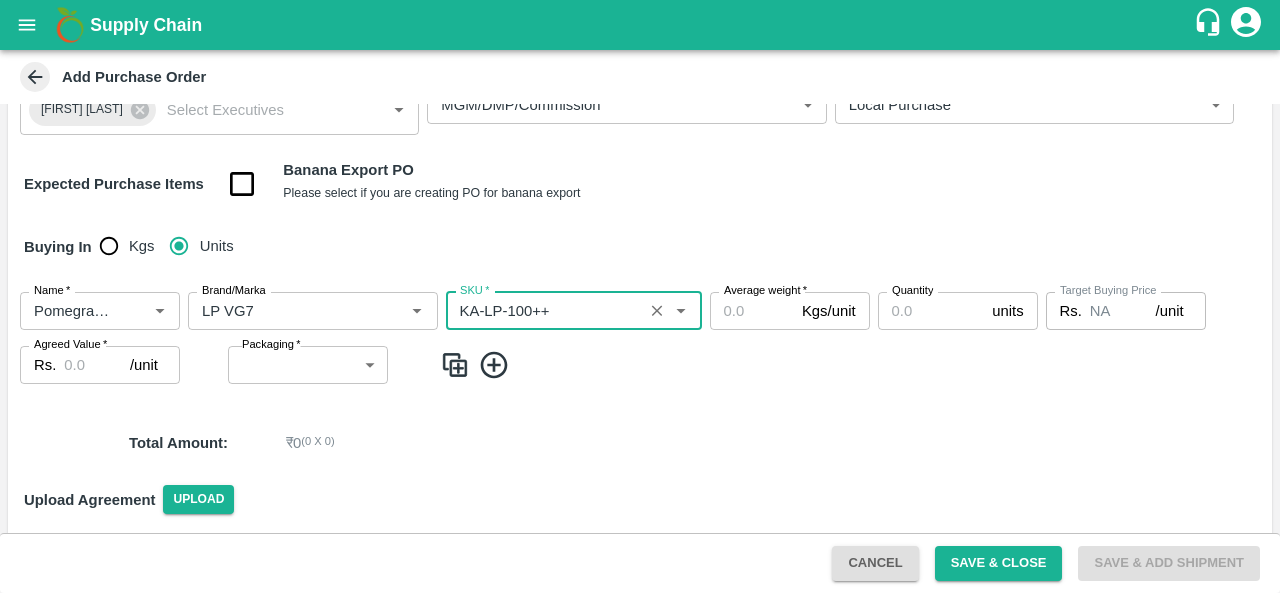 type on "KA-LP-100++" 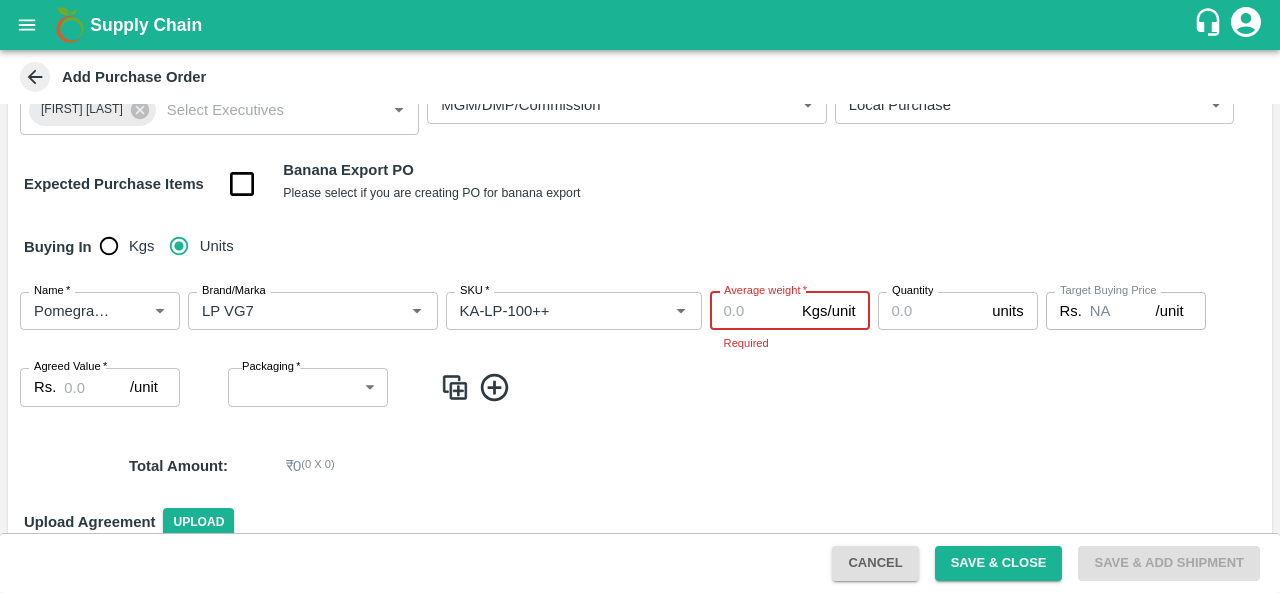 click on "Expected Purchase Items Banana Export PO Please select if you are creating PO for banana export" at bounding box center [640, 184] 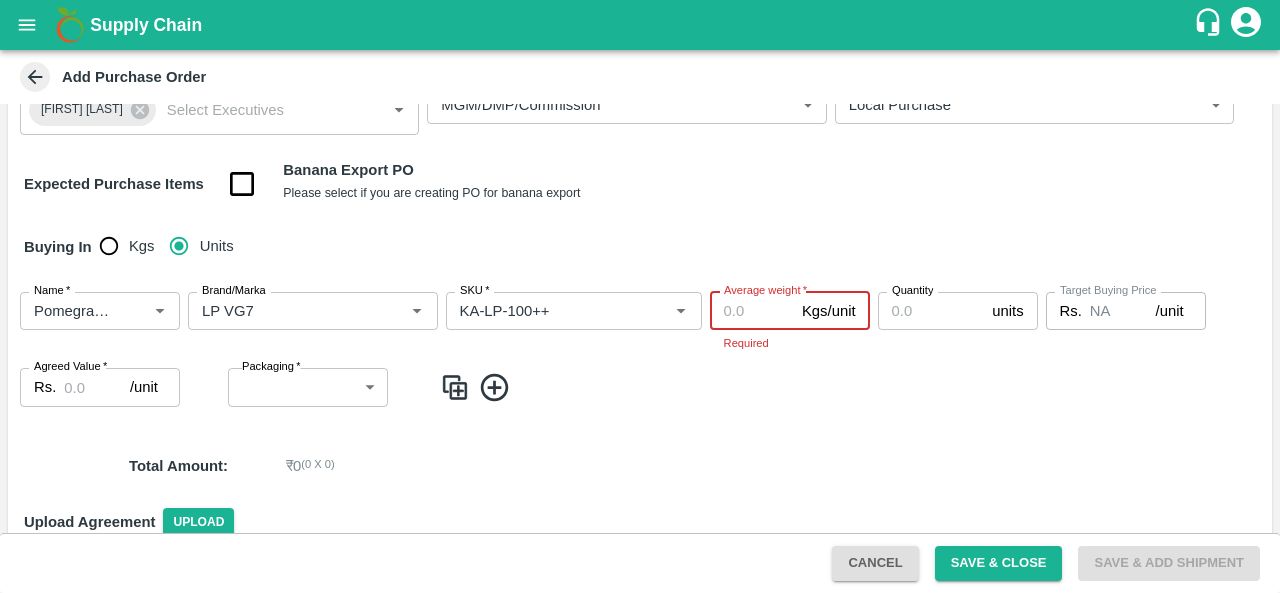 click on "Average weight   *" at bounding box center [752, 311] 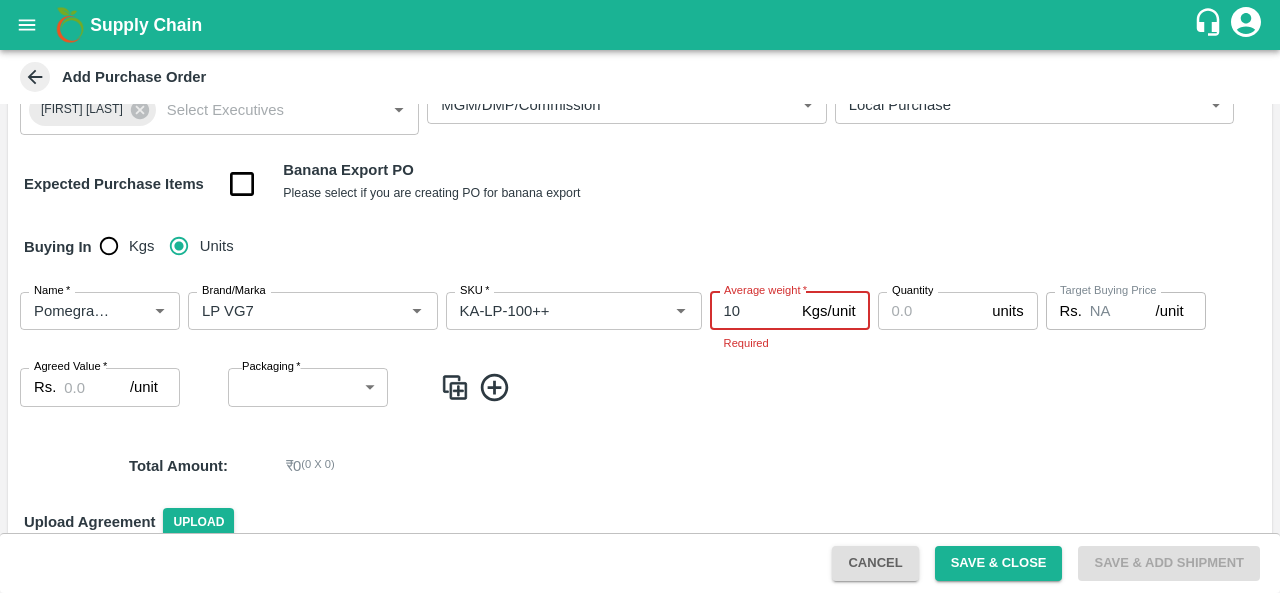 type on "10" 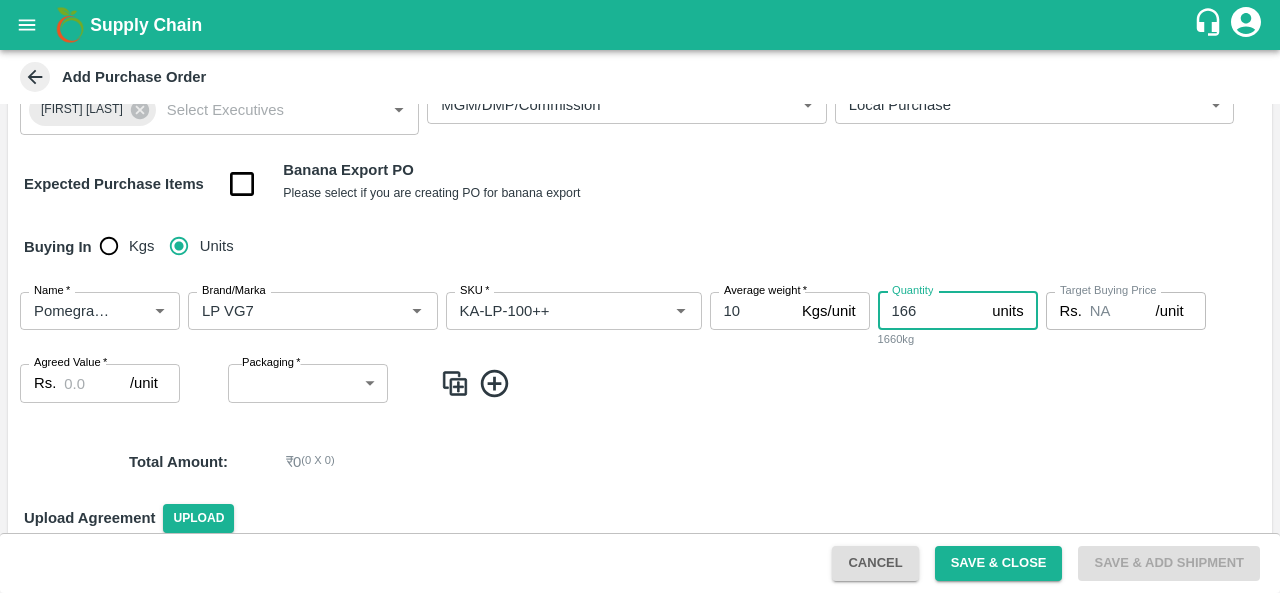 type on "166" 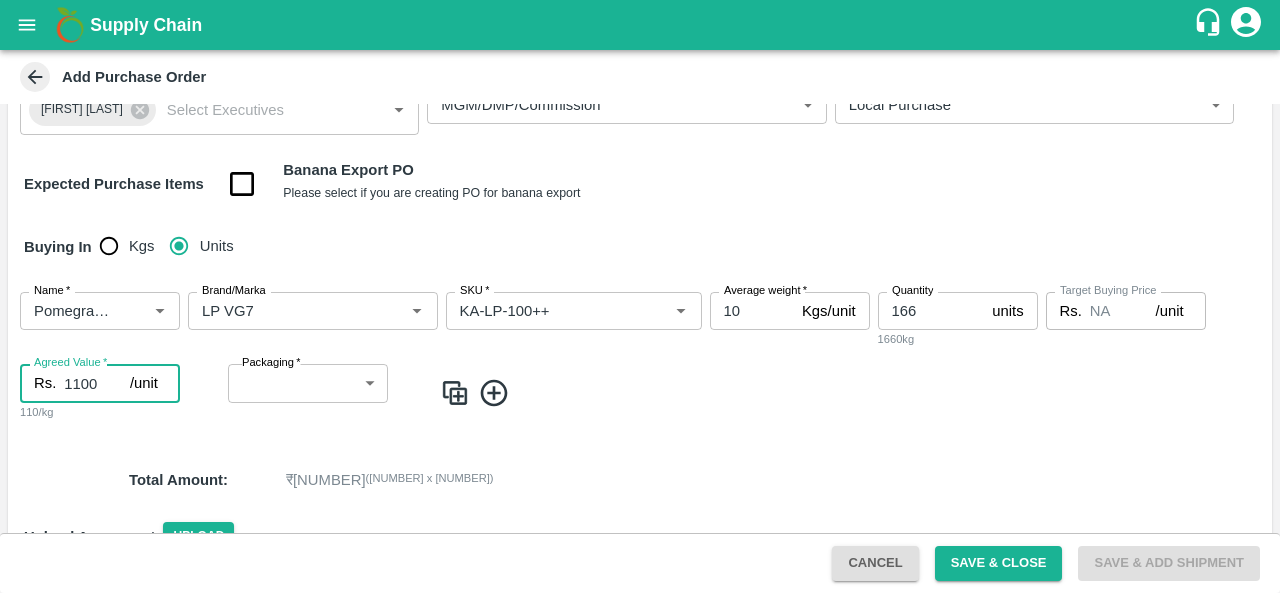type on "1100" 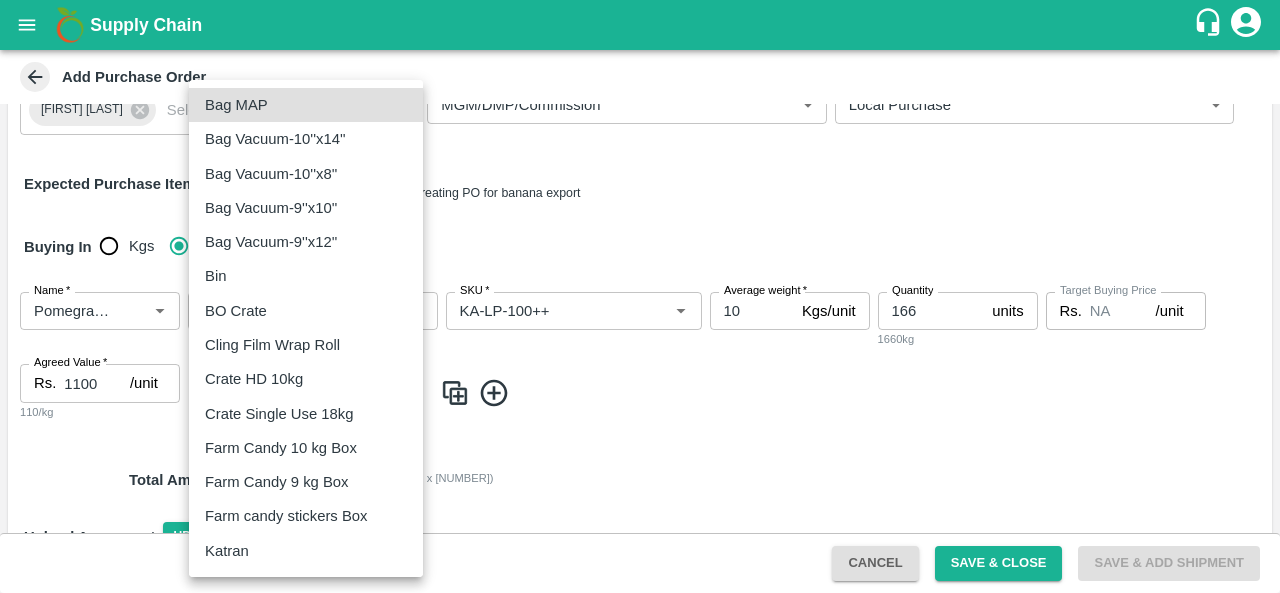 type 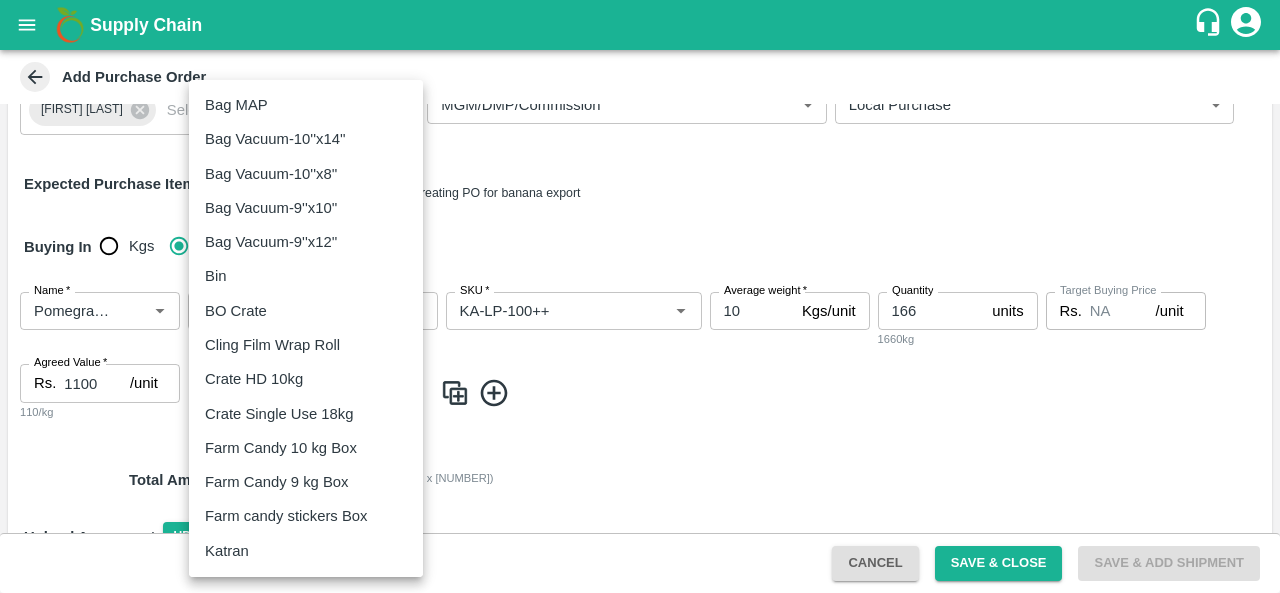 type 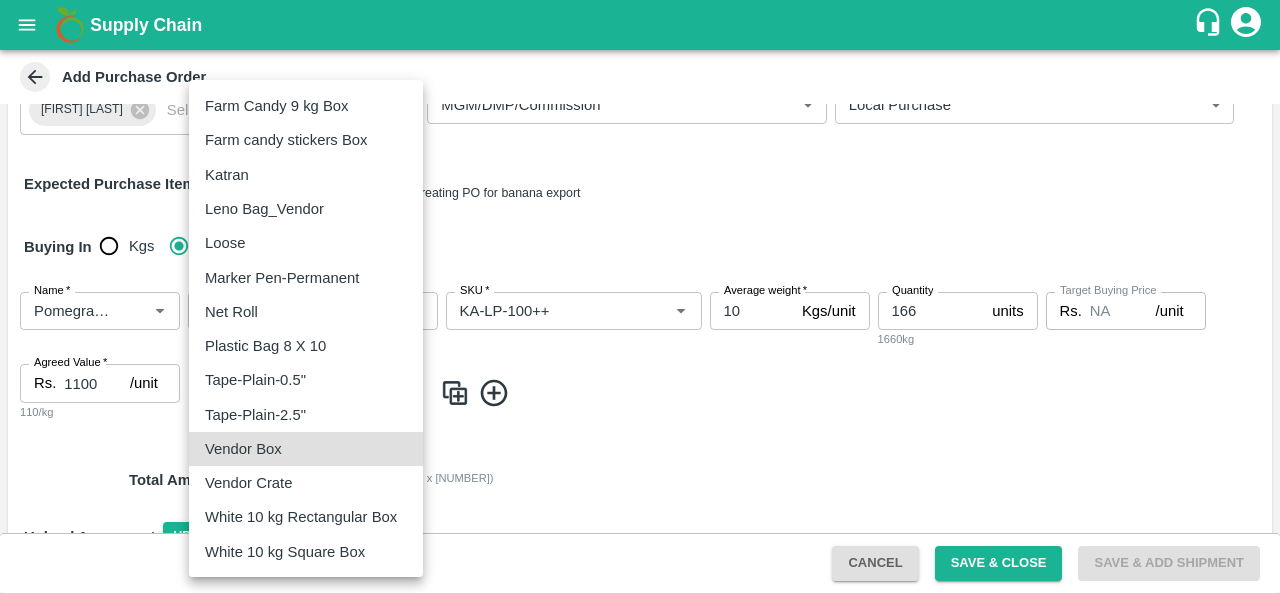type on "276" 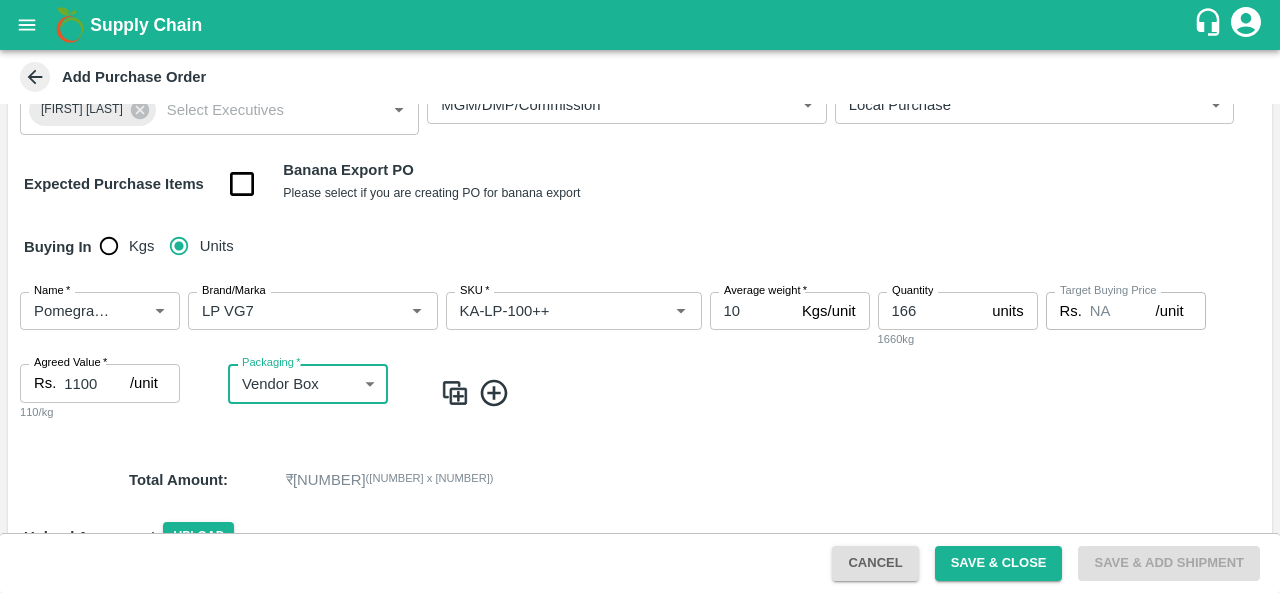 click at bounding box center (455, 393) 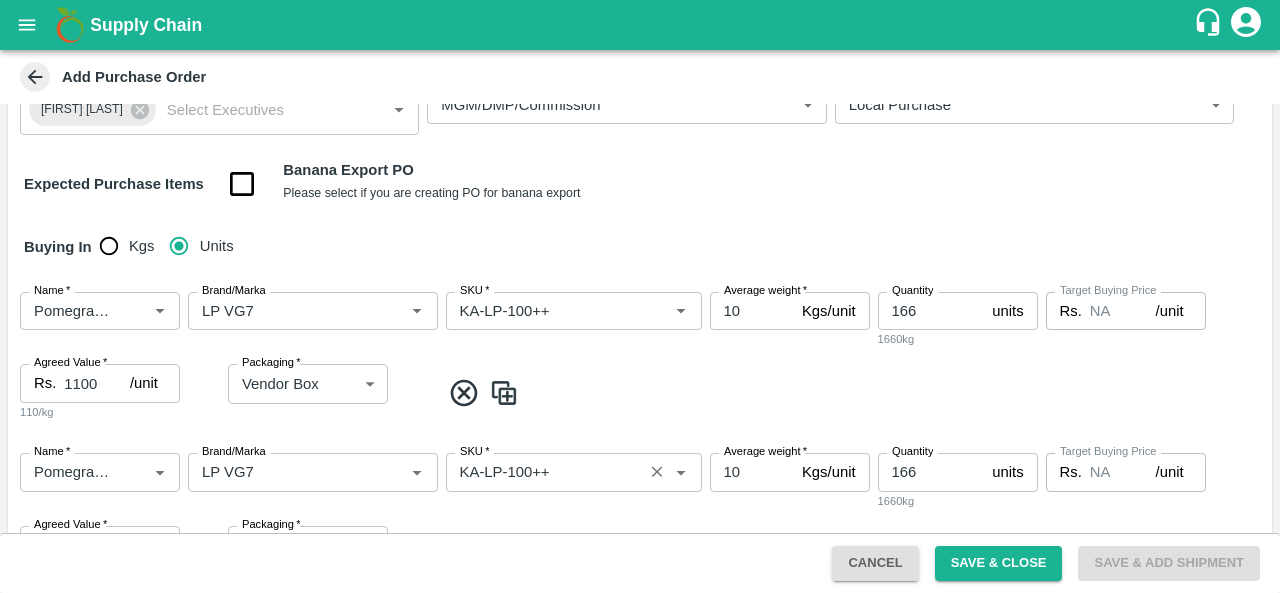 click on "SKU   *" at bounding box center [544, 472] 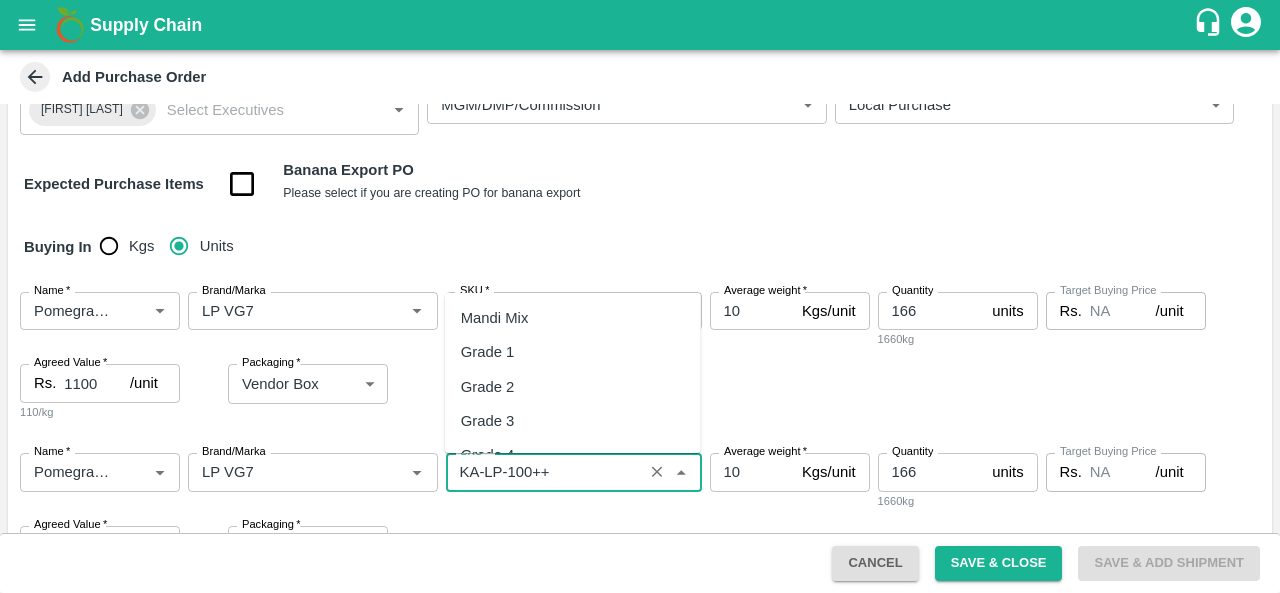 scroll, scrollTop: 11435, scrollLeft: 0, axis: vertical 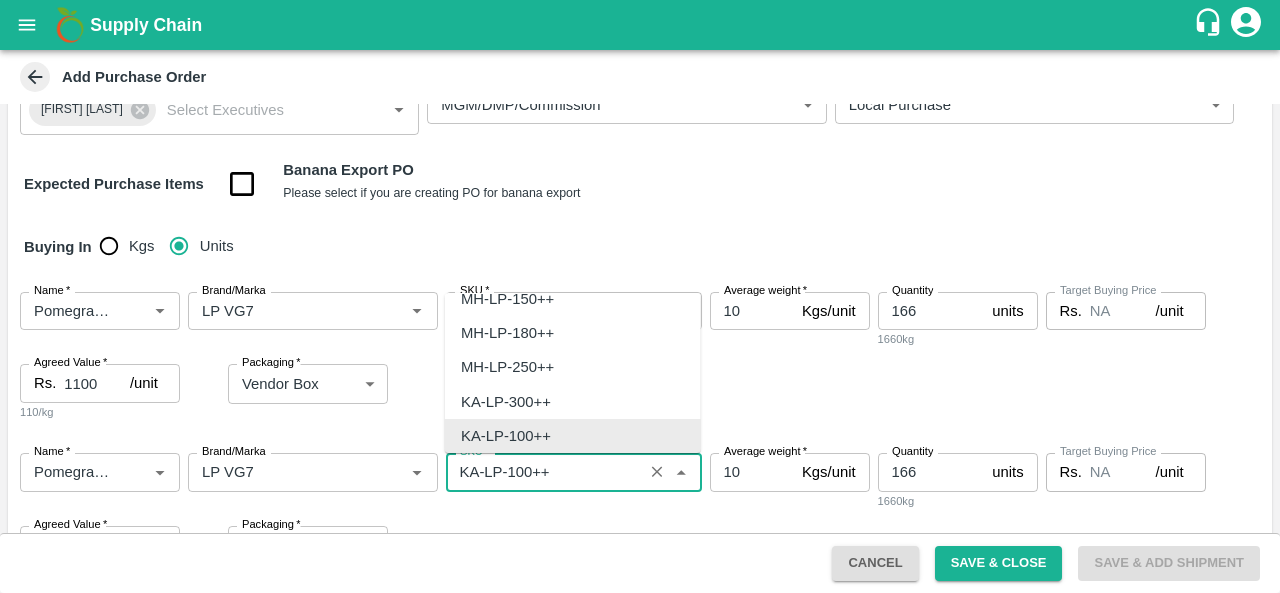 click on "SKU   *" at bounding box center [544, 472] 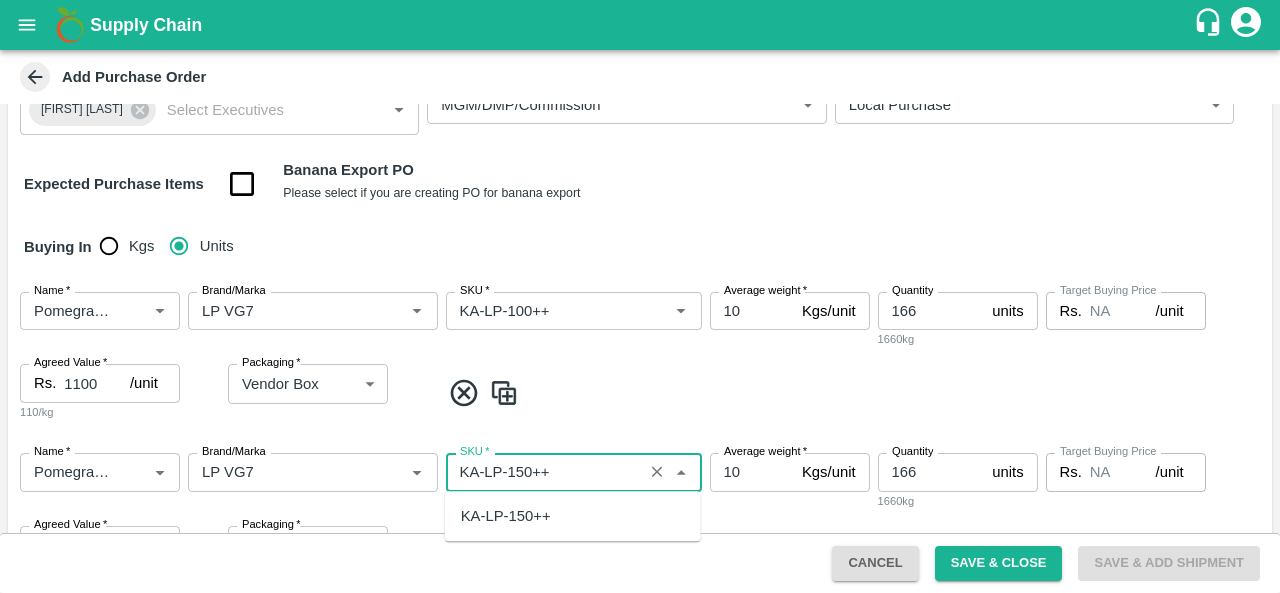 click on "KA-LP-150++" at bounding box center (506, 516) 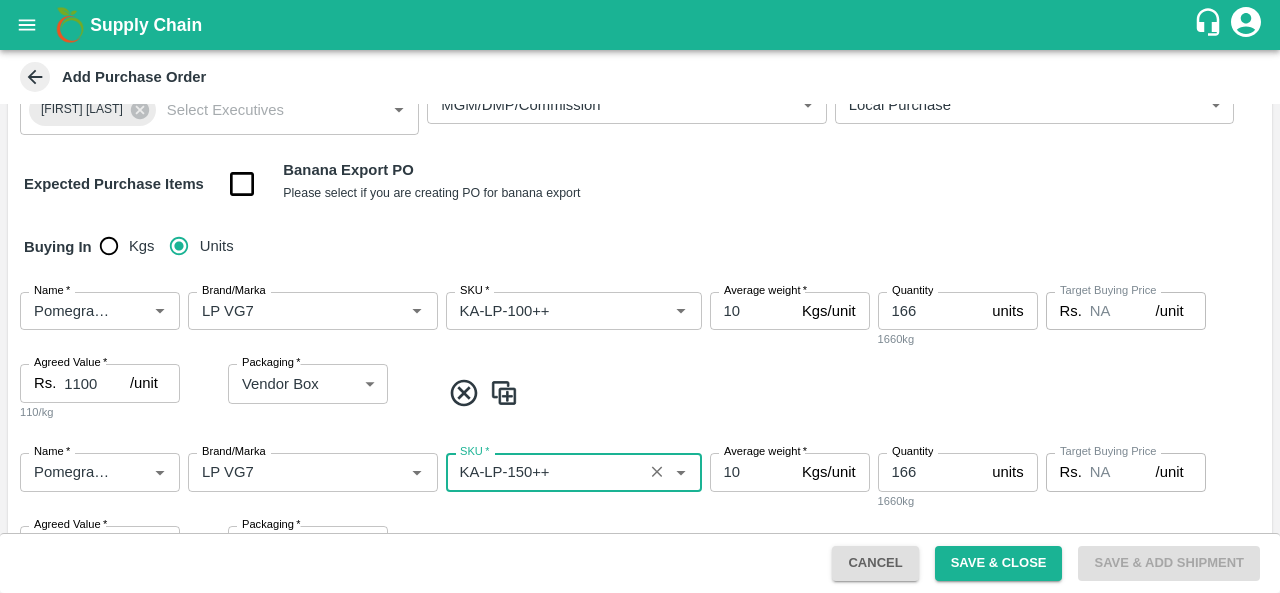 type on "KA-LP-150++" 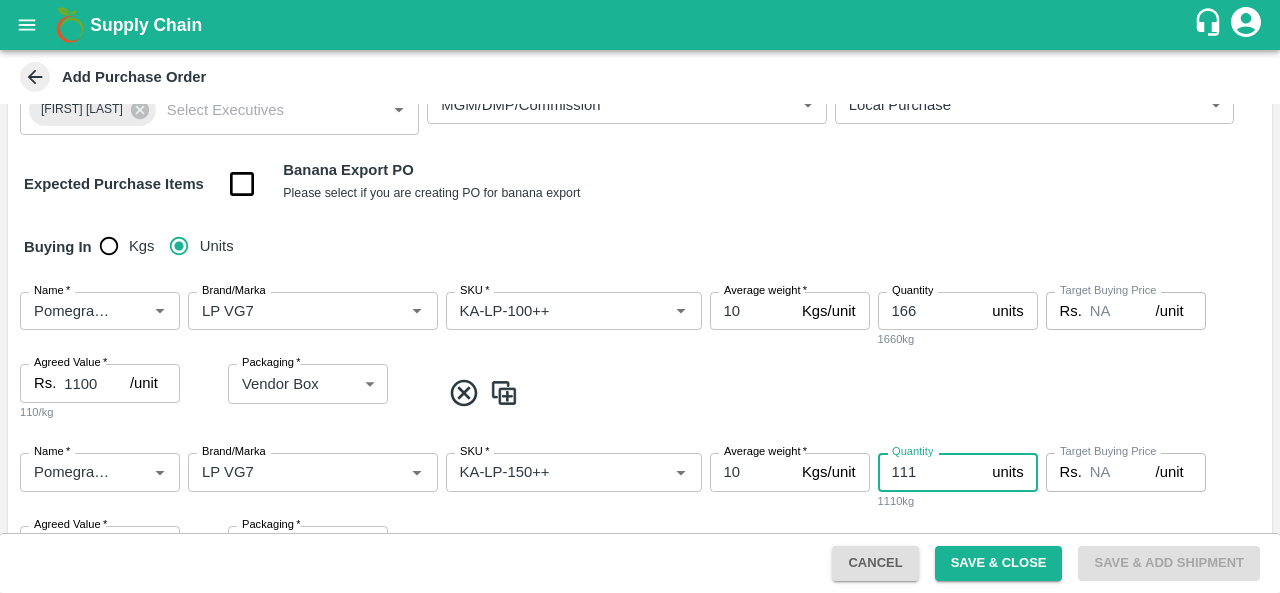 type on "111" 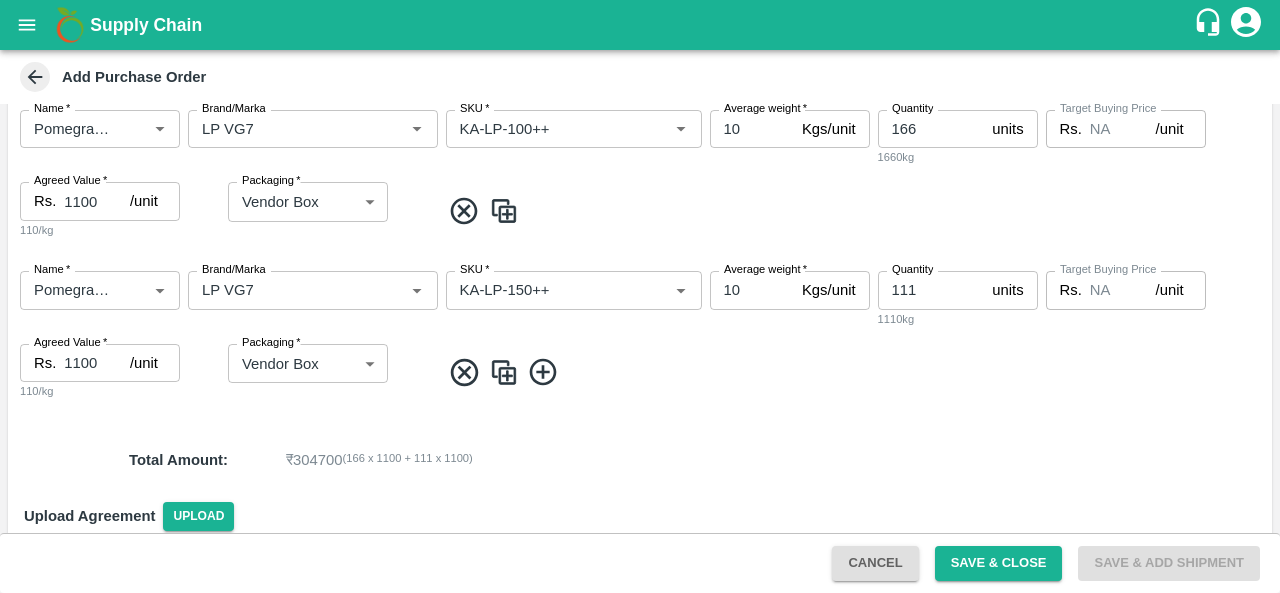 scroll, scrollTop: 417, scrollLeft: 0, axis: vertical 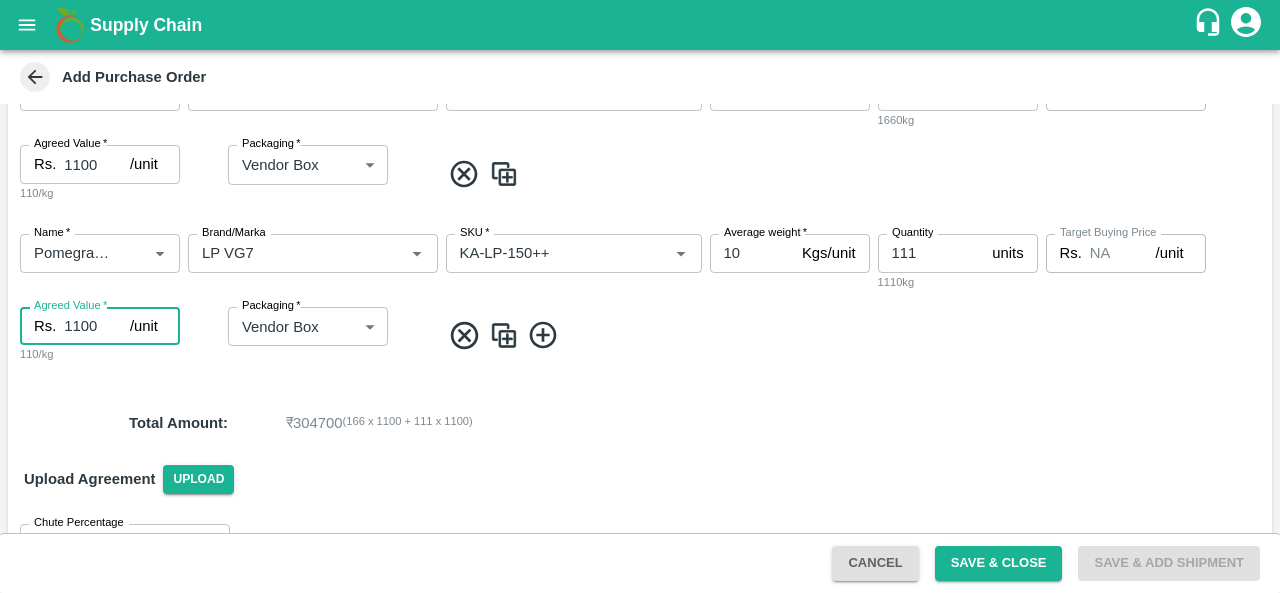 click on "1100" at bounding box center [97, 326] 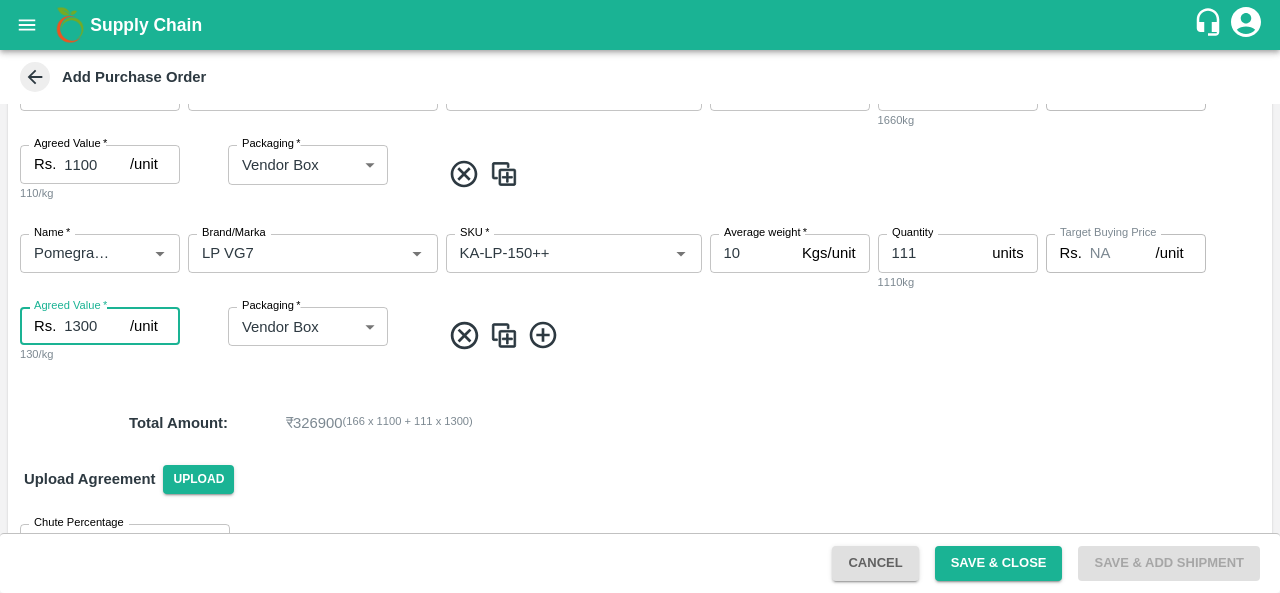 type on "1300" 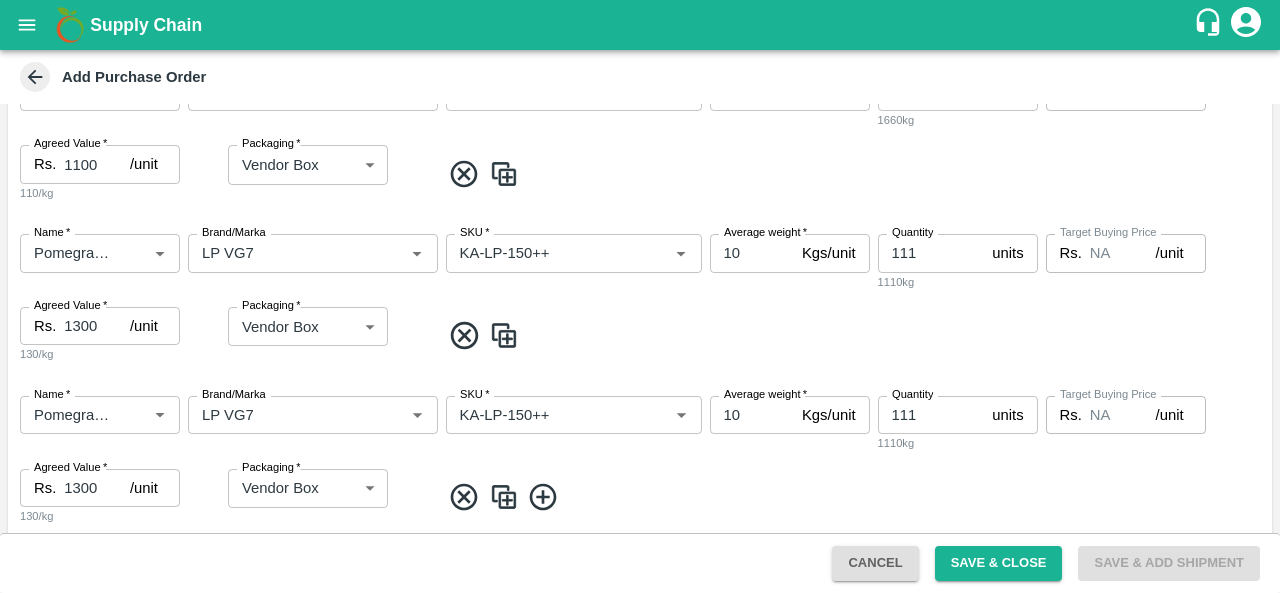 scroll, scrollTop: 487, scrollLeft: 0, axis: vertical 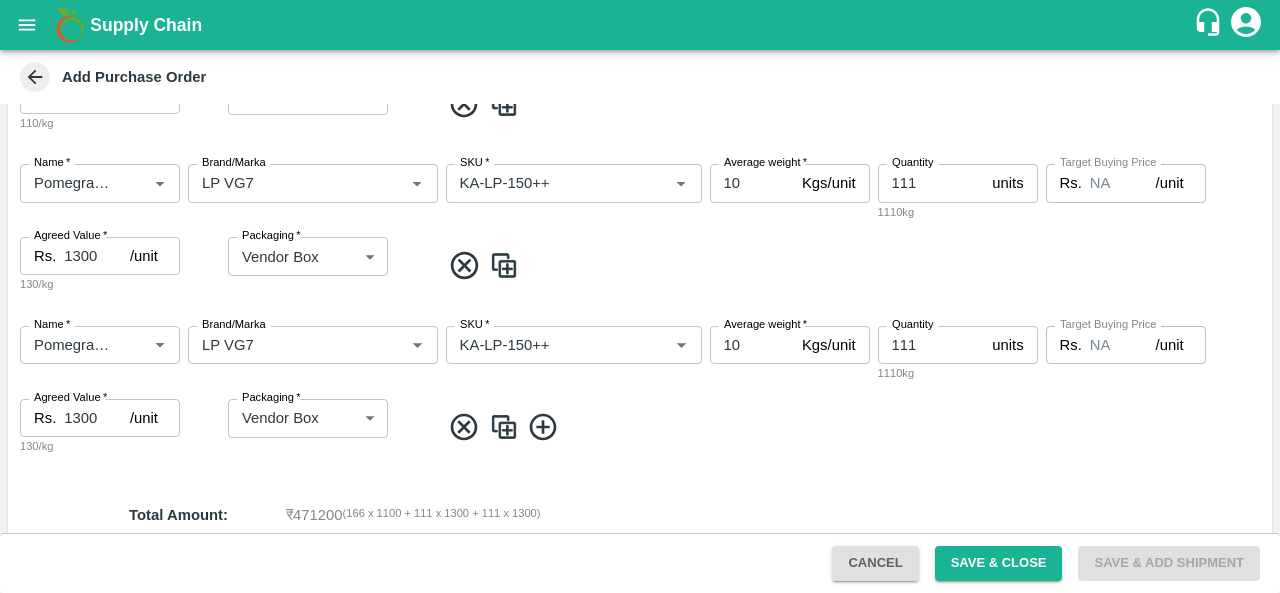 click at bounding box center [504, 427] 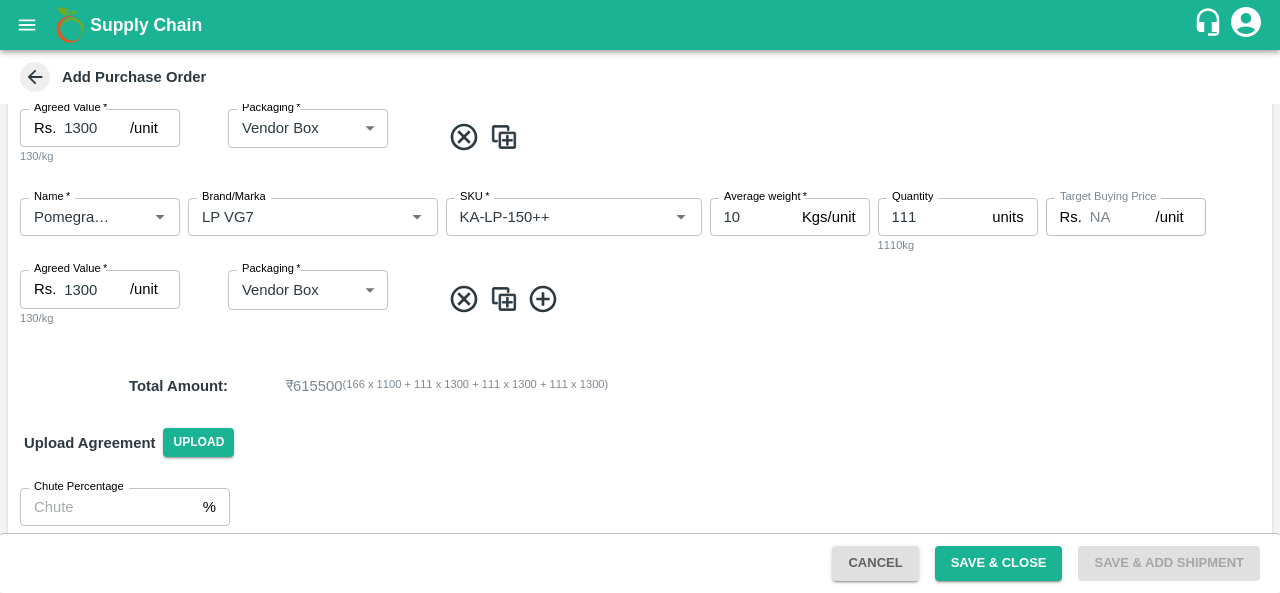 scroll, scrollTop: 779, scrollLeft: 0, axis: vertical 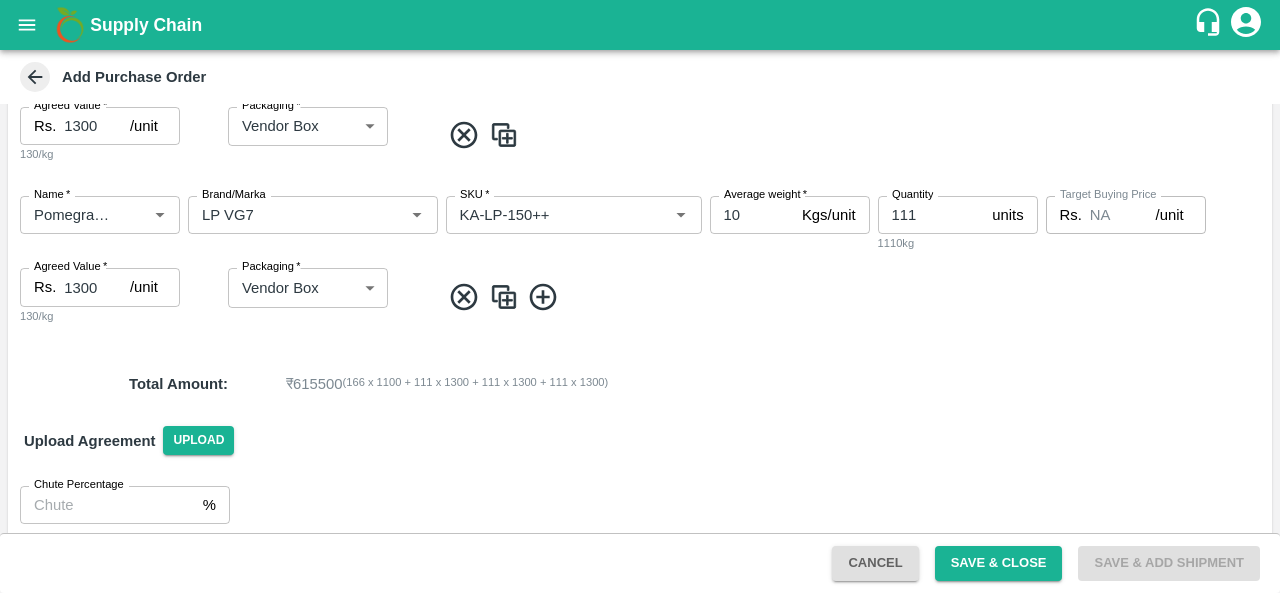 click at bounding box center (504, 297) 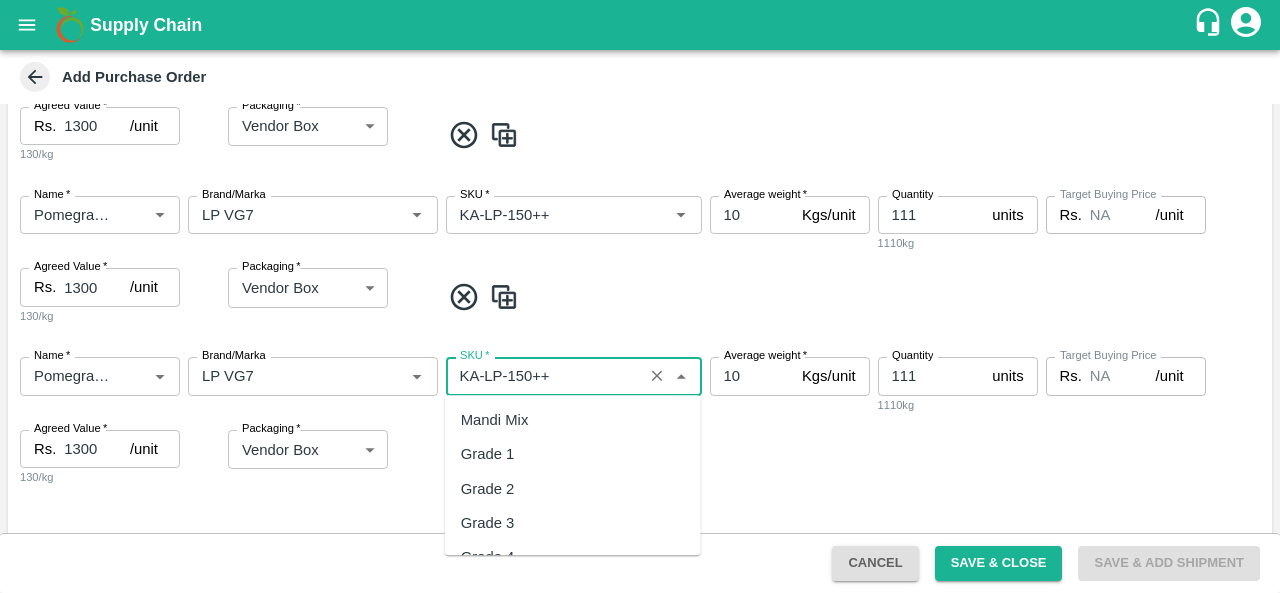 click on "SKU   *" at bounding box center [544, 376] 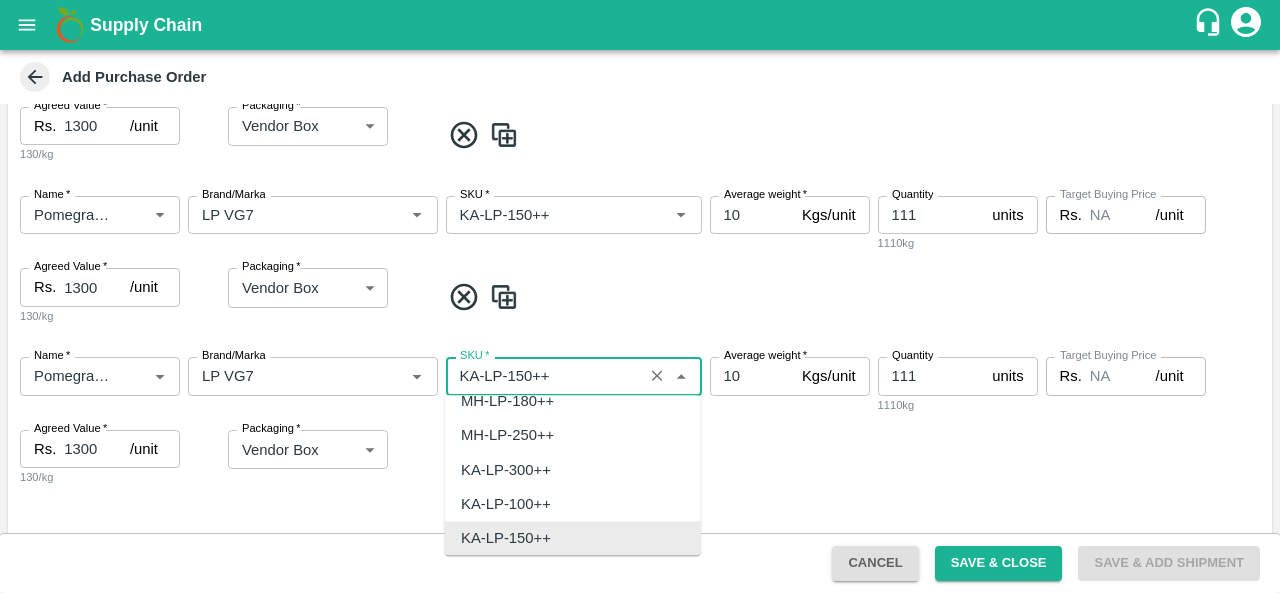 click on "SKU   *" at bounding box center [544, 376] 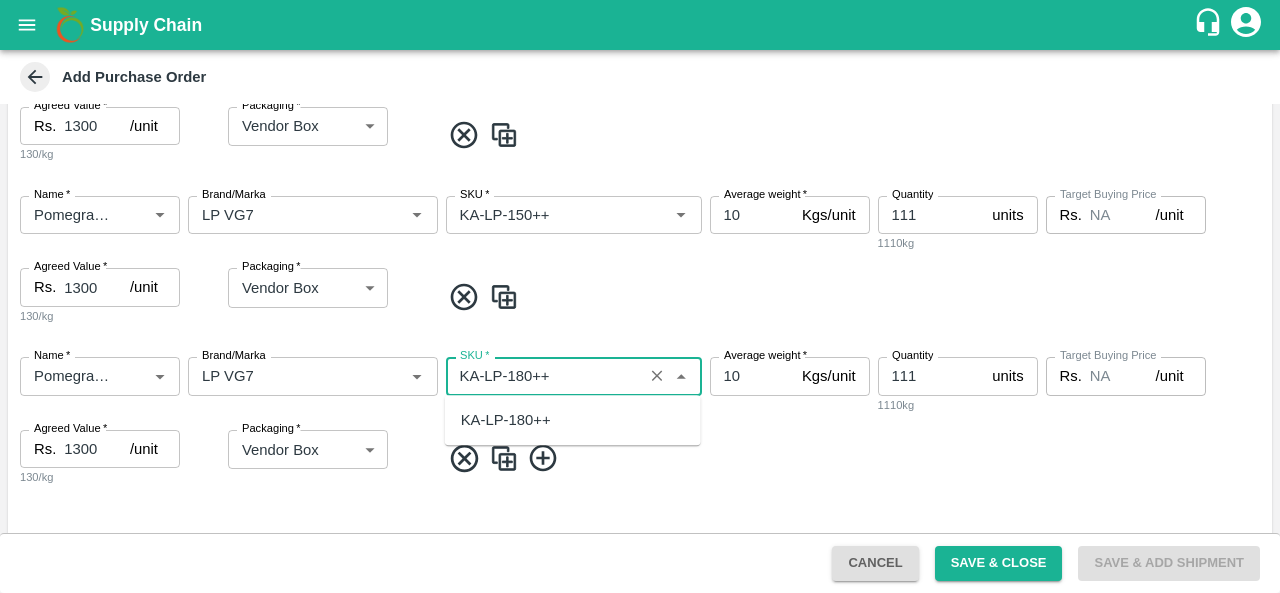 click on "KA-LP-180++" at bounding box center (506, 420) 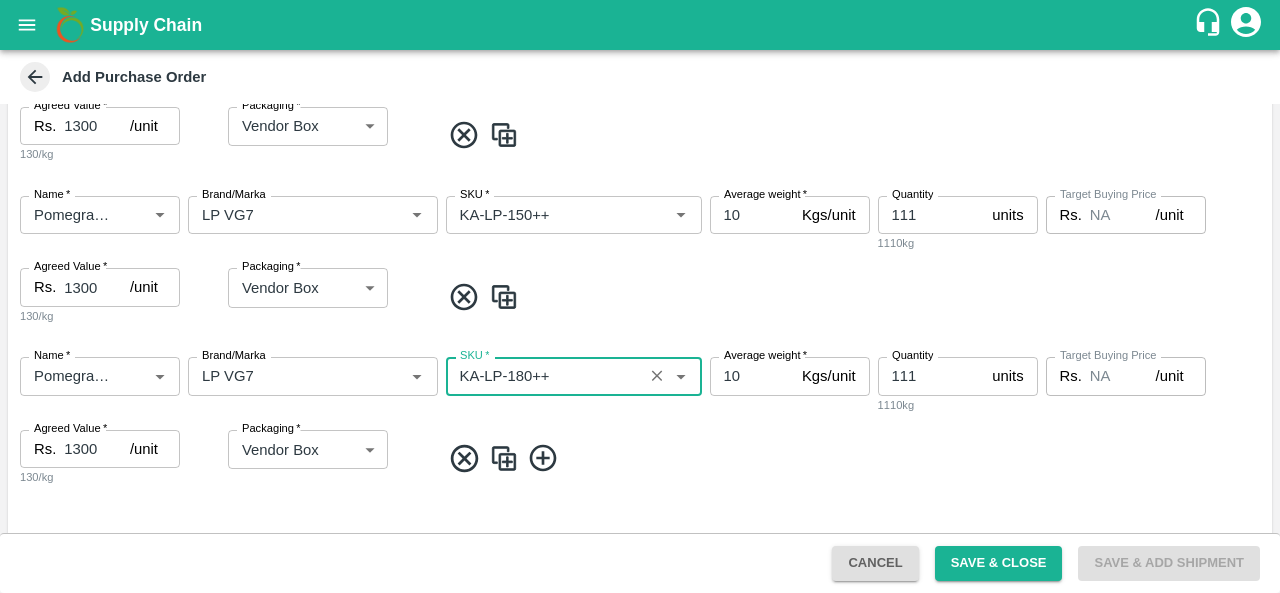 type on "KA-LP-180++" 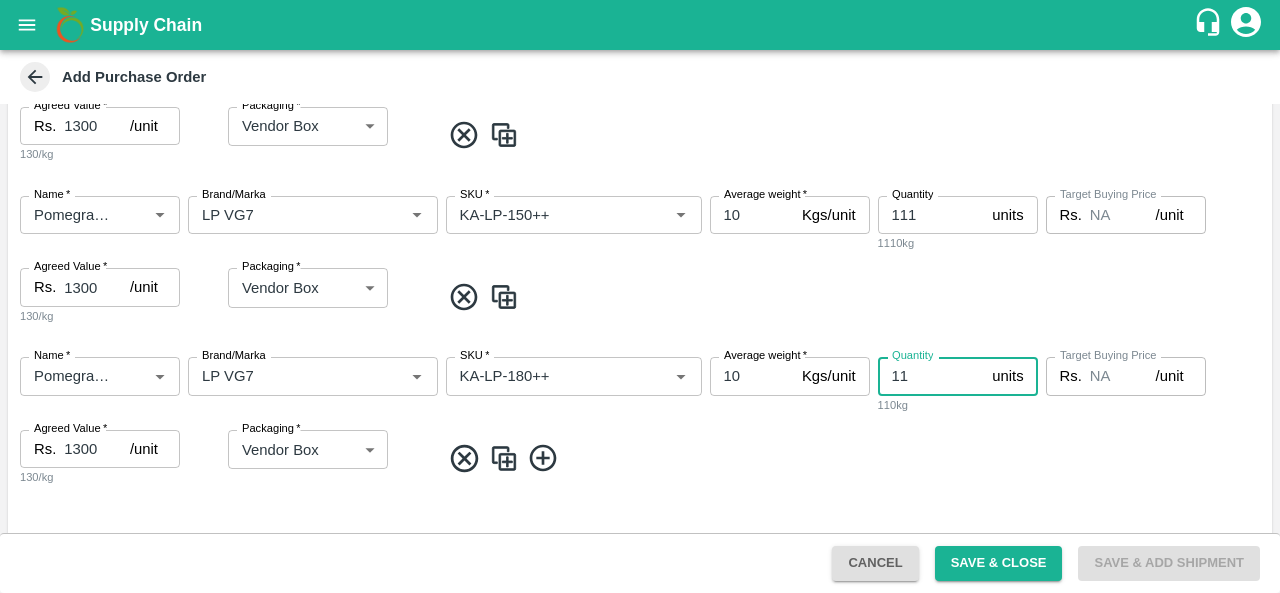 type on "1" 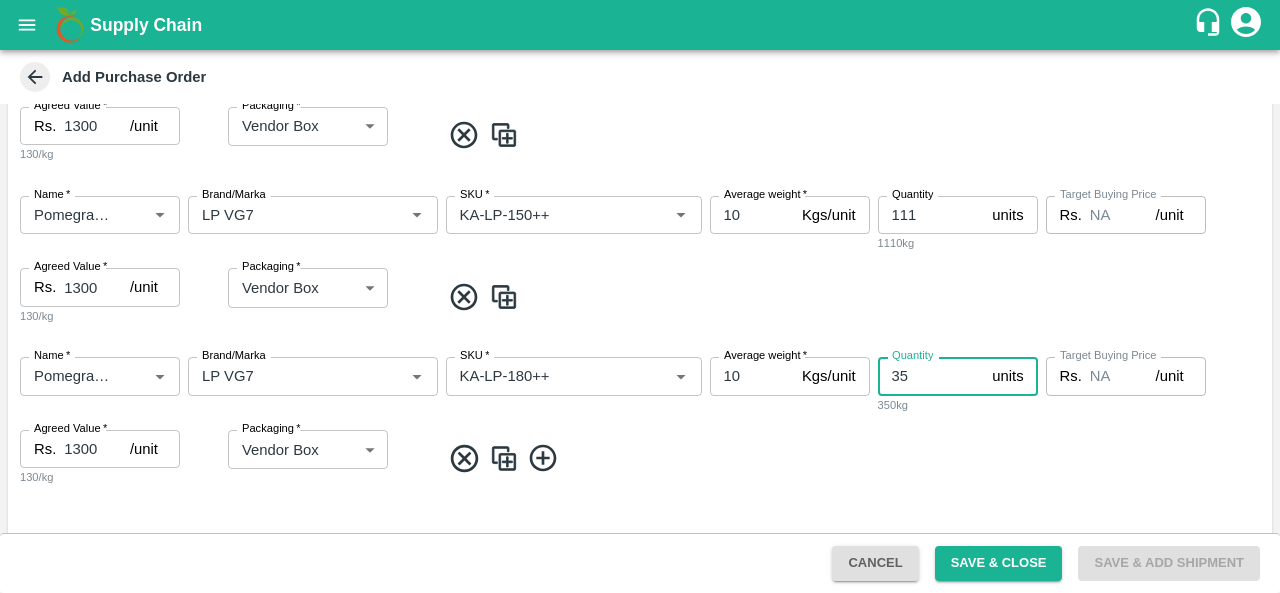 type on "35" 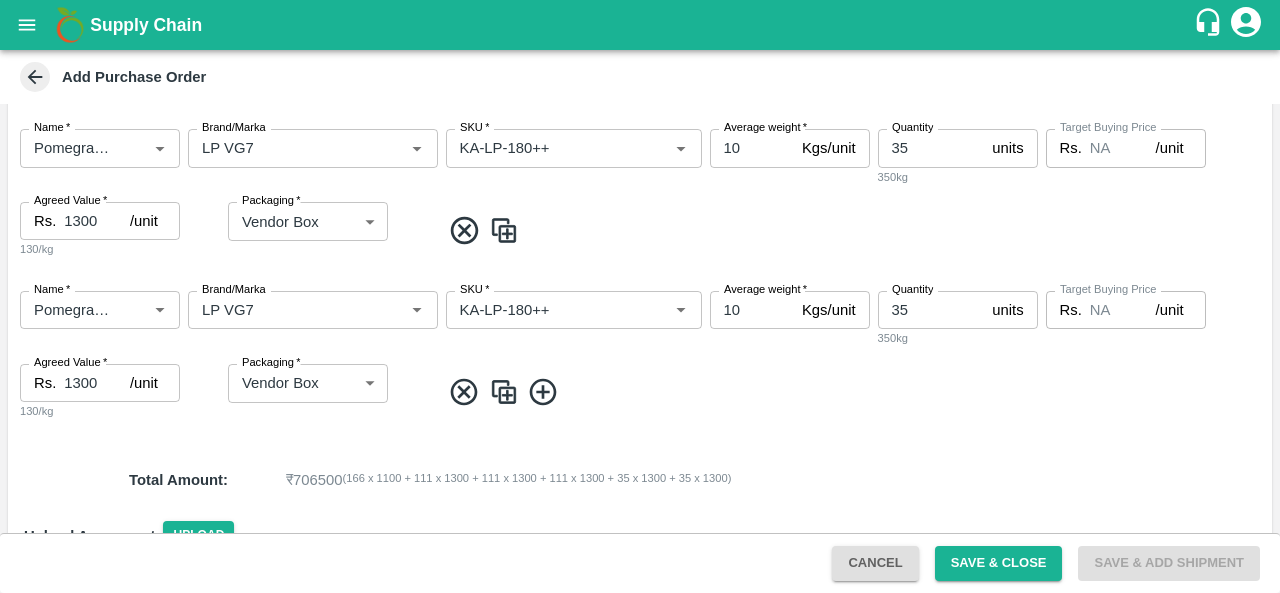 scroll, scrollTop: 1009, scrollLeft: 0, axis: vertical 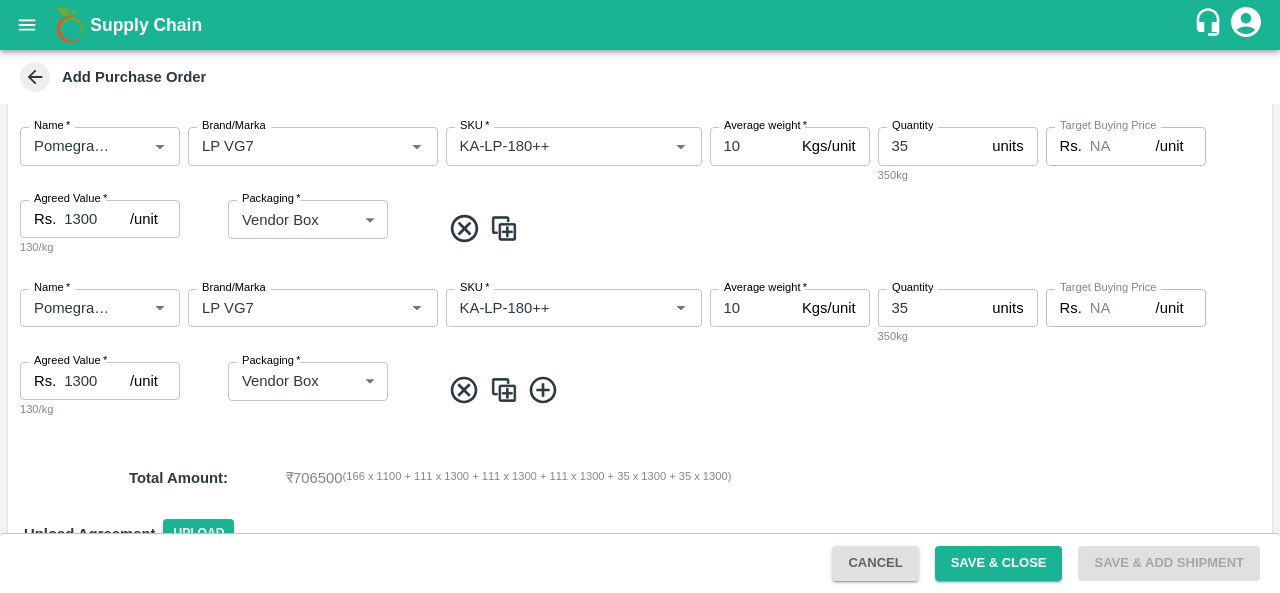 click on "35" at bounding box center (931, 308) 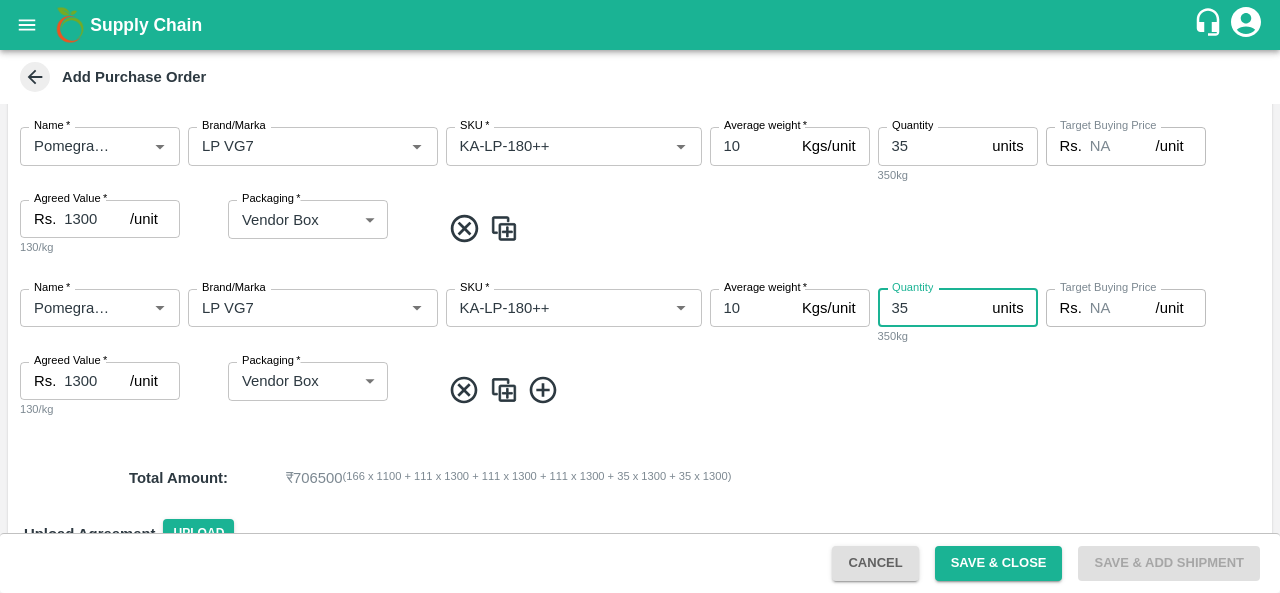 type on "3" 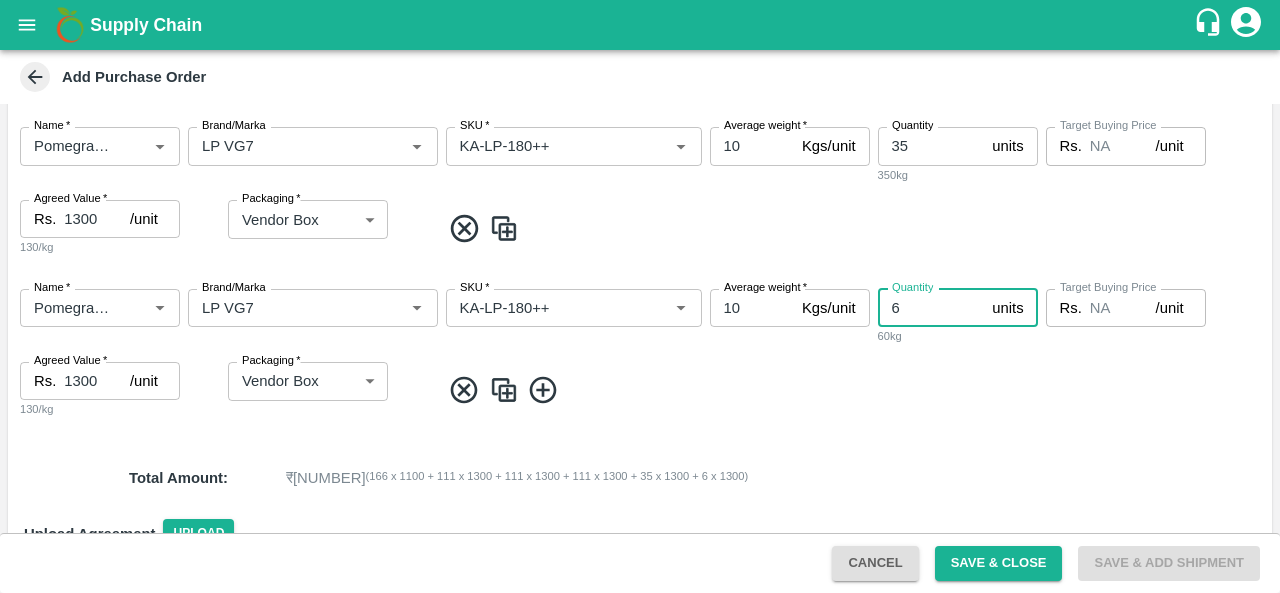 type on "6" 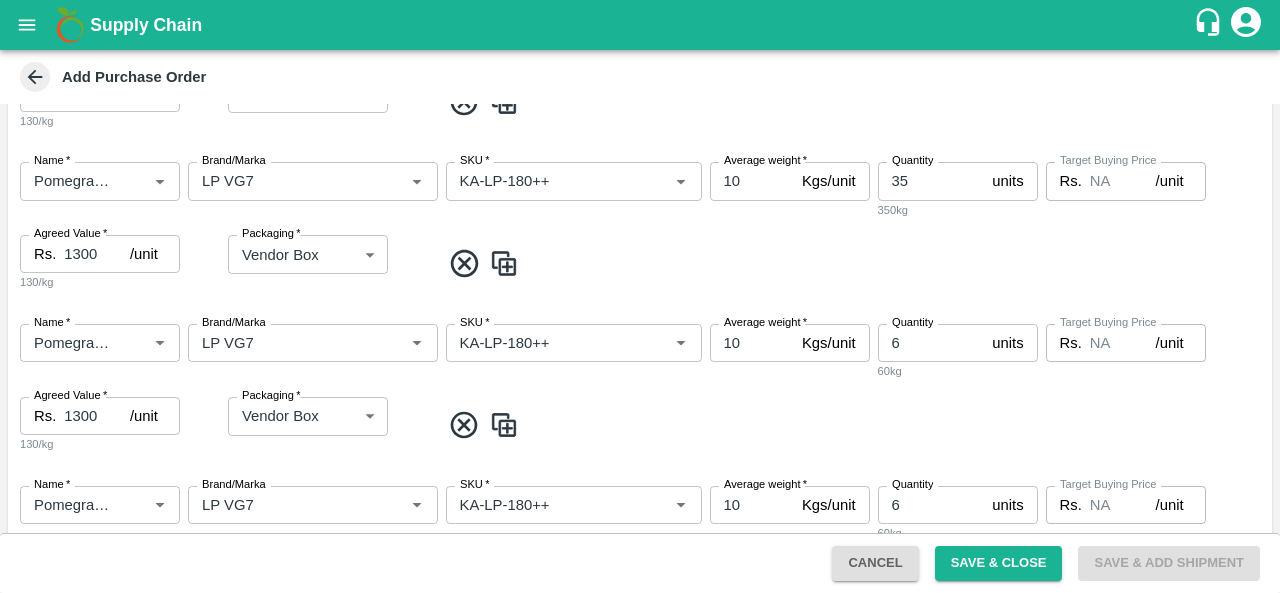 scroll, scrollTop: 974, scrollLeft: 0, axis: vertical 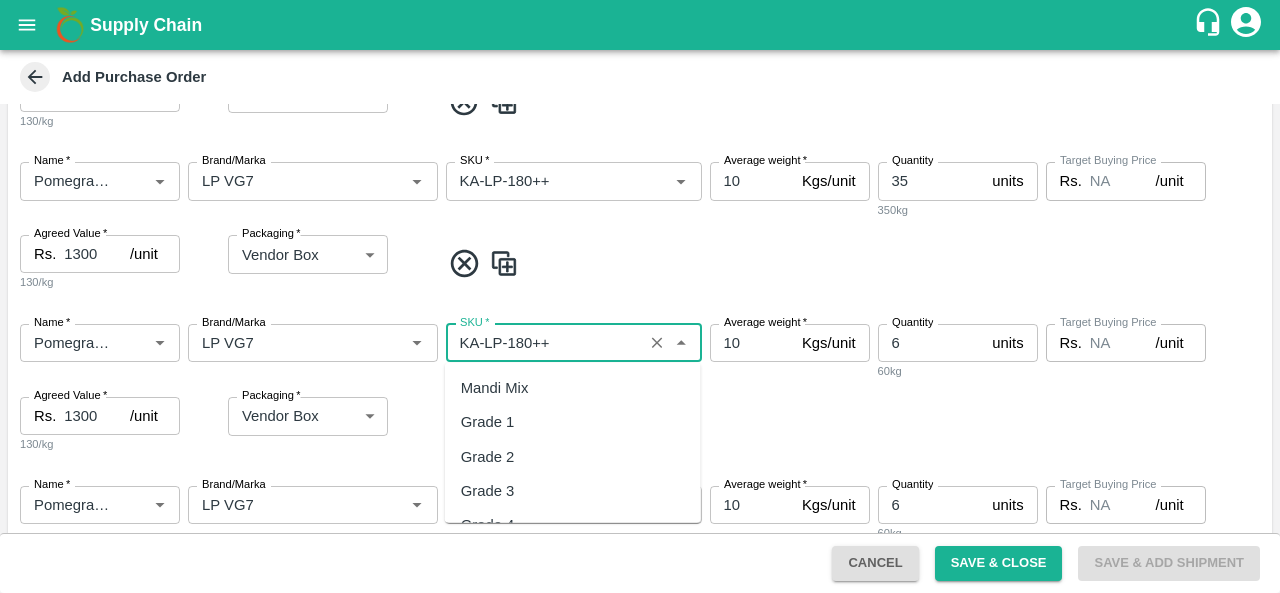 click on "SKU   *" at bounding box center [544, 343] 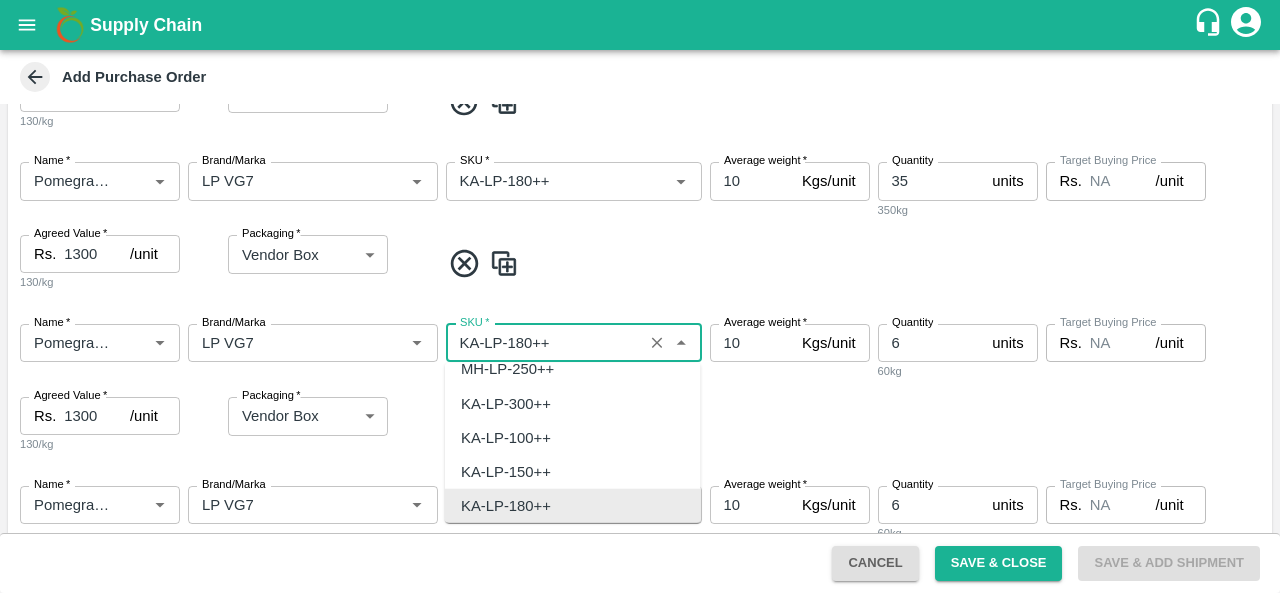 click on "SKU   *" at bounding box center [544, 343] 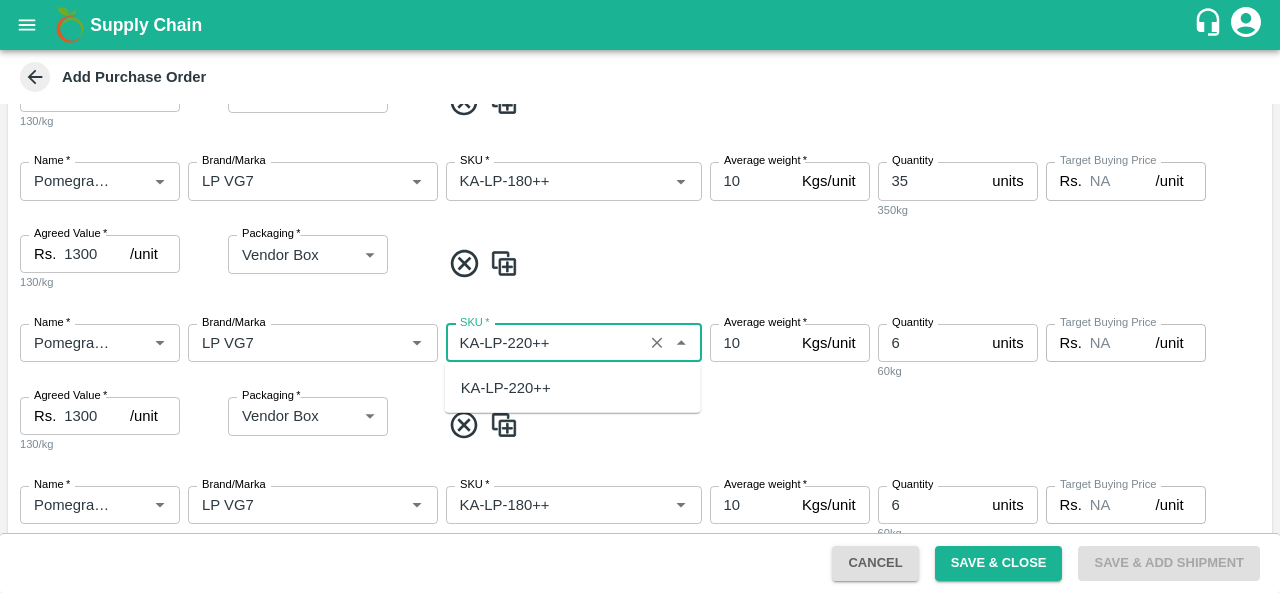 click on "KA-LP-220++" at bounding box center (506, 388) 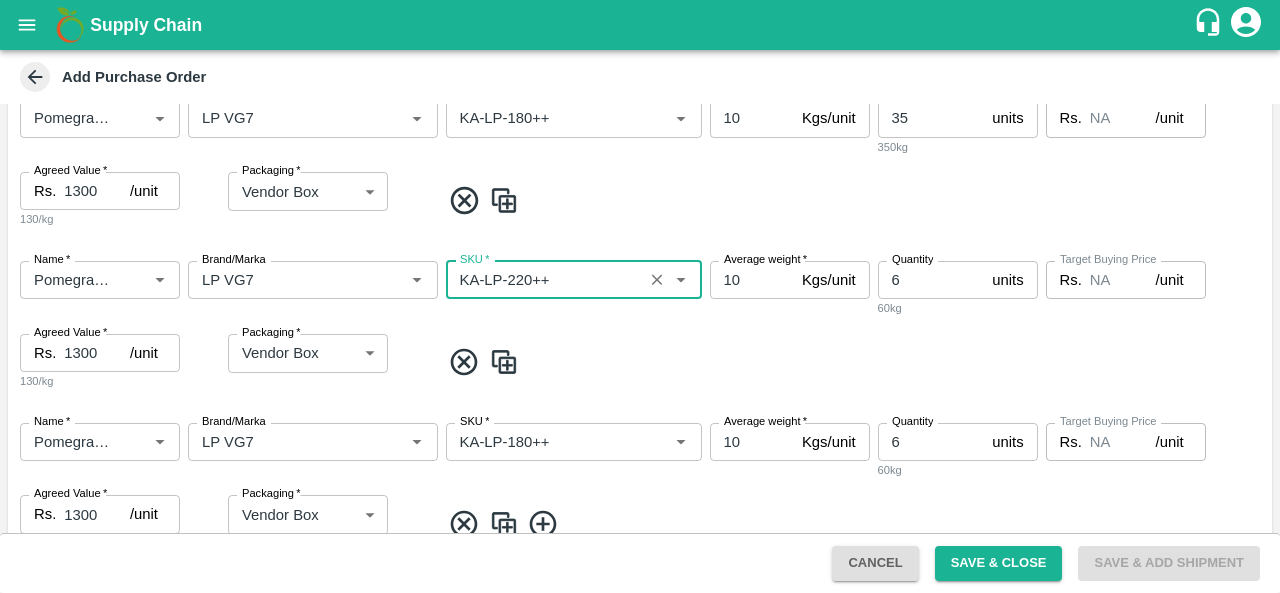 scroll, scrollTop: 1039, scrollLeft: 0, axis: vertical 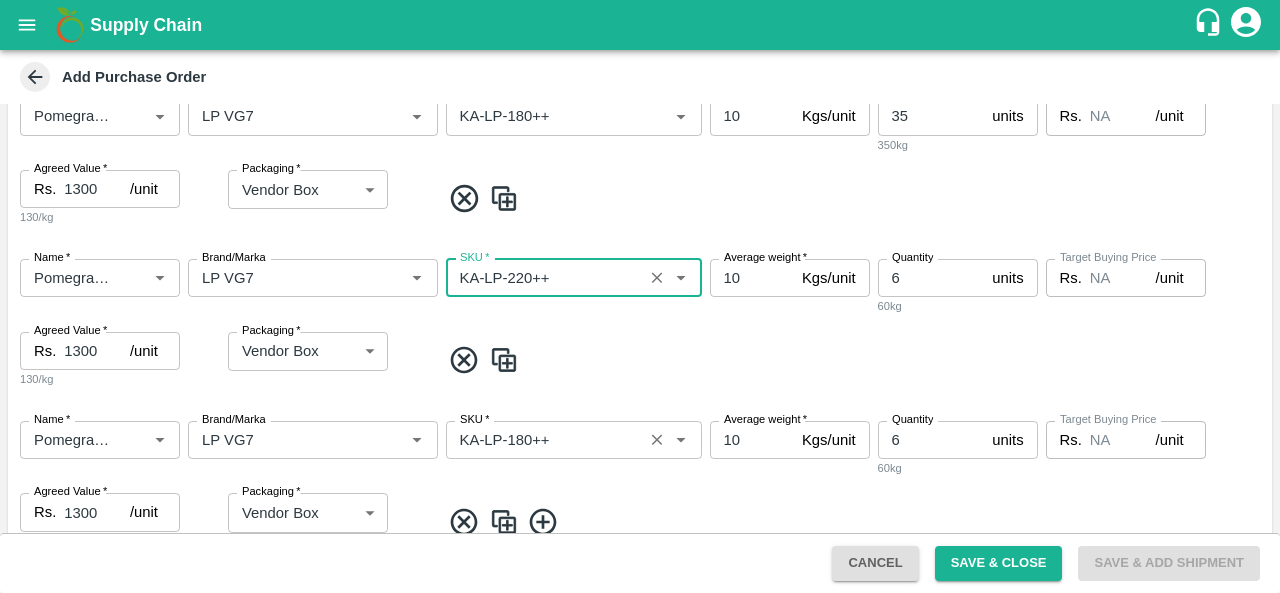 type on "KA-LP-220++" 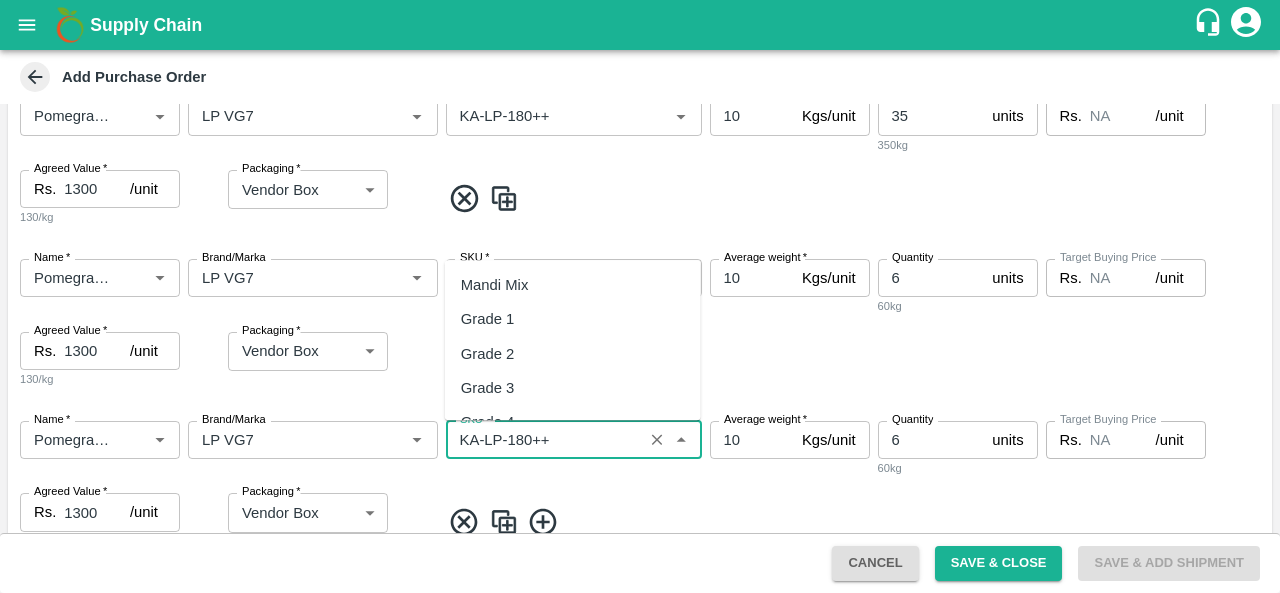 scroll, scrollTop: 11503, scrollLeft: 0, axis: vertical 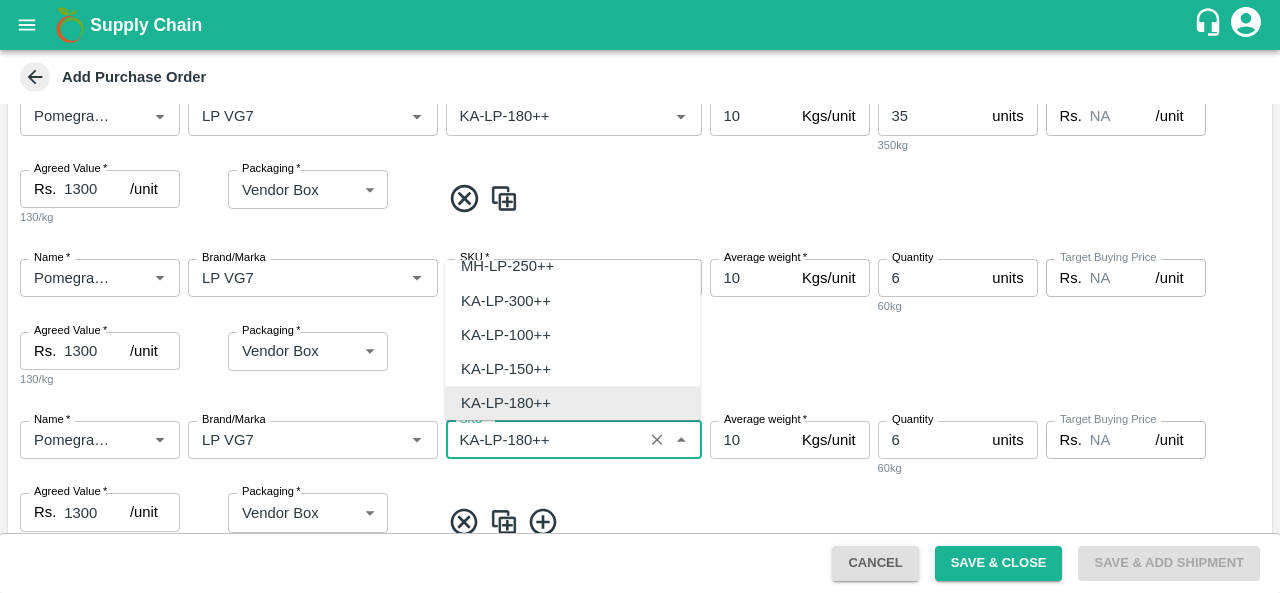 click on "SKU   *" at bounding box center [544, 440] 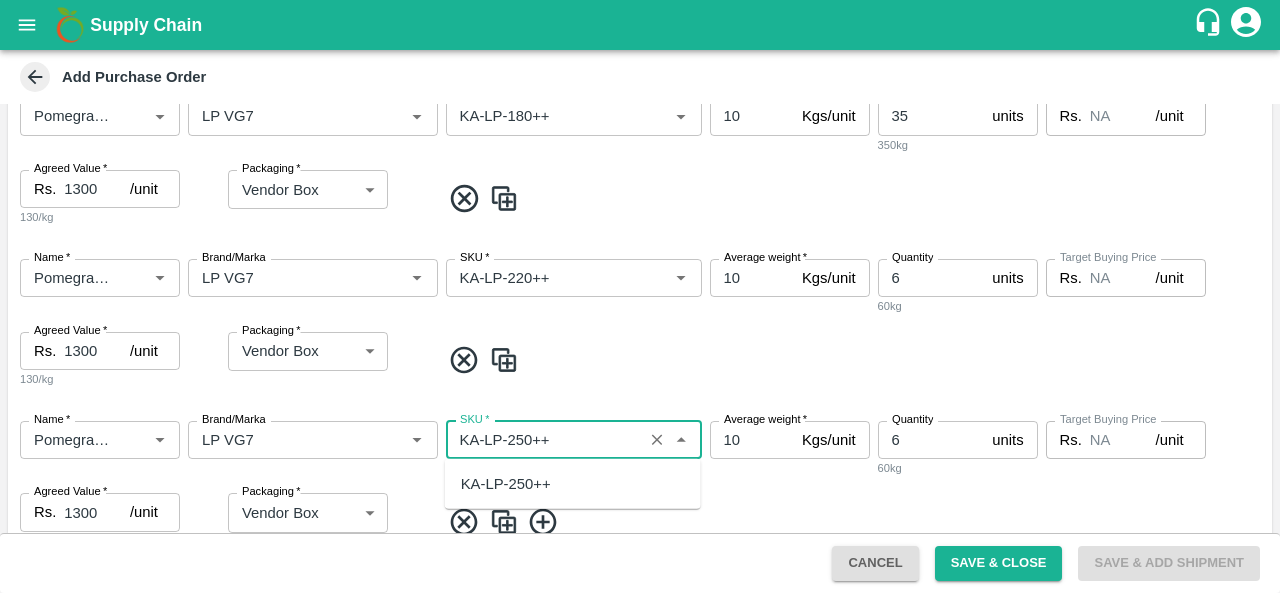 click on "KA-LP-250++" at bounding box center (573, 484) 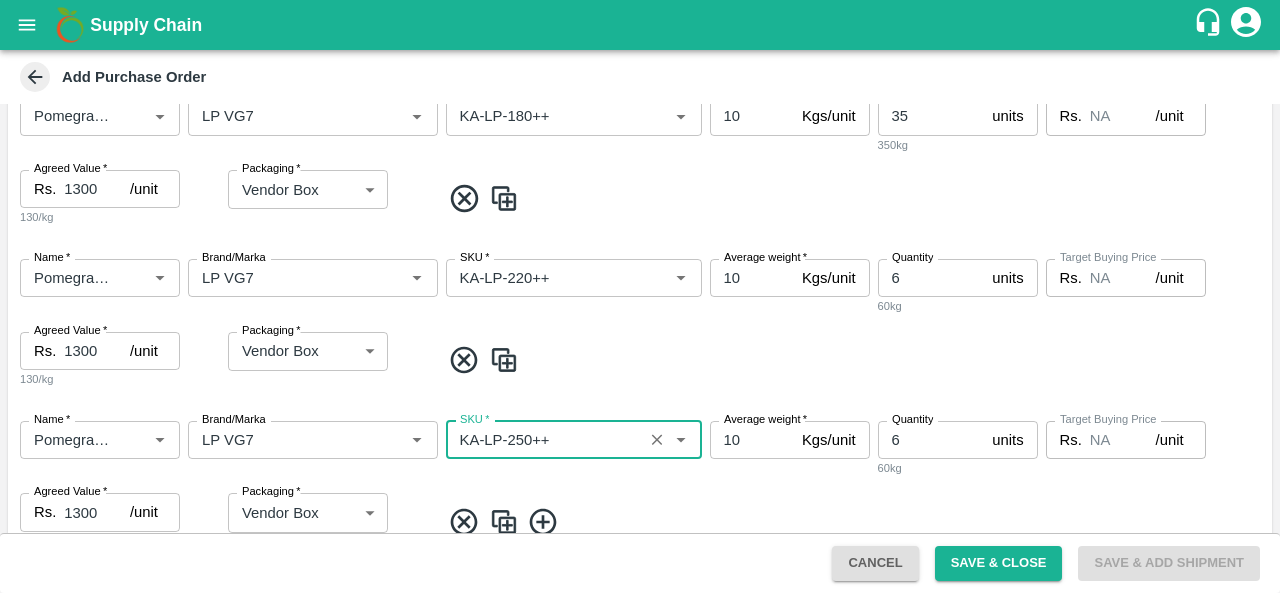 type on "KA-LP-250++" 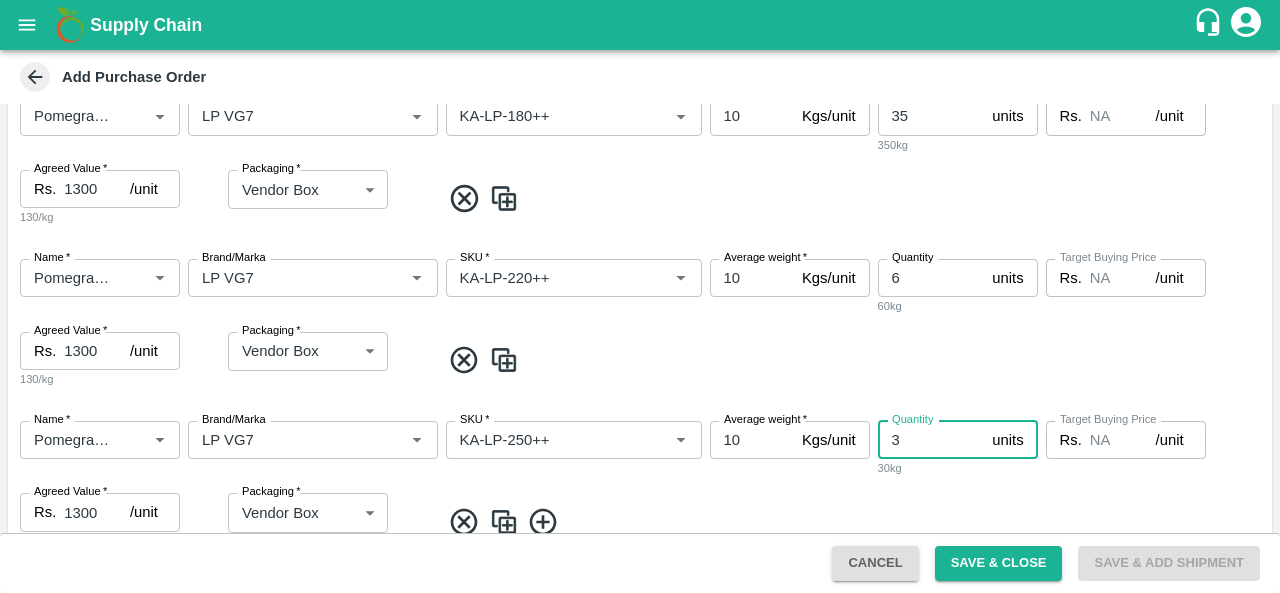type on "3" 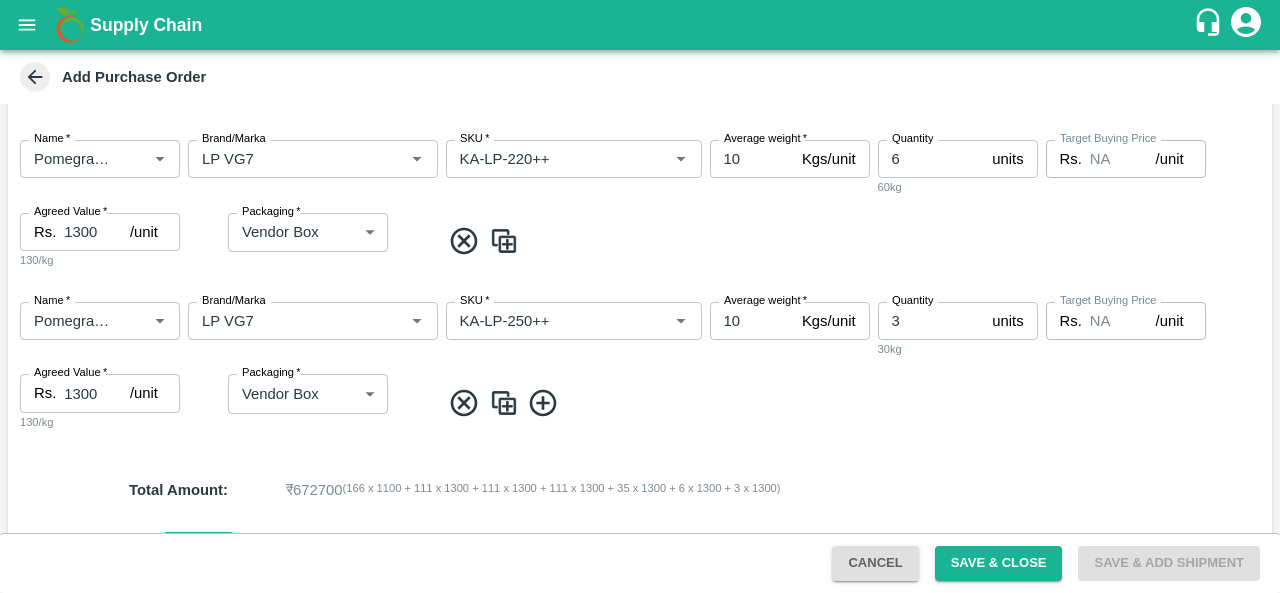scroll, scrollTop: 1159, scrollLeft: 0, axis: vertical 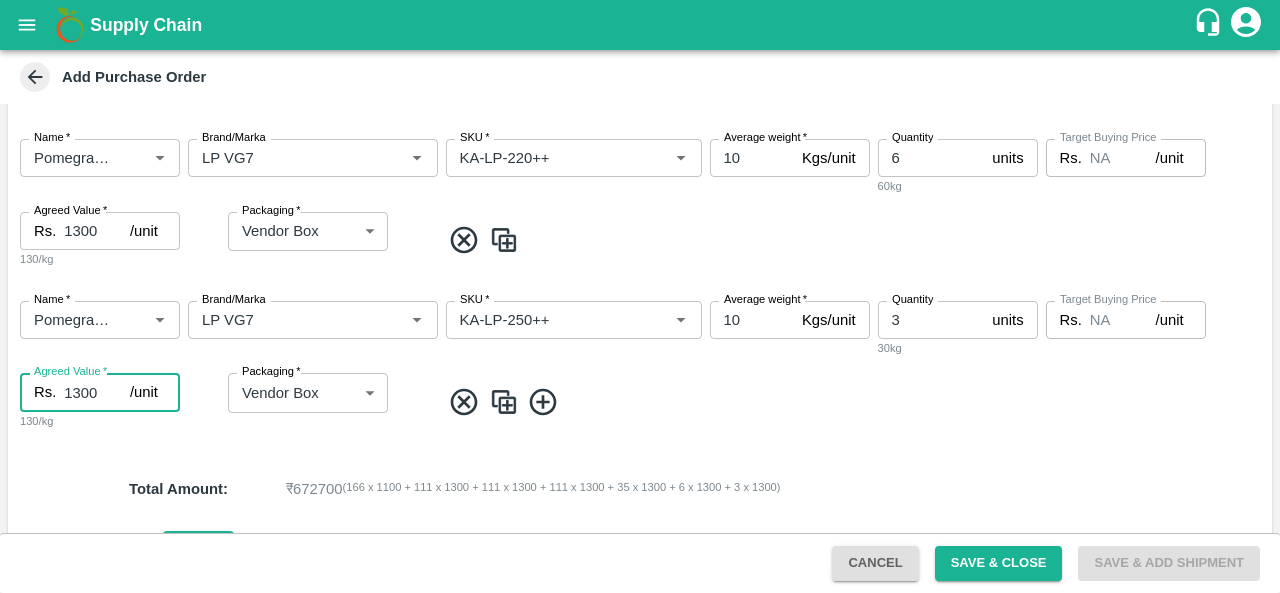 click on "1300" at bounding box center (97, 392) 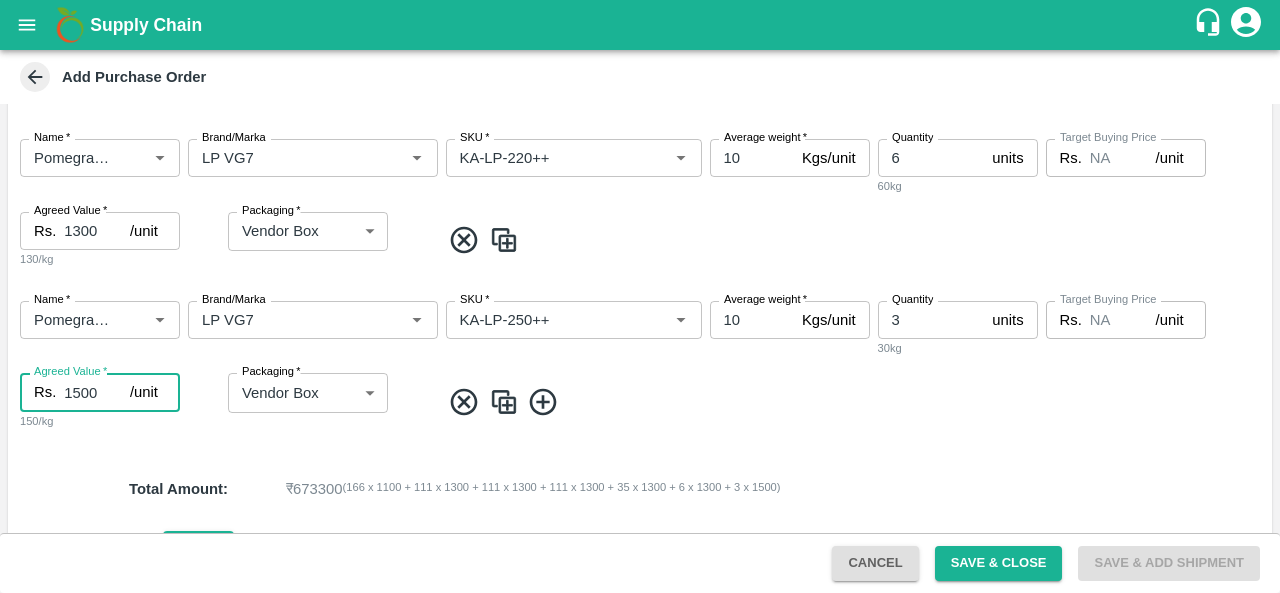 type on "1500" 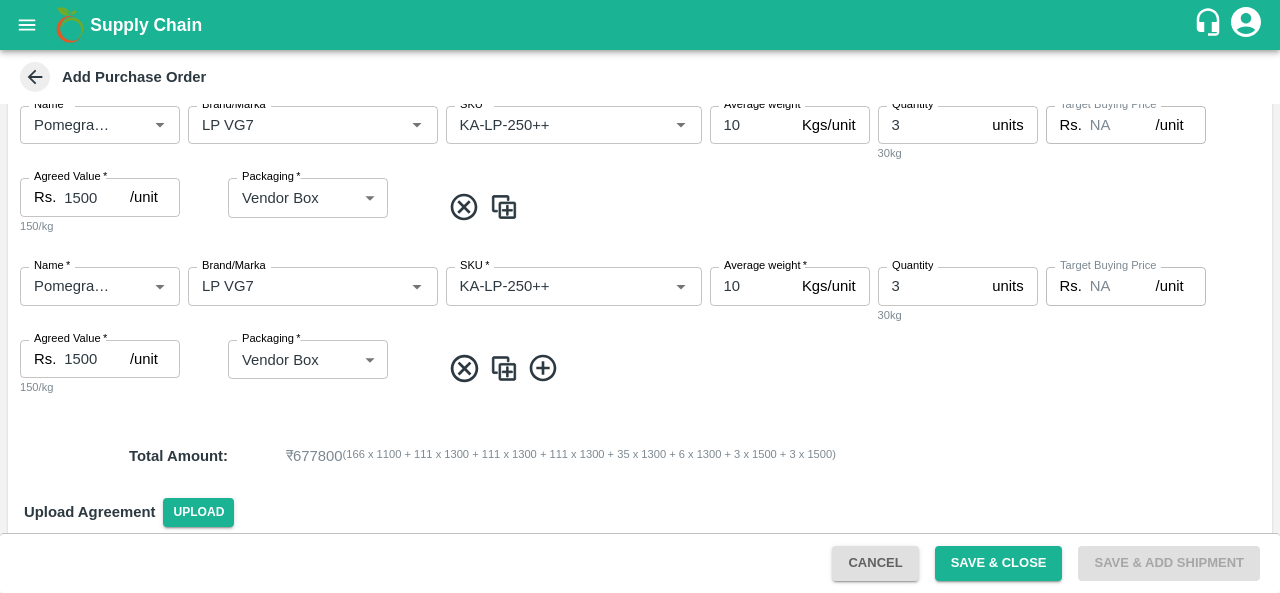 scroll, scrollTop: 1365, scrollLeft: 0, axis: vertical 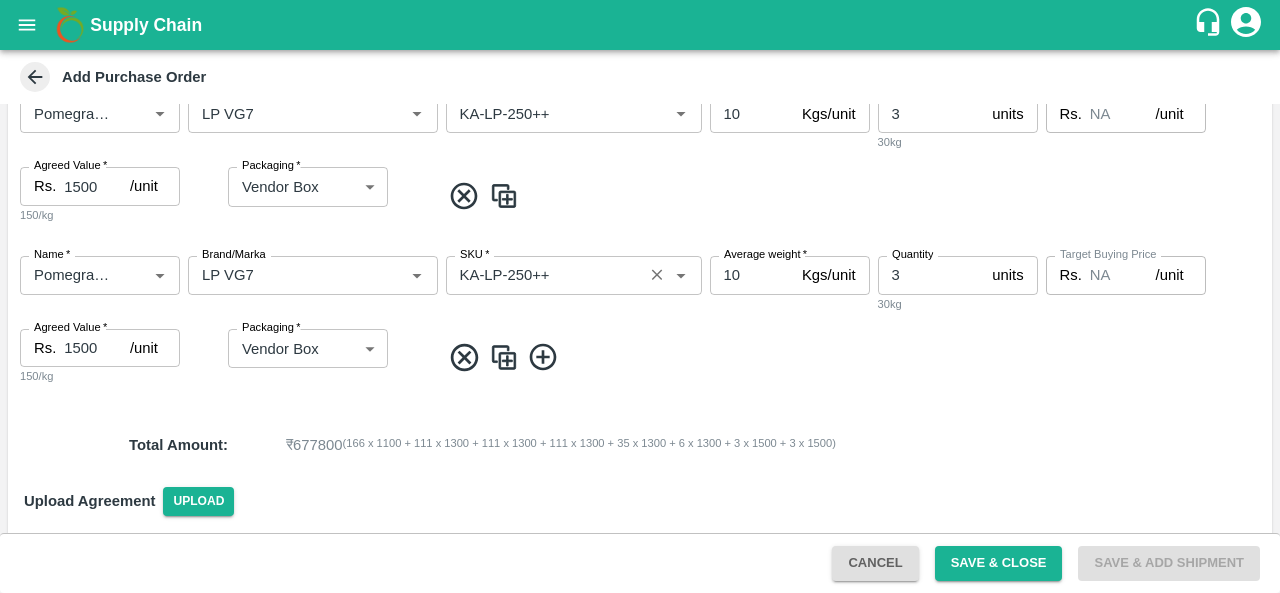 click on "SKU   *" at bounding box center [544, 275] 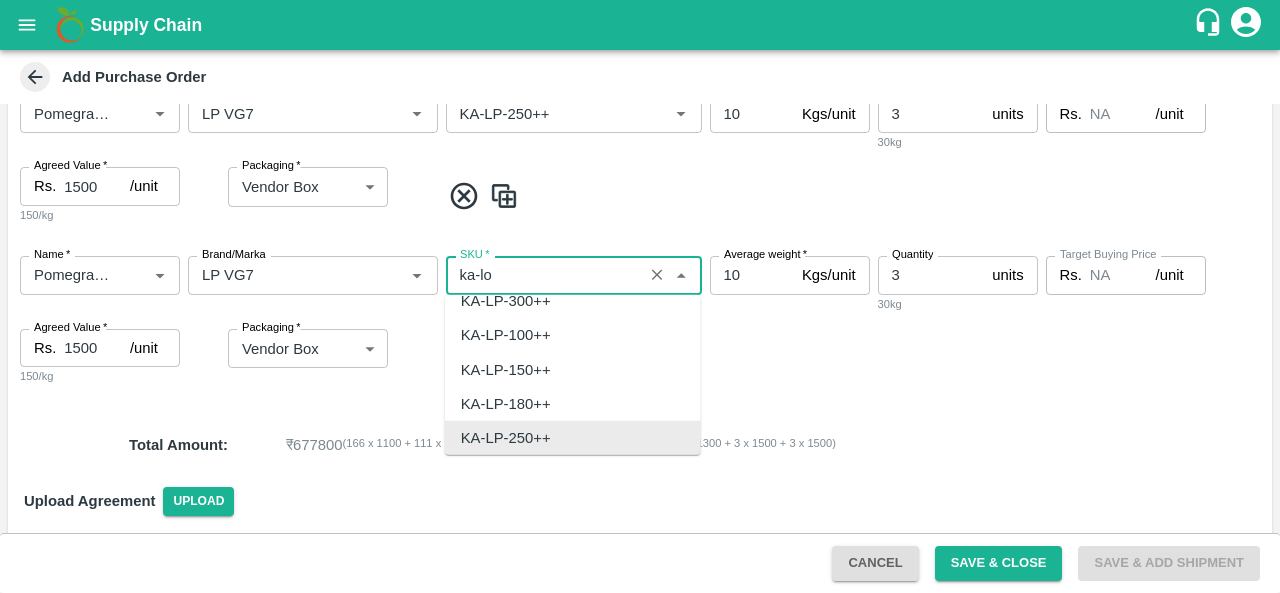 scroll, scrollTop: 0, scrollLeft: 0, axis: both 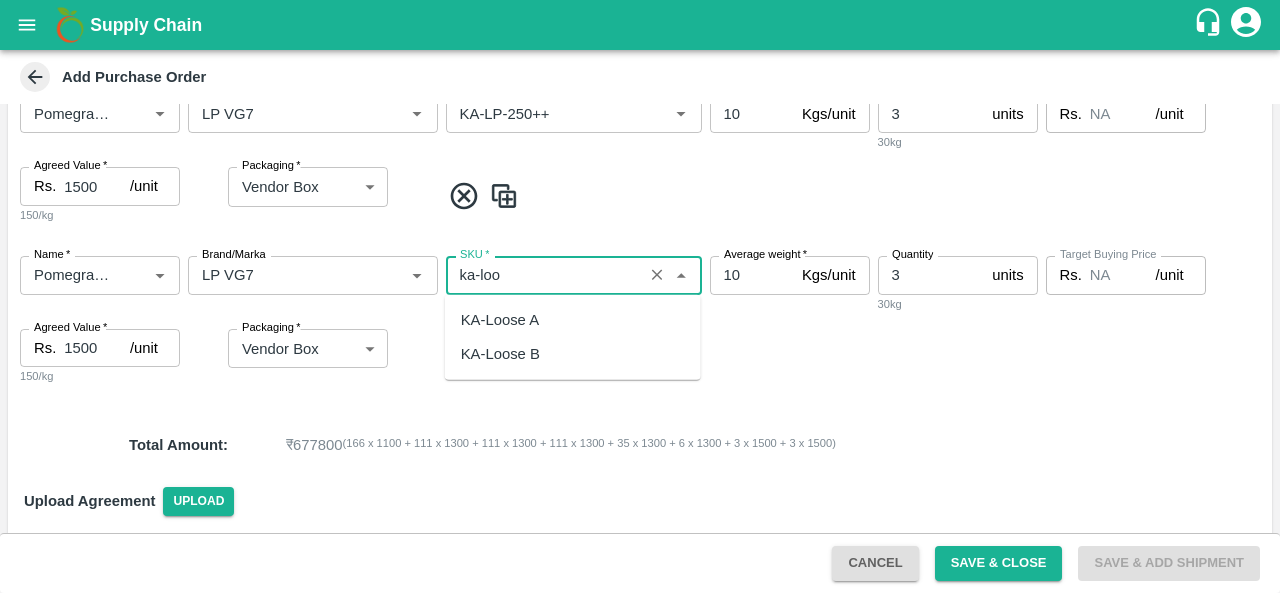 click on "KA-Loose A" at bounding box center [500, 320] 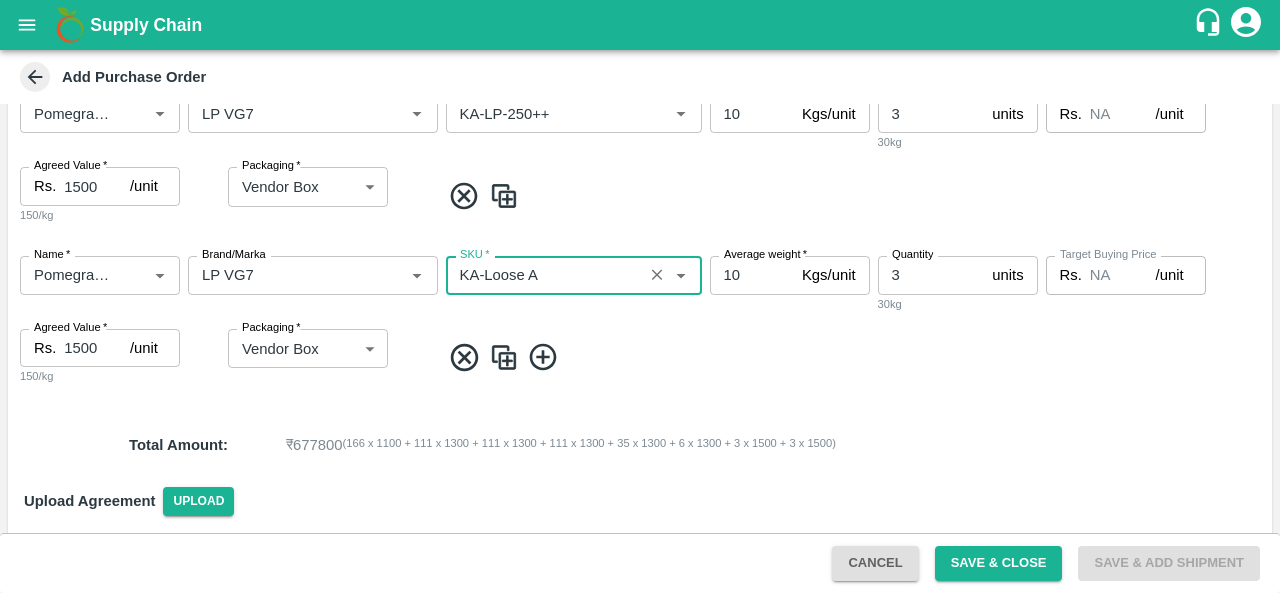 type on "KA-Loose A" 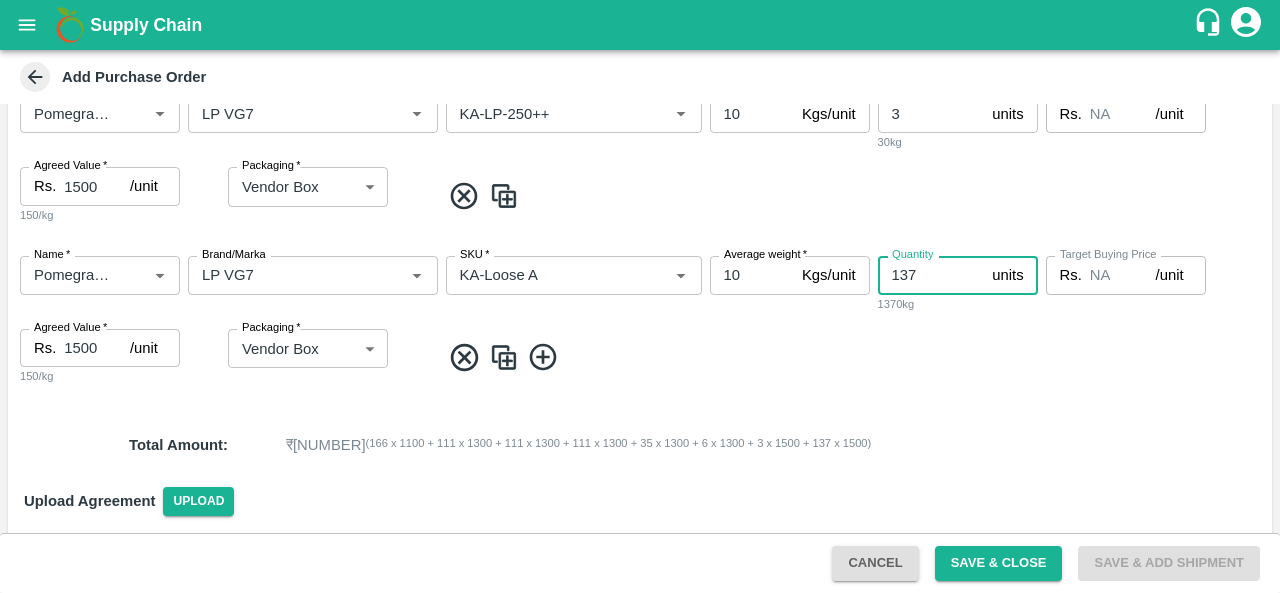 type on "137" 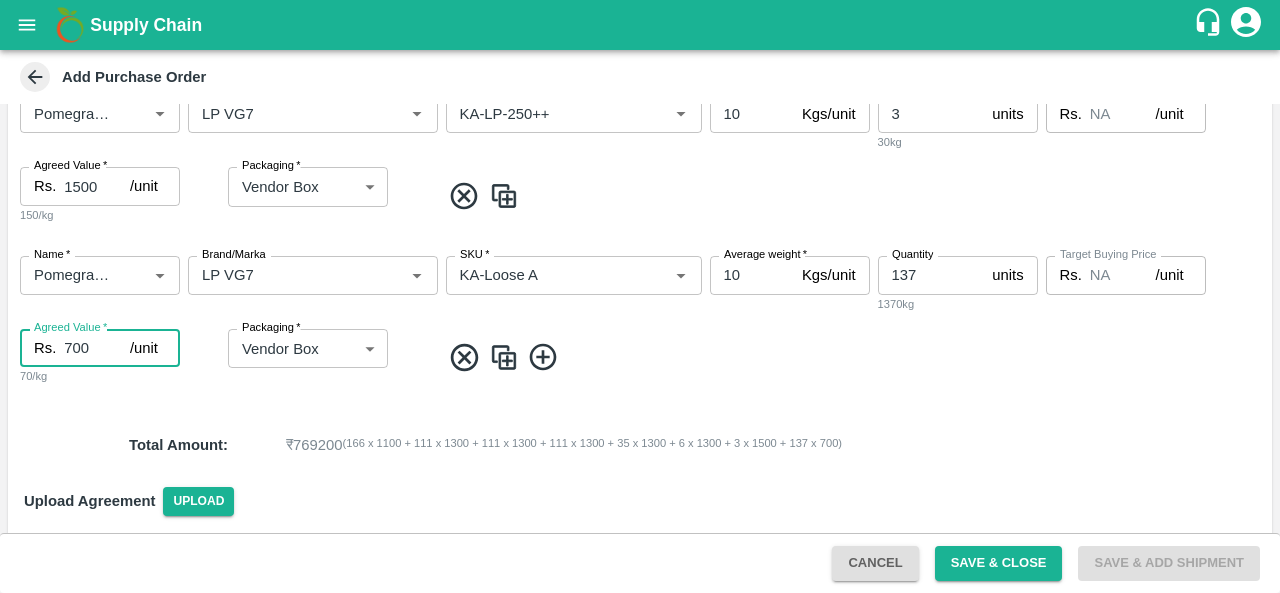 type on "700" 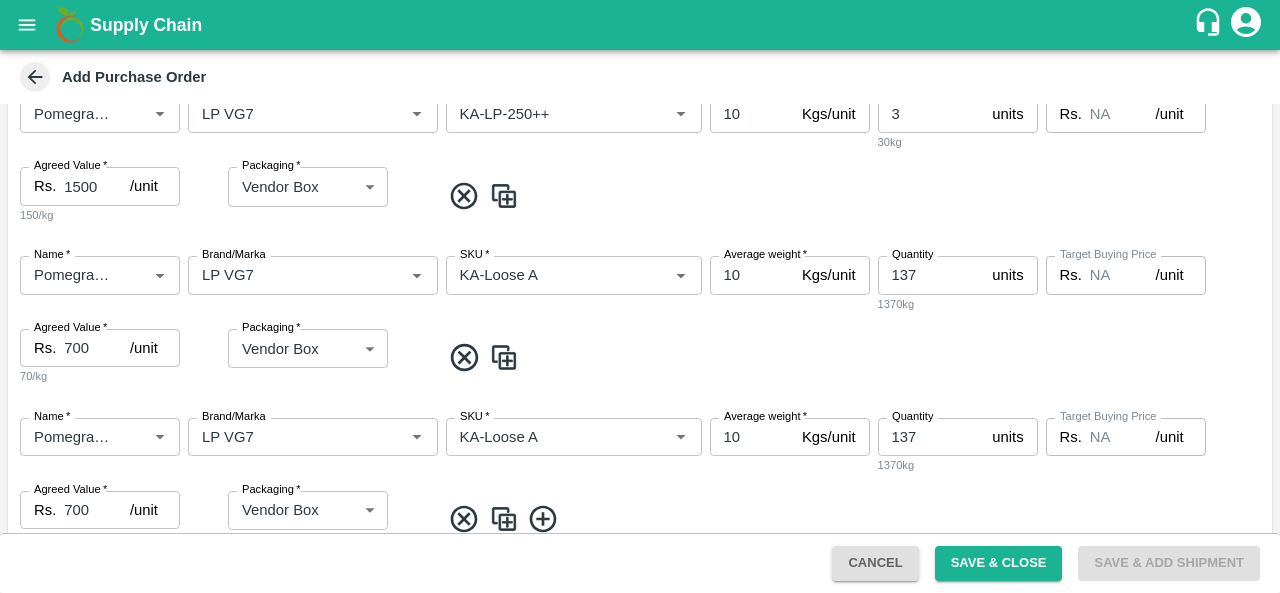scroll, scrollTop: 1455, scrollLeft: 0, axis: vertical 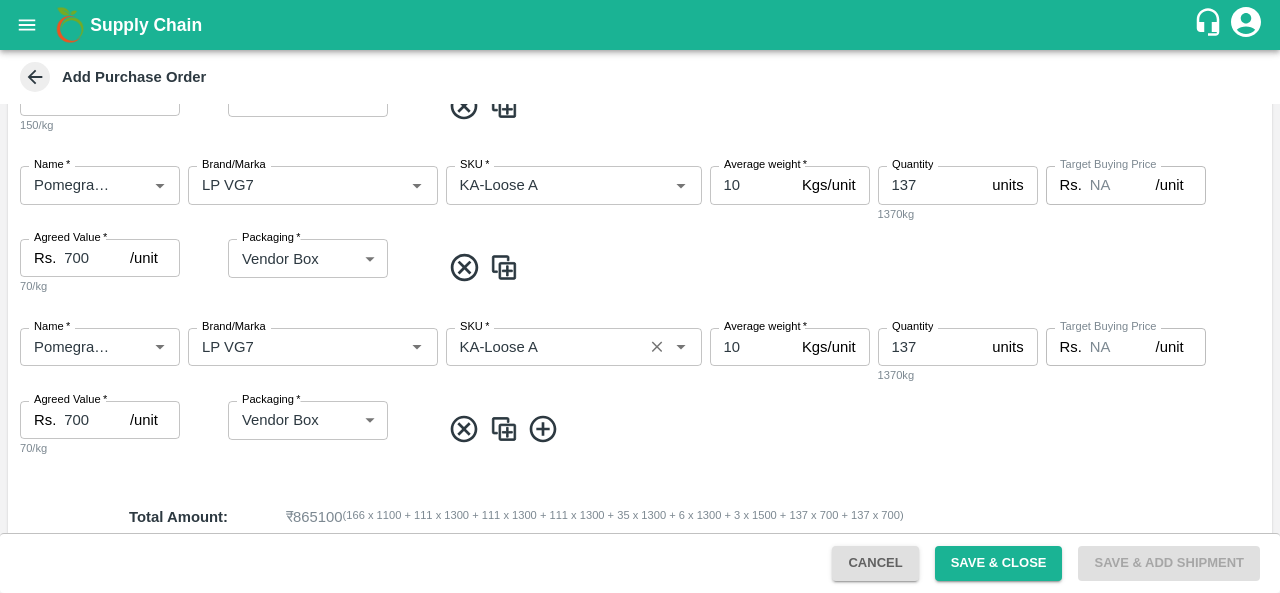 click on "SKU   *" at bounding box center [544, 347] 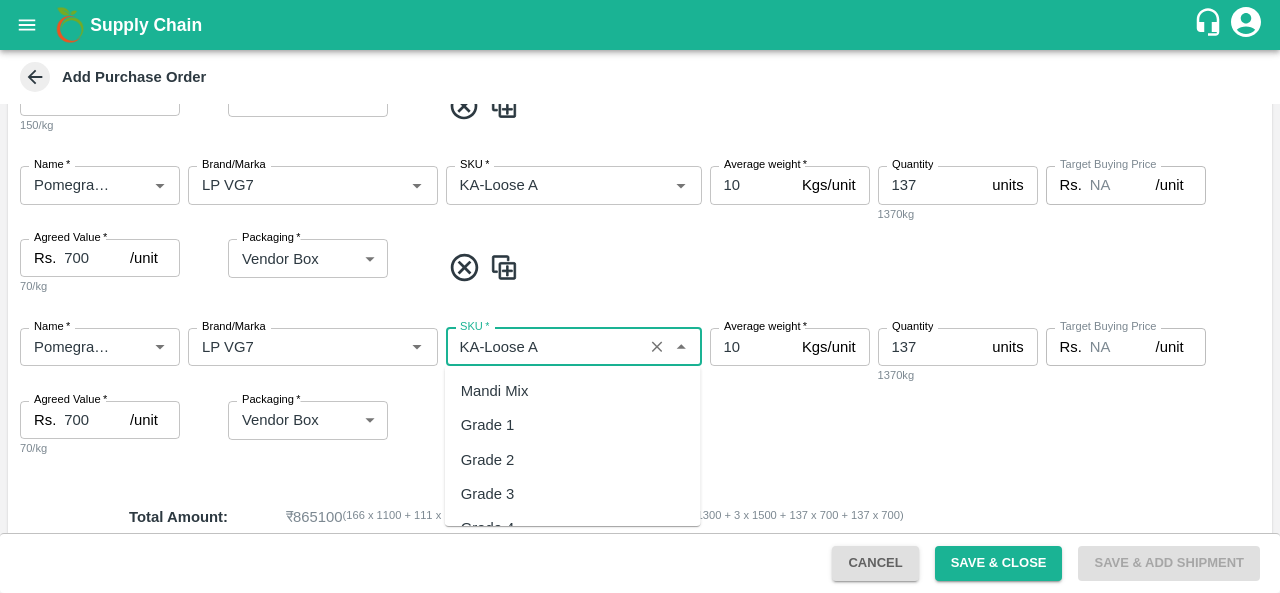 scroll, scrollTop: 13204, scrollLeft: 0, axis: vertical 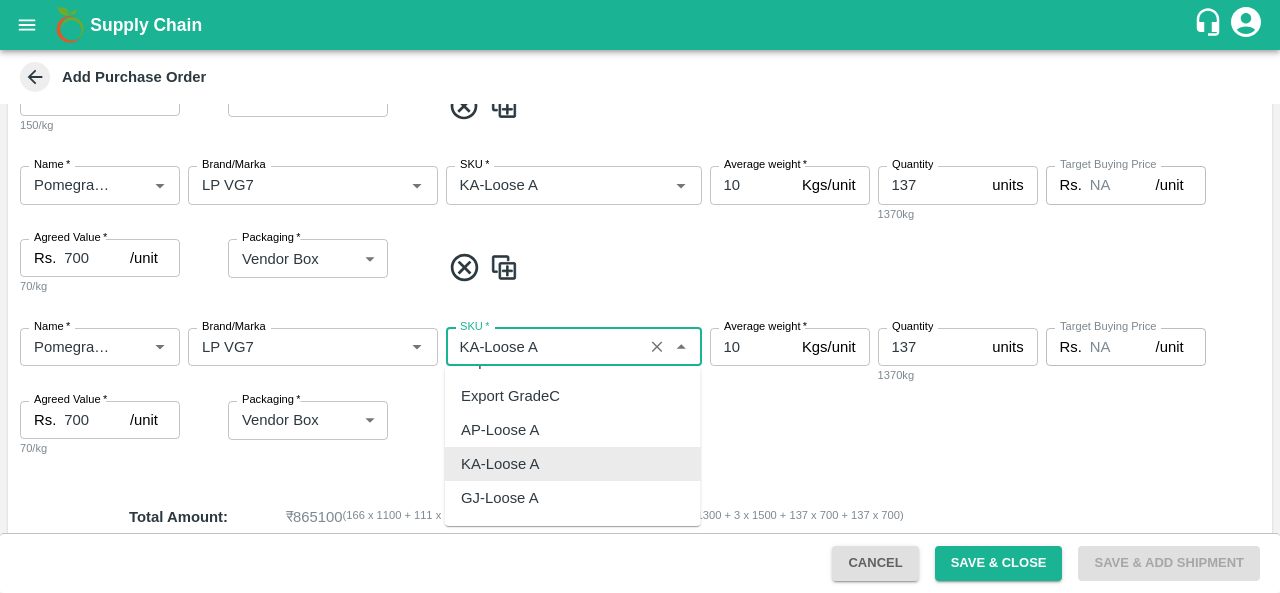 click on "SKU   *" at bounding box center (544, 347) 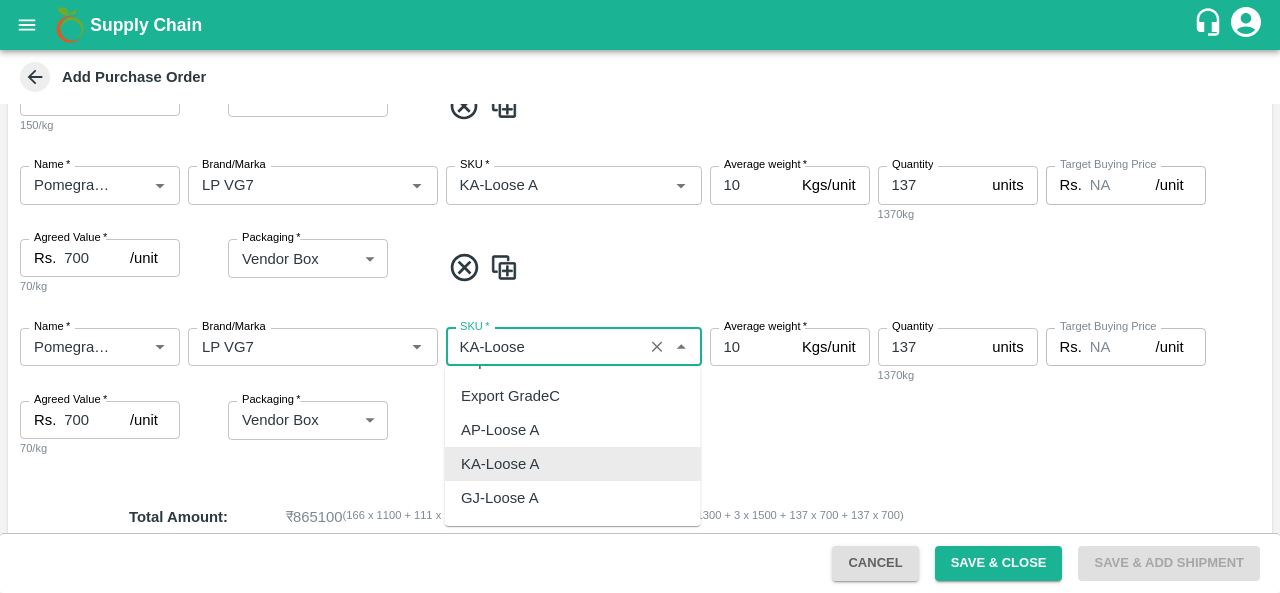 scroll, scrollTop: 0, scrollLeft: 0, axis: both 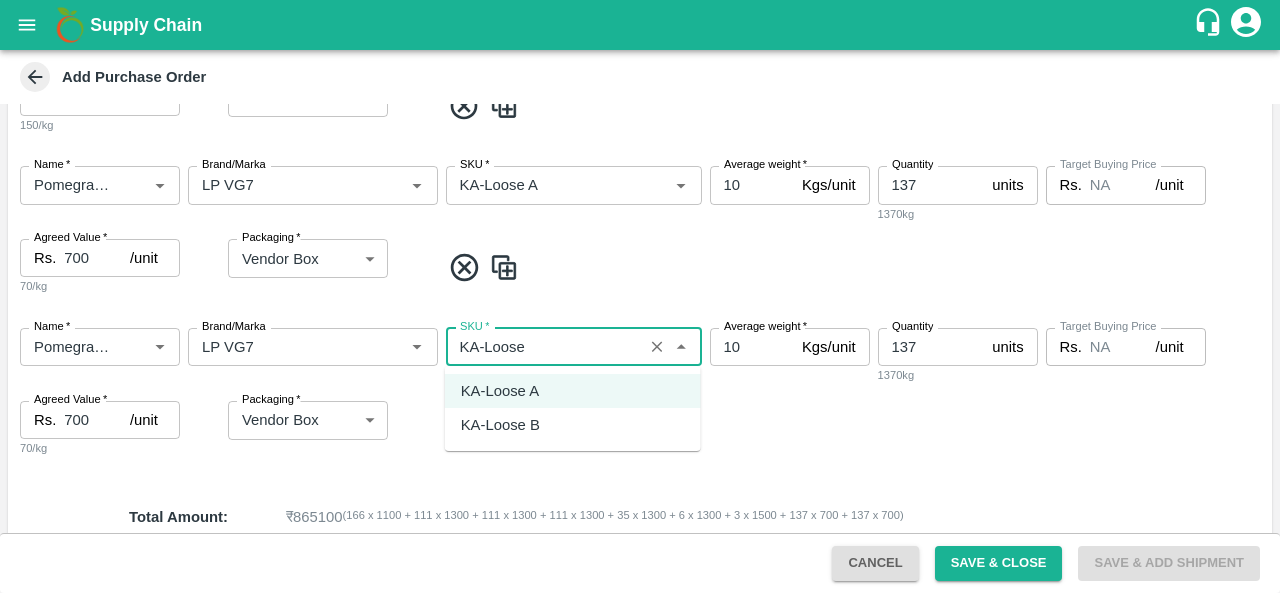 click on "KA-Loose B" at bounding box center (573, 425) 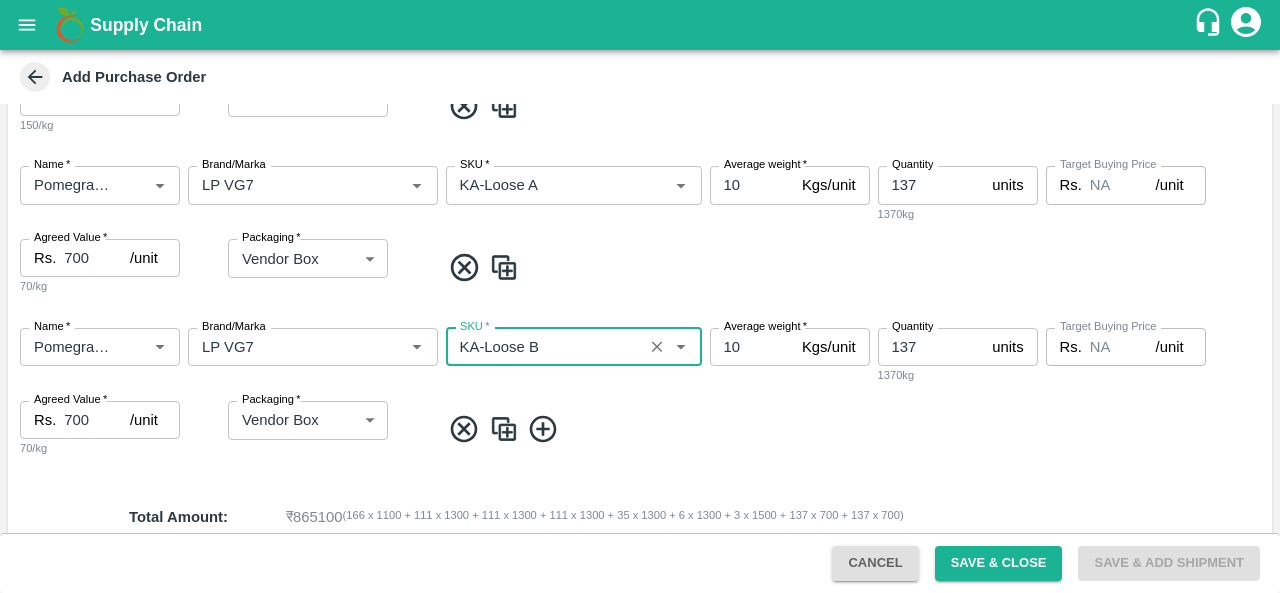 type on "KA-Loose B" 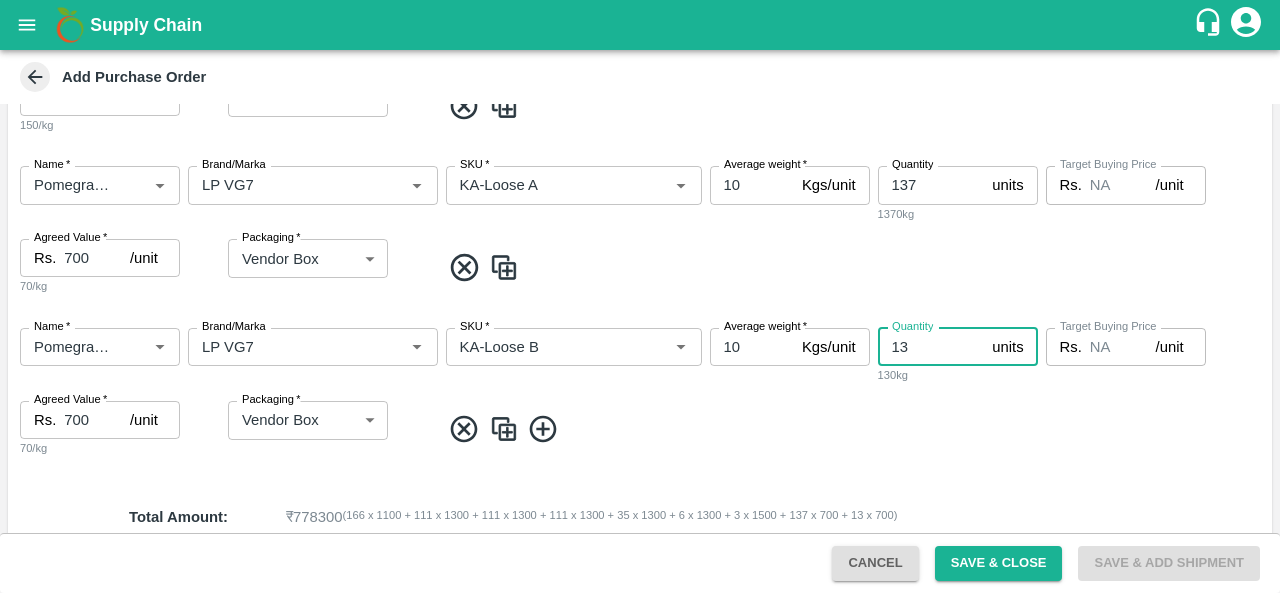 type on "1" 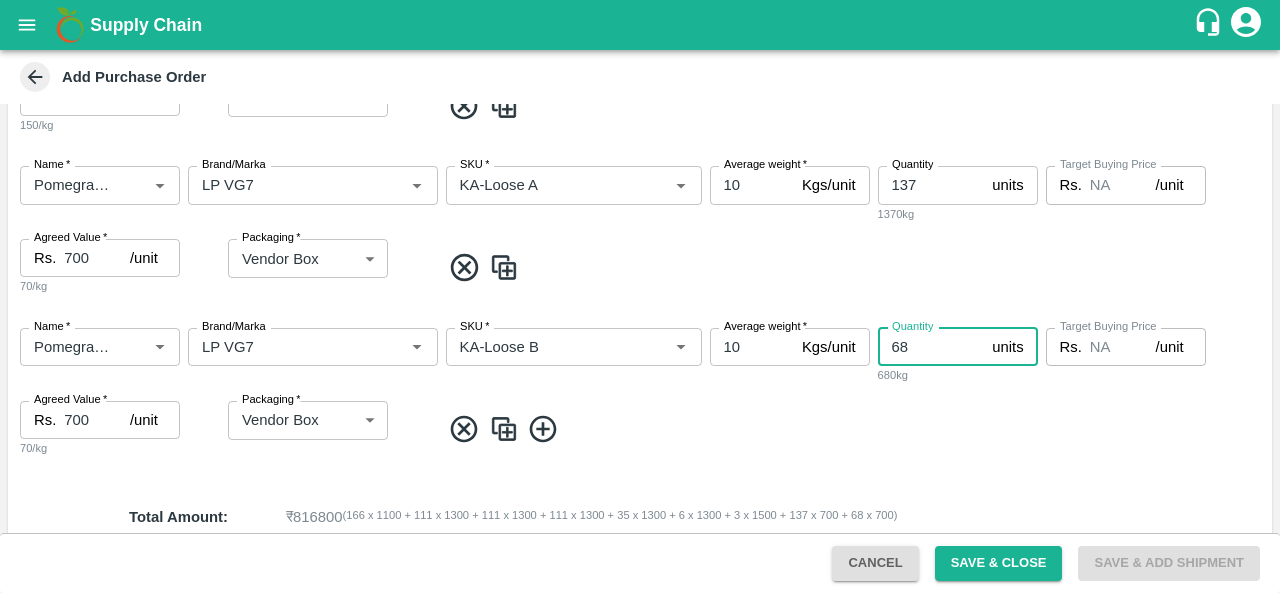 type on "68" 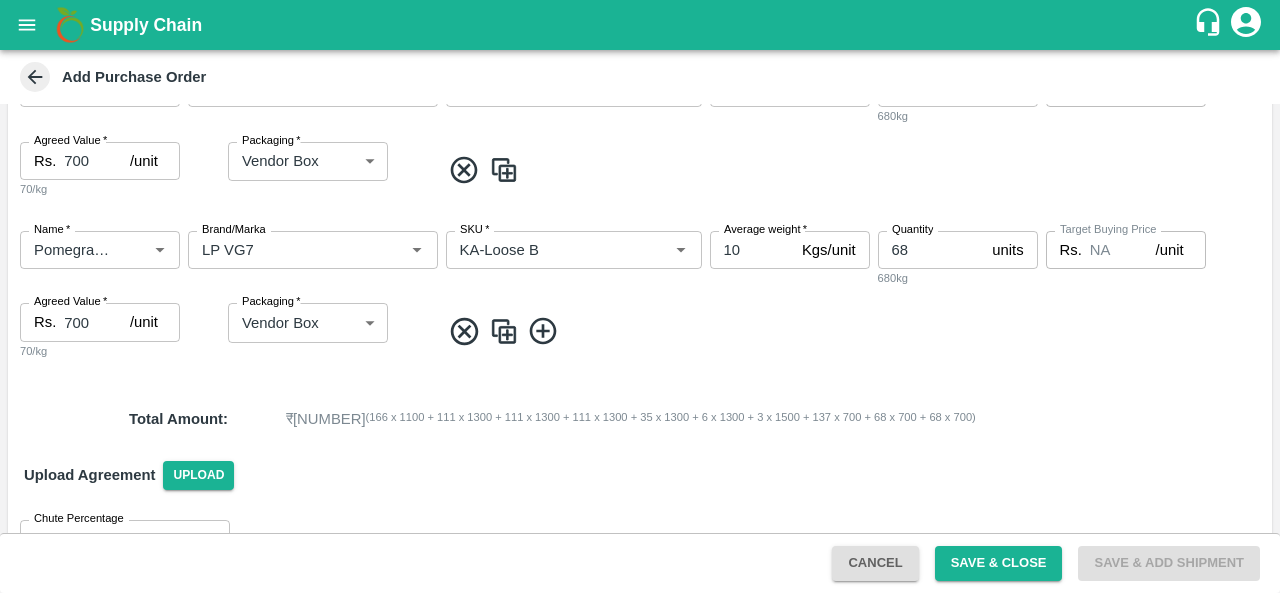 scroll, scrollTop: 1717, scrollLeft: 0, axis: vertical 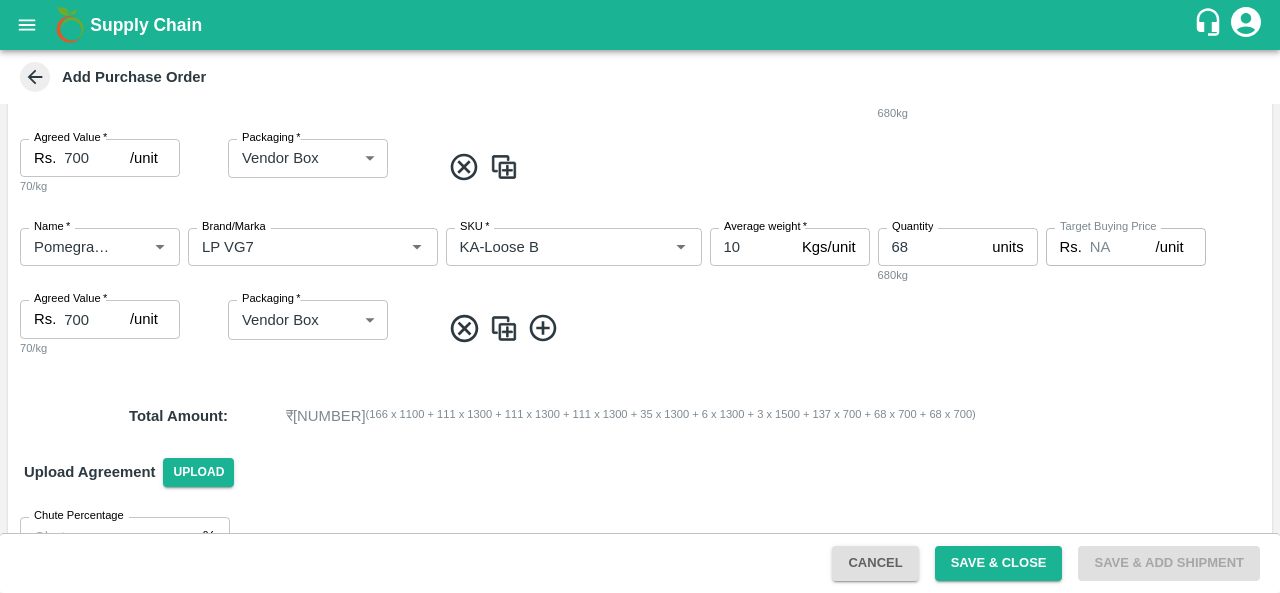 click on "68" at bounding box center (931, 247) 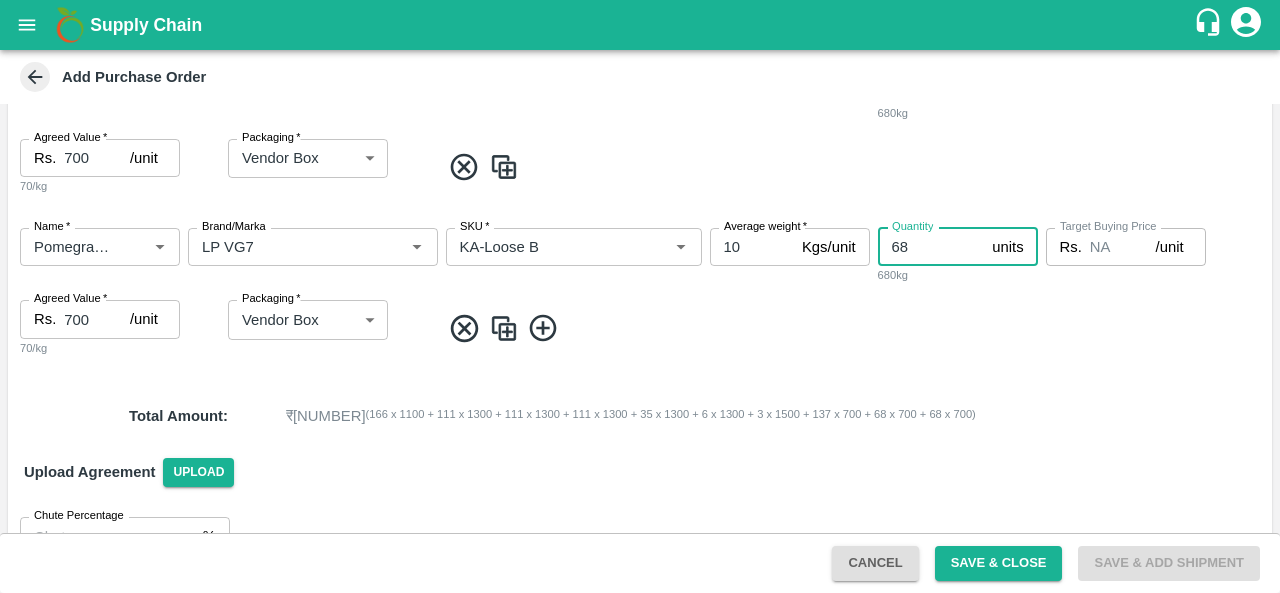 type on "6" 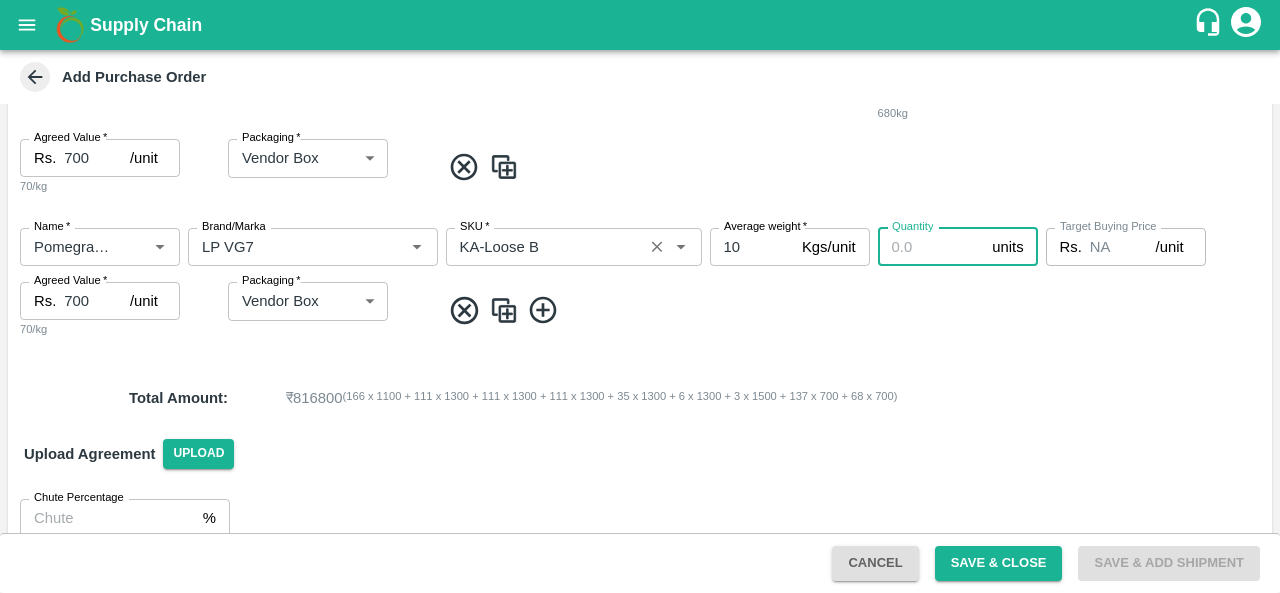 type 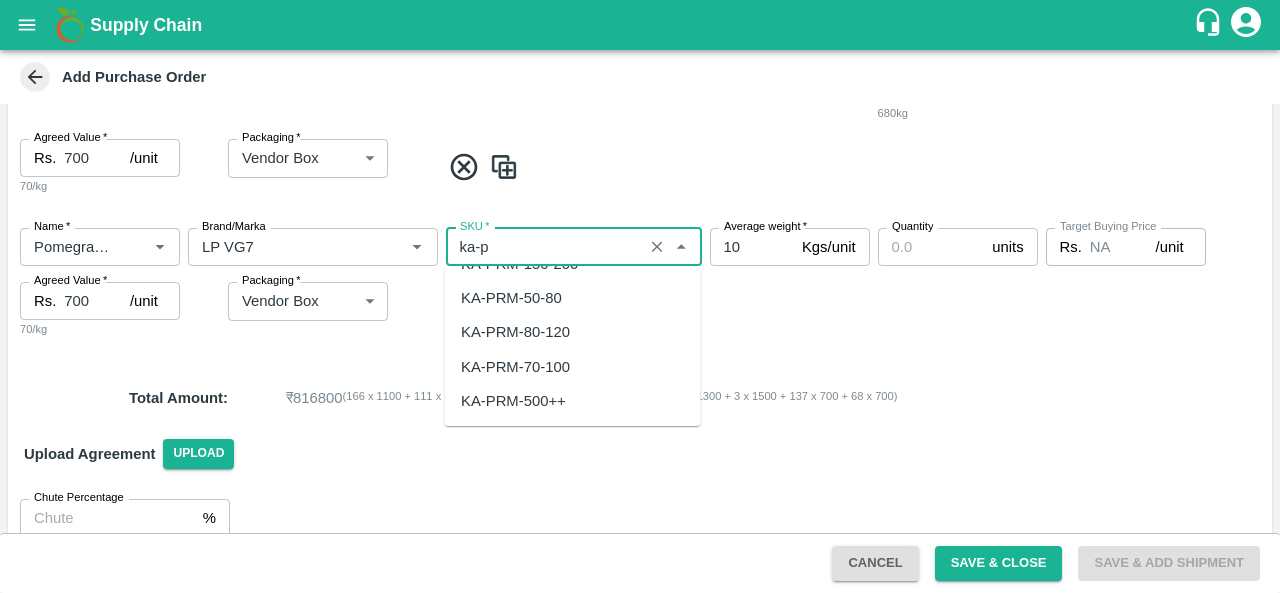scroll, scrollTop: 0, scrollLeft: 0, axis: both 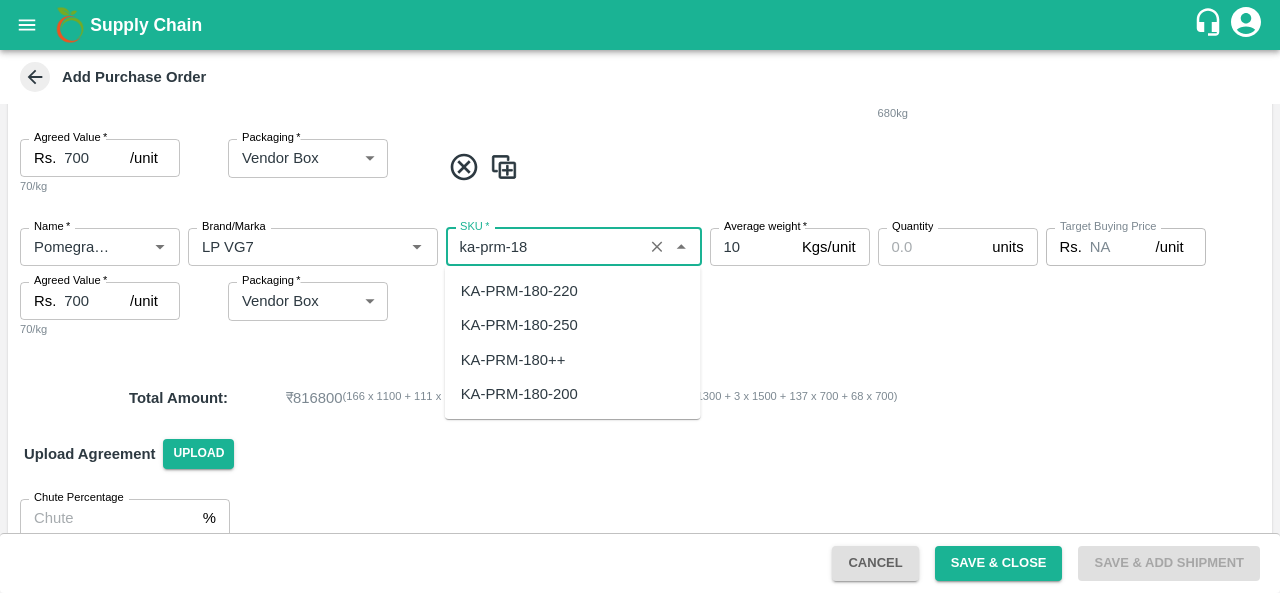 click on "KA-PRM-180++" at bounding box center [513, 360] 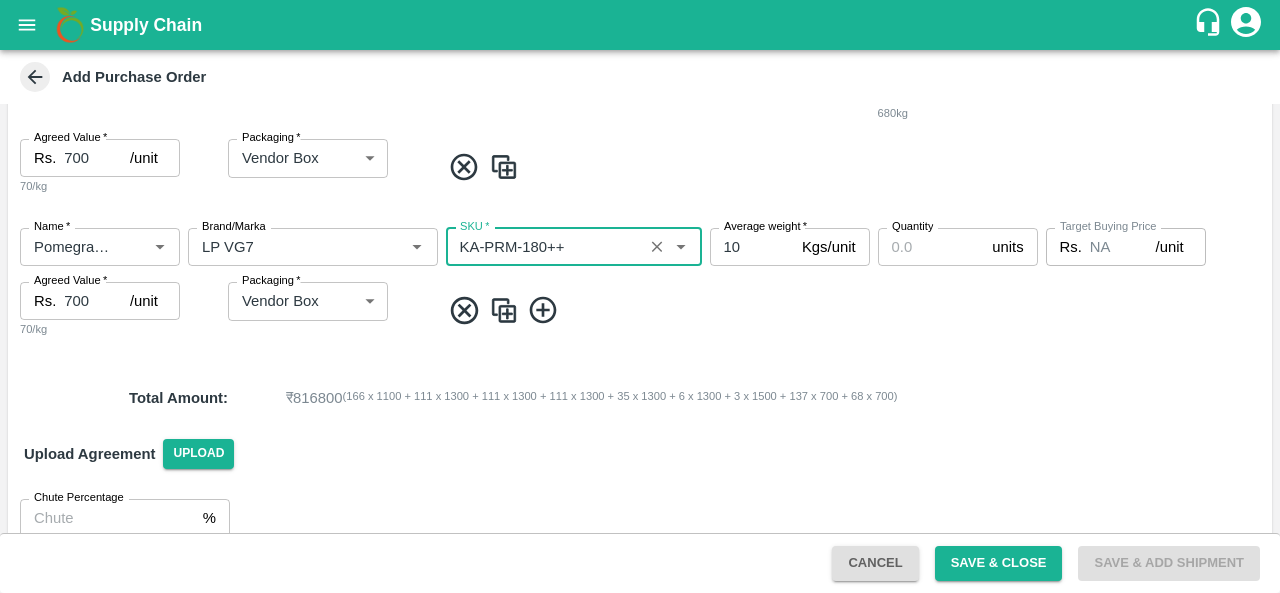 type on "KA-PRM-180++" 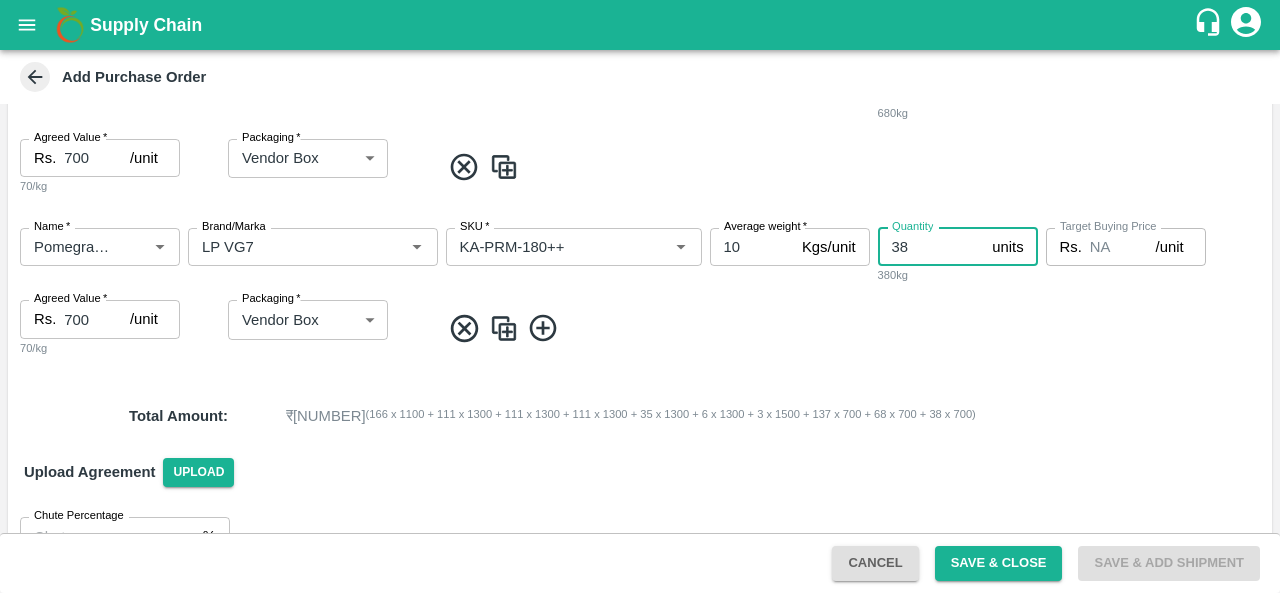 type on "38" 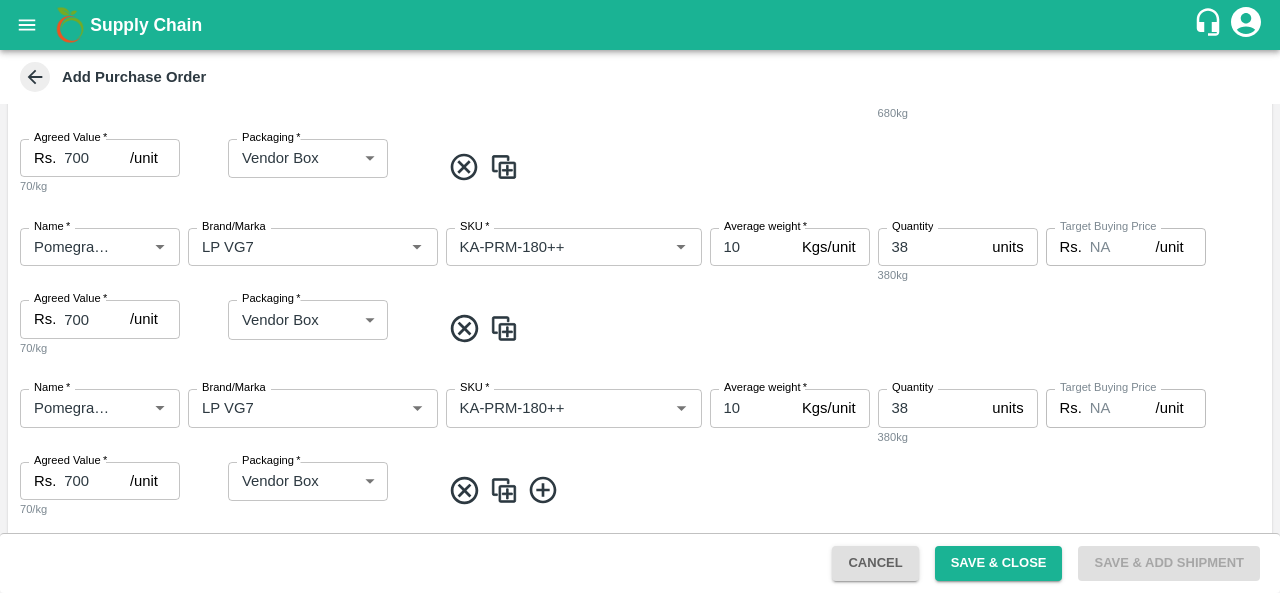 click at bounding box center (504, 328) 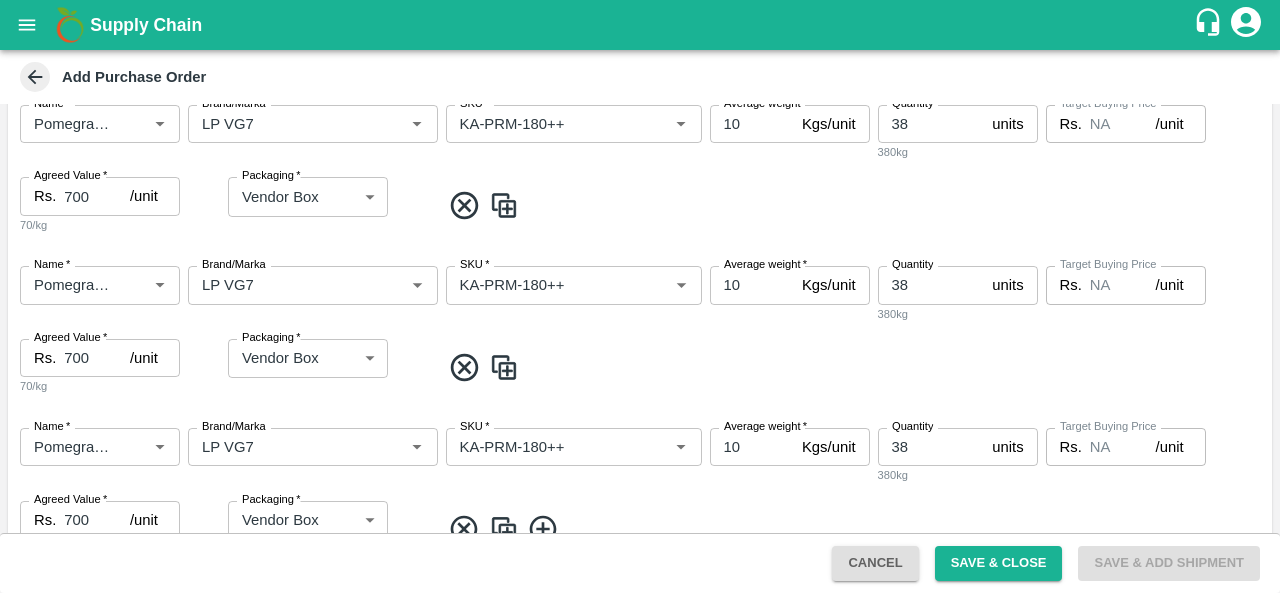 scroll, scrollTop: 1841, scrollLeft: 0, axis: vertical 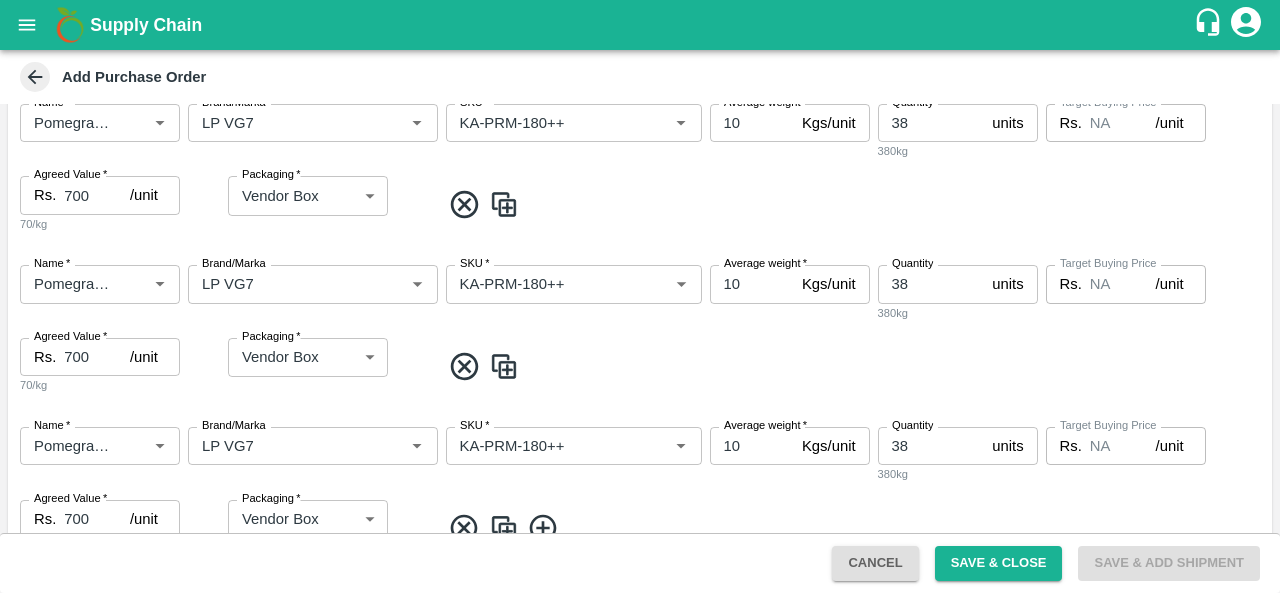 click 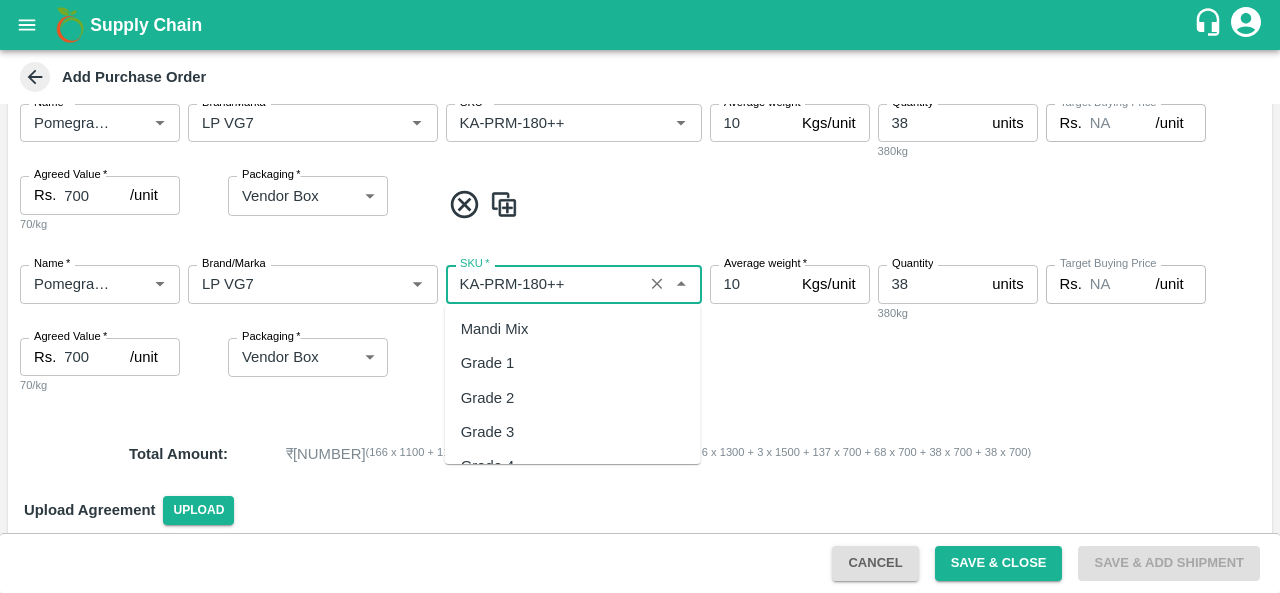click on "SKU   *" at bounding box center [544, 284] 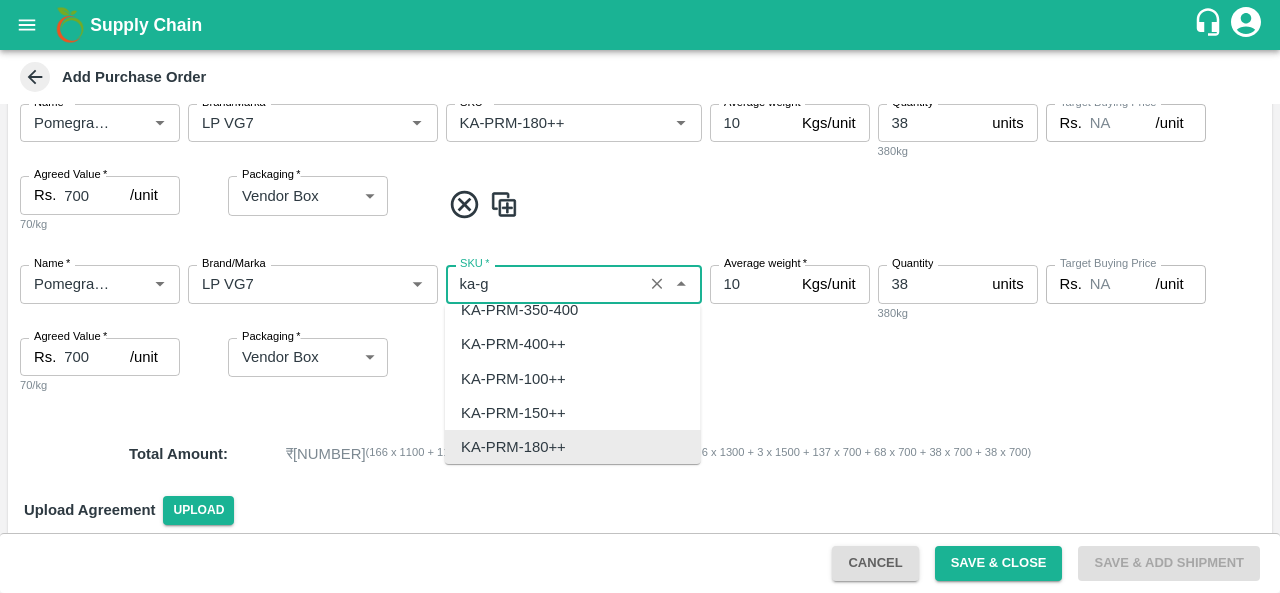 scroll, scrollTop: 0, scrollLeft: 0, axis: both 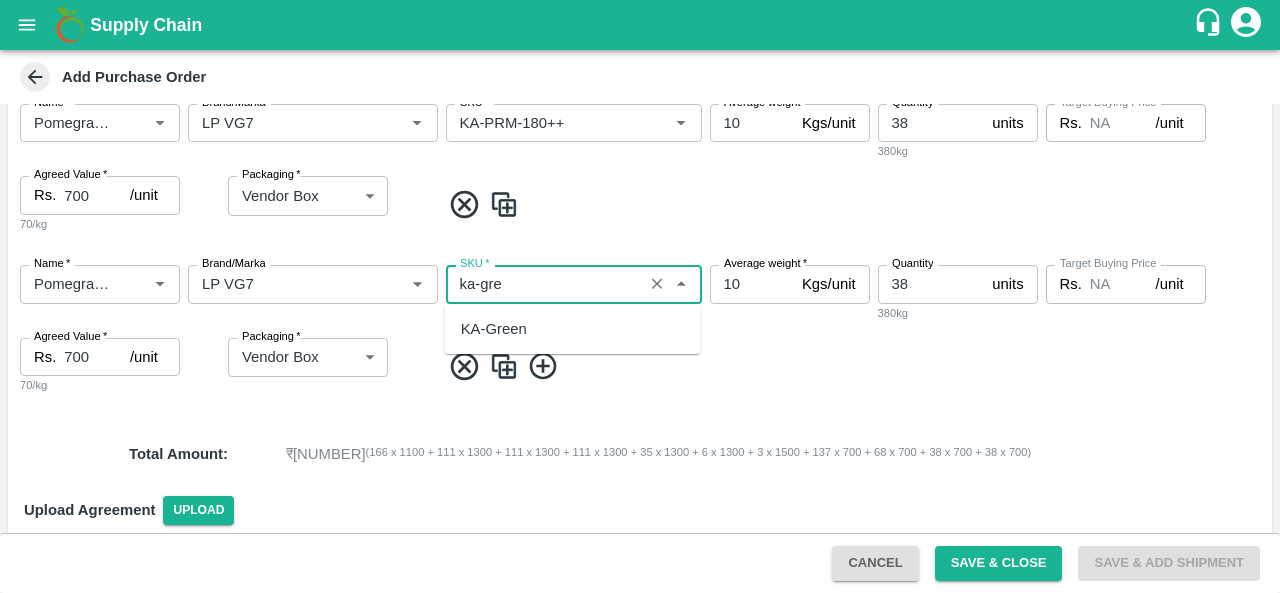 click on "KA-Green" at bounding box center (494, 329) 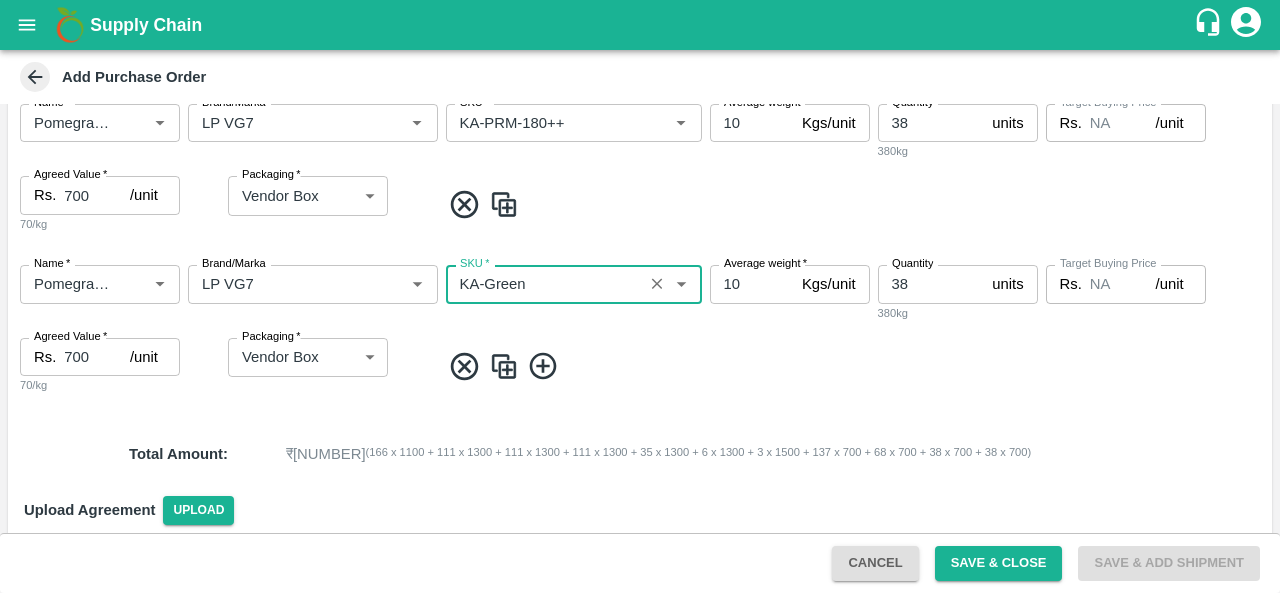 type on "KA-Green" 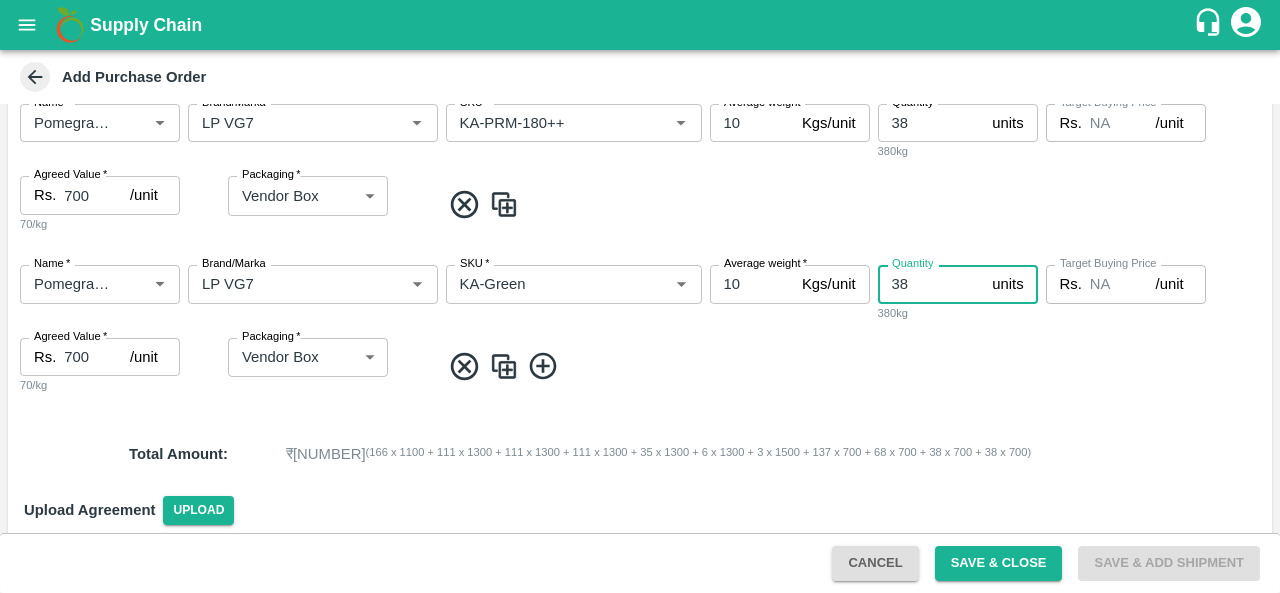 type on "3" 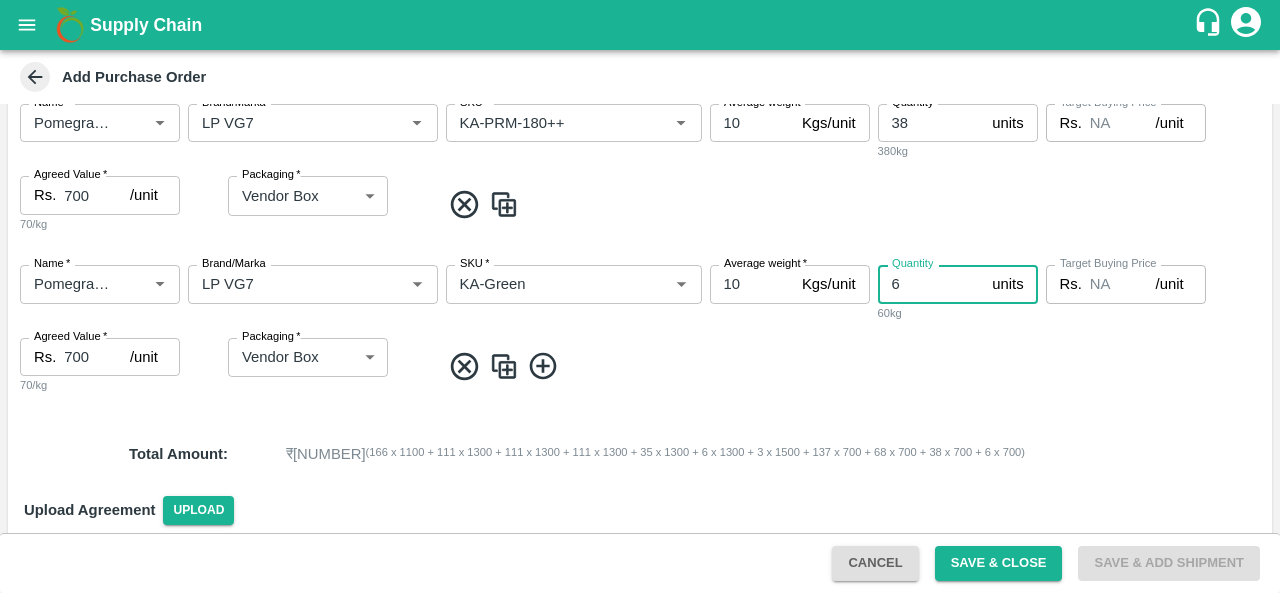 type on "6" 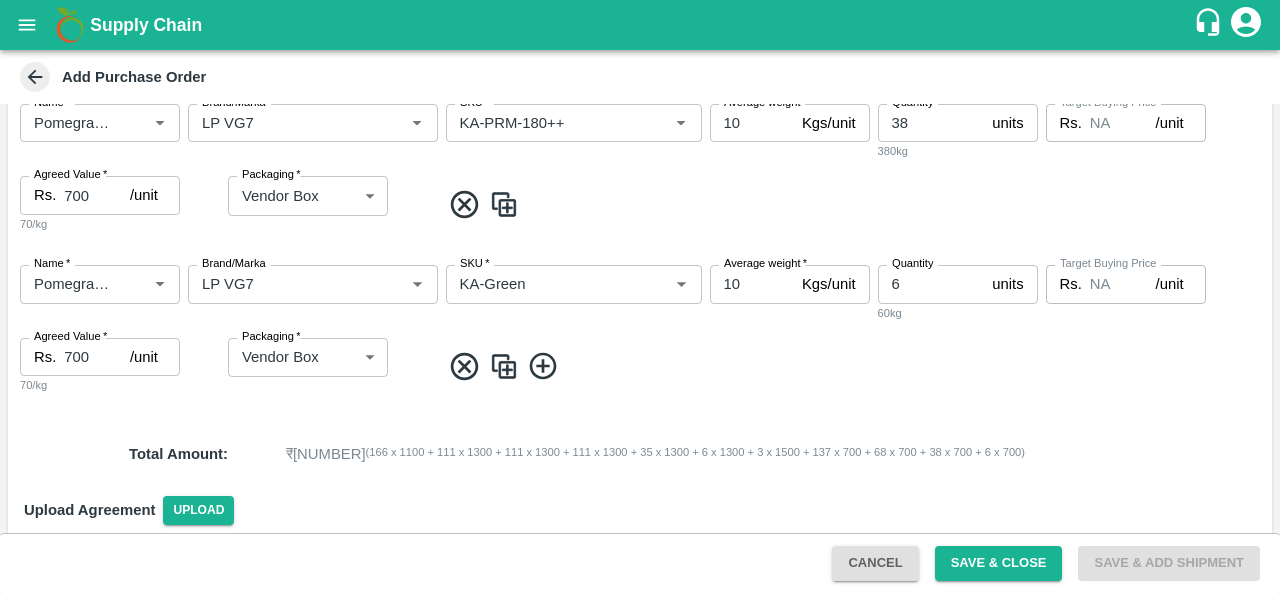 click at bounding box center (852, 366) 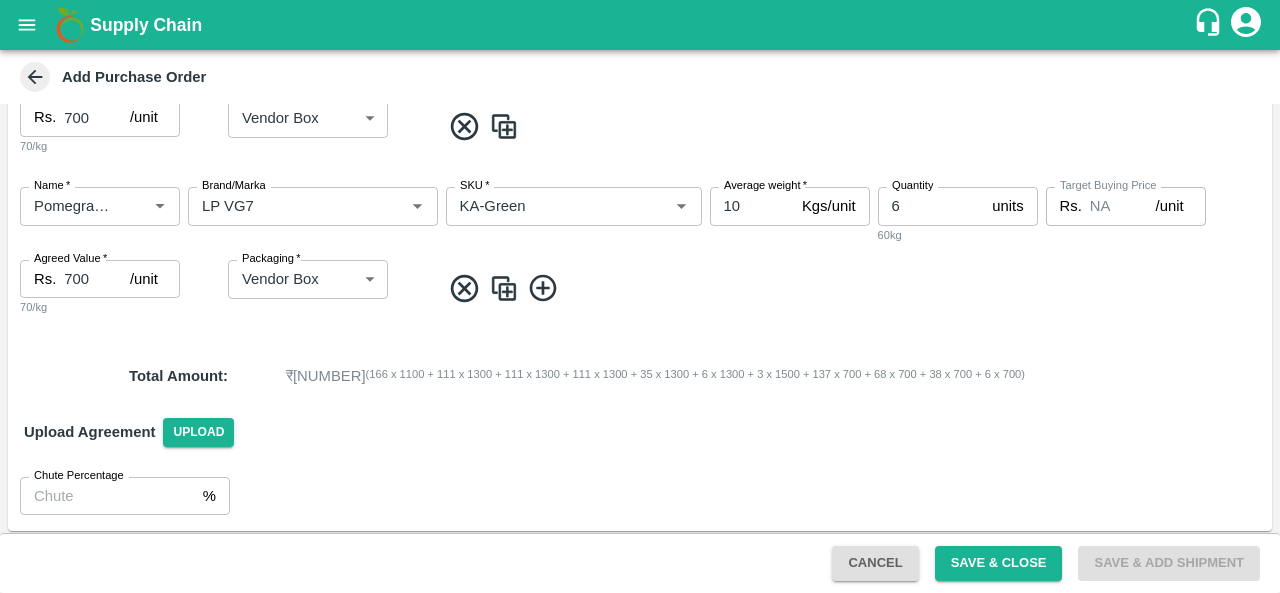 scroll, scrollTop: 1921, scrollLeft: 0, axis: vertical 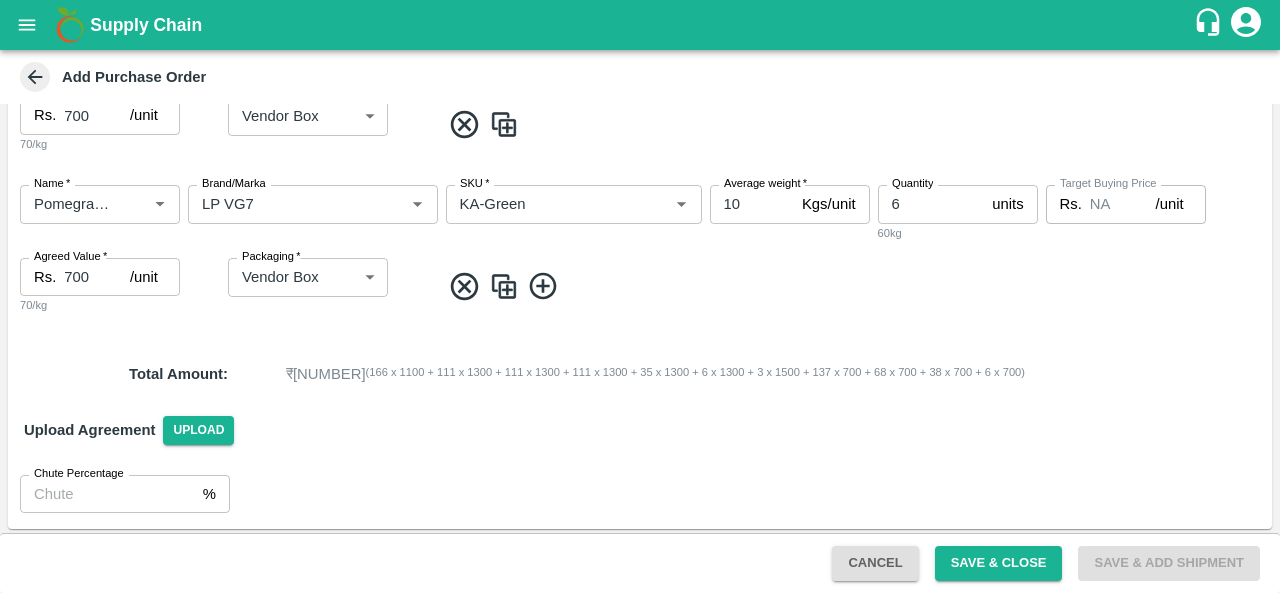 click on "Name   * Name   * Brand/Marka Brand/Marka SKU   * SKU   * Average weight   * 10 Kgs/unit Average weight Quantity 6 units Quantity 60kg Target Buying Price Rs. NA /unit Target Buying Price Agreed Value   * Rs. 700 /unit Agreed Value 70/kg Packaging   * Vendor Box 276 Packaging" at bounding box center (640, 250) 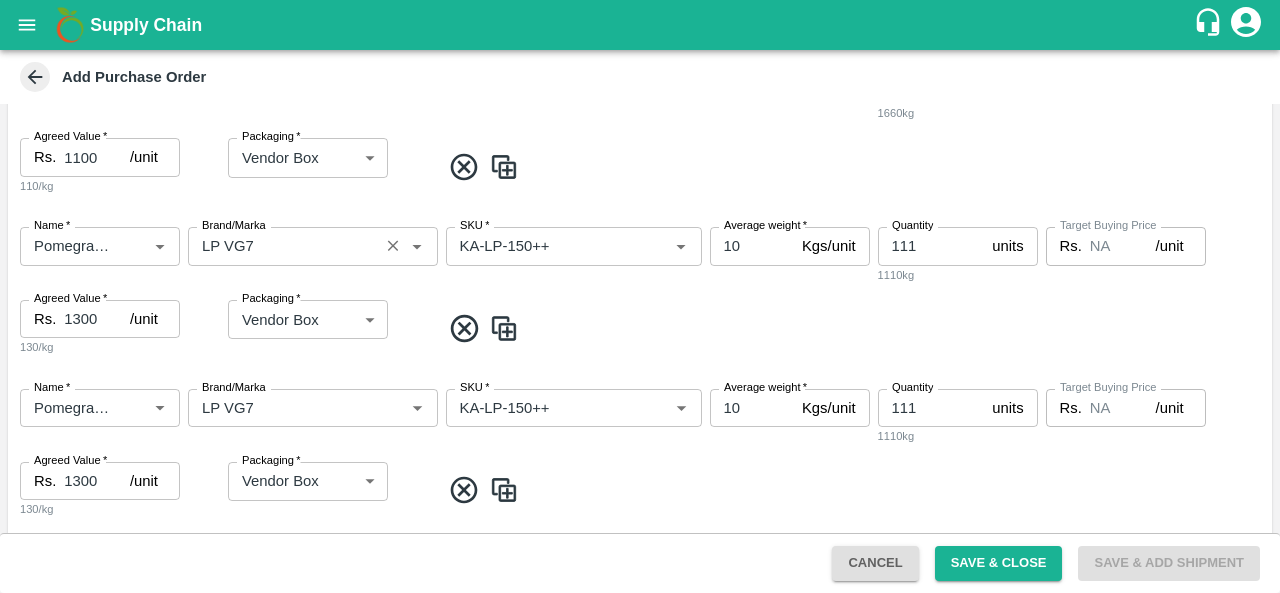 scroll, scrollTop: 425, scrollLeft: 0, axis: vertical 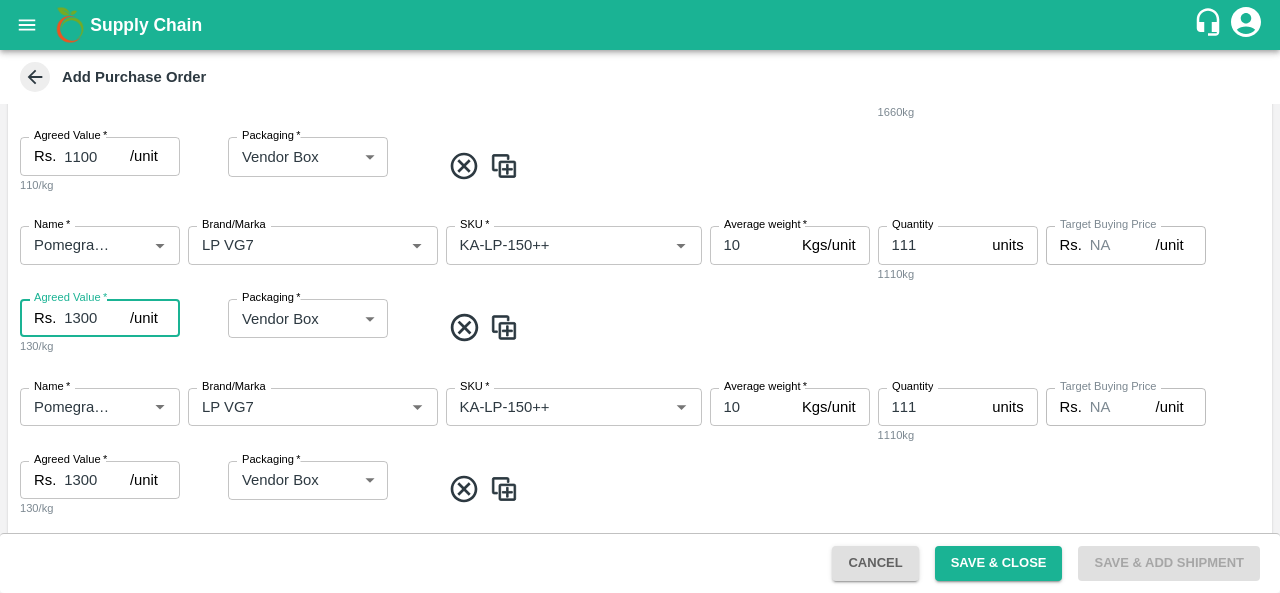 click on "1300" at bounding box center (97, 318) 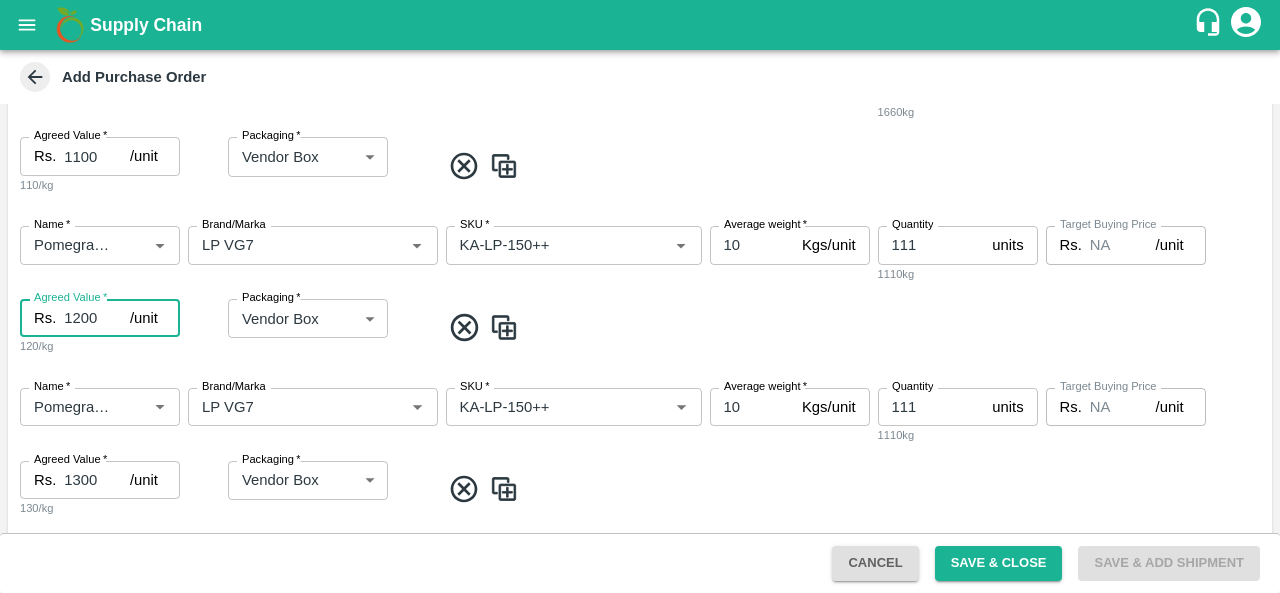 type on "1200" 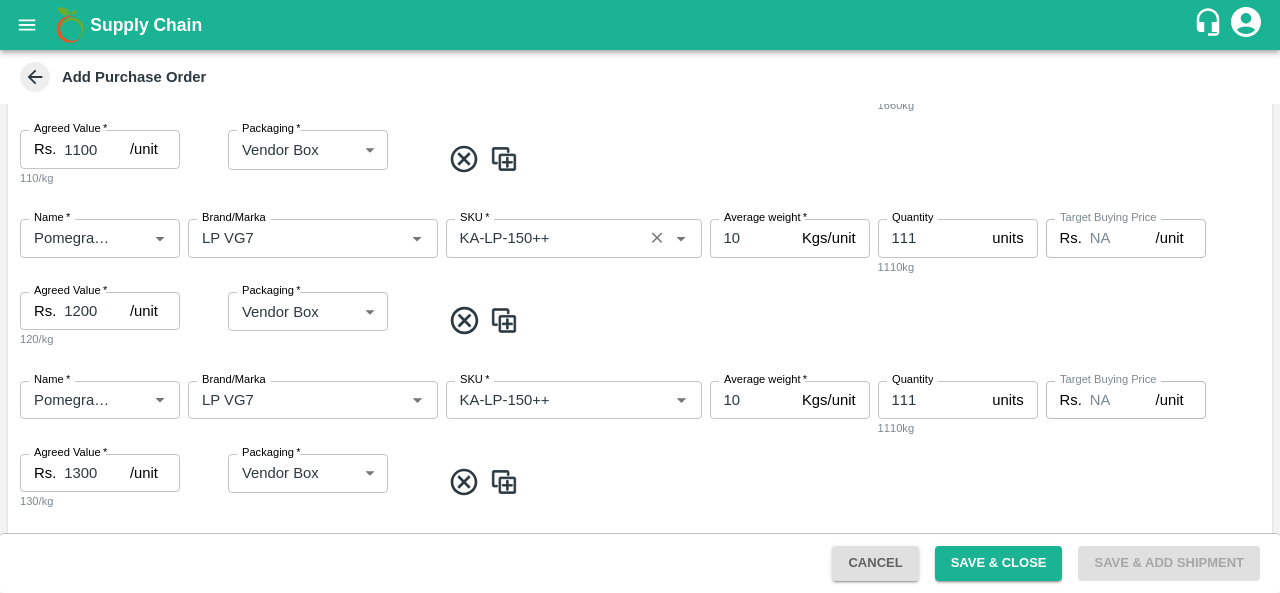 scroll, scrollTop: 431, scrollLeft: 0, axis: vertical 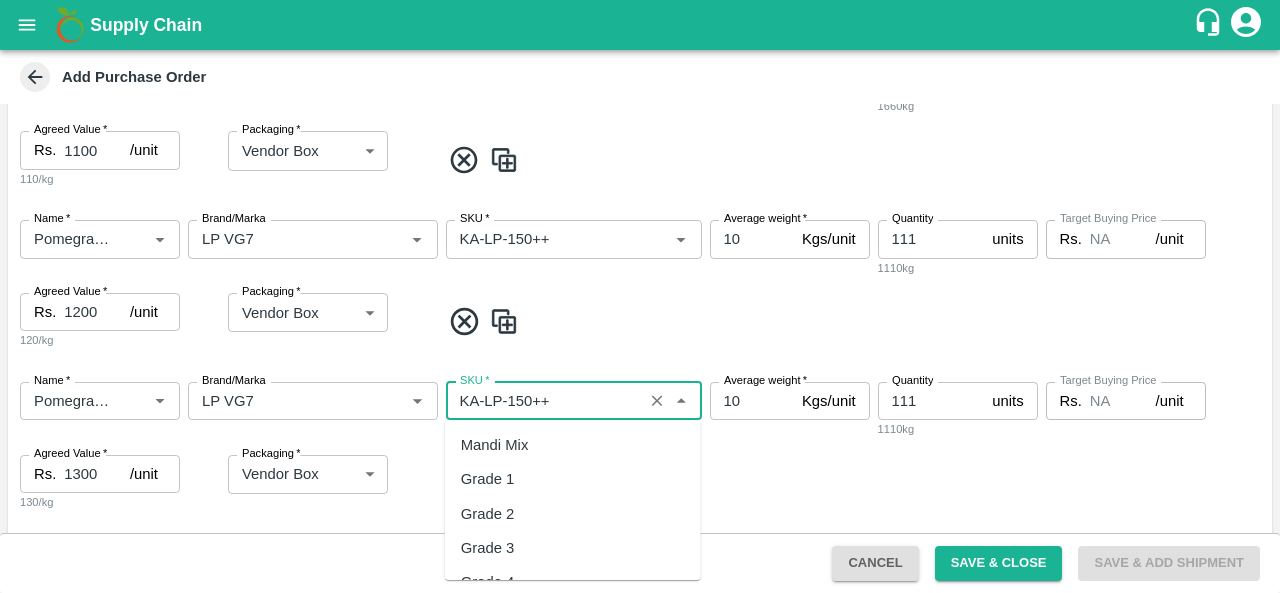 click on "SKU   *" at bounding box center (544, 401) 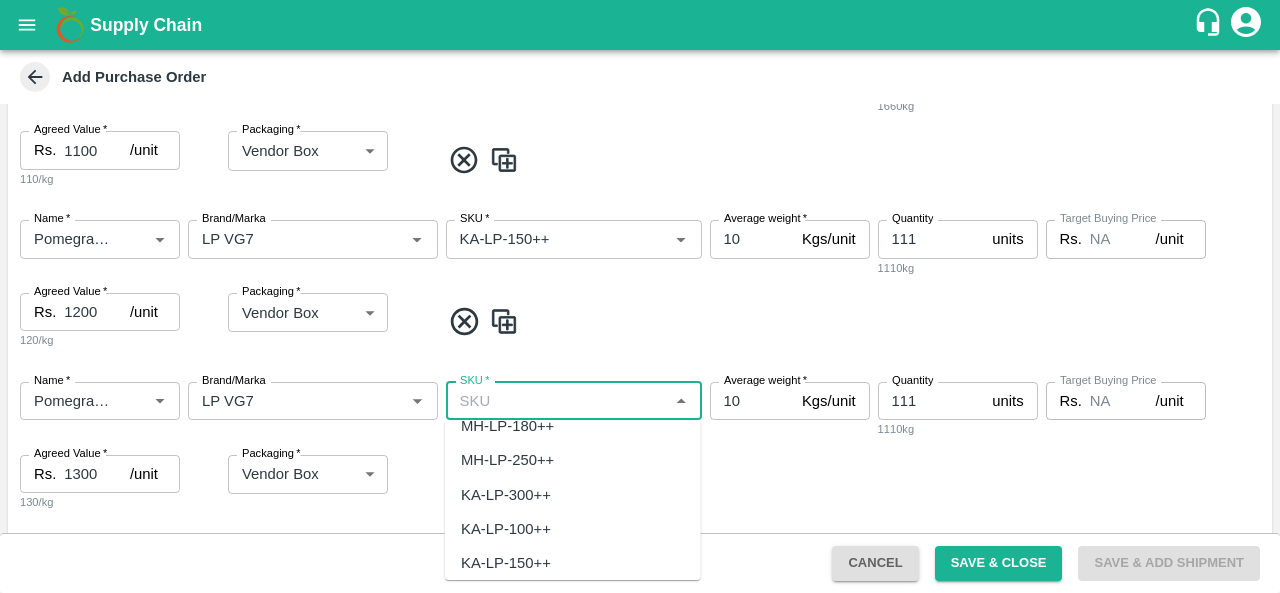 scroll, scrollTop: 0, scrollLeft: 0, axis: both 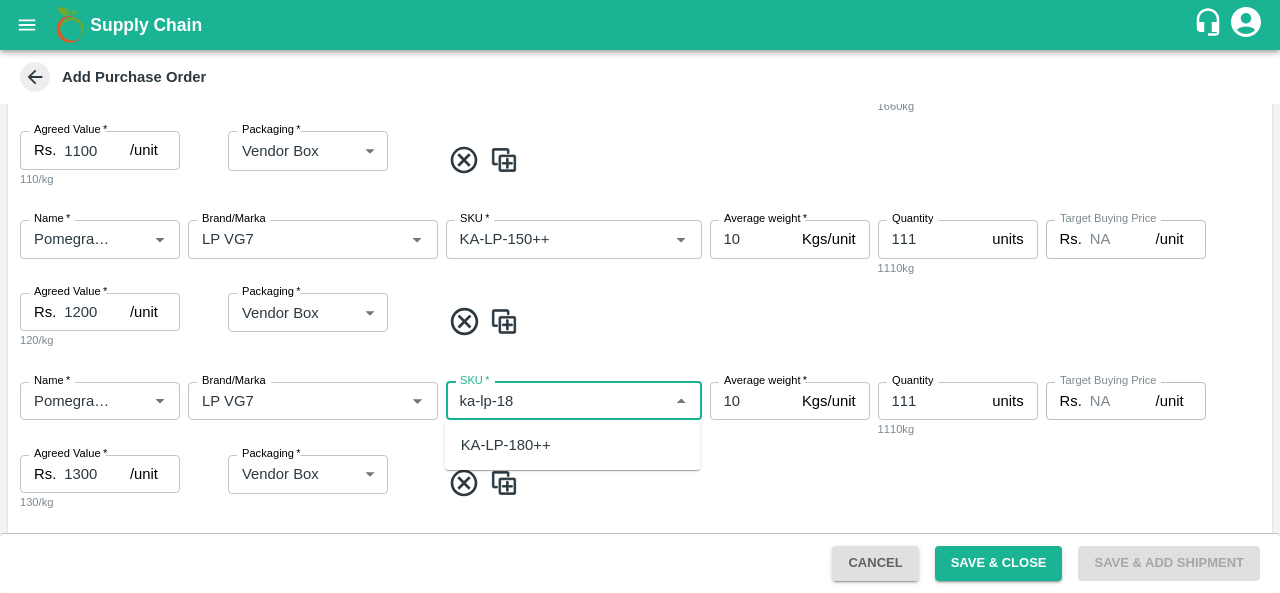 click on "KA-LP-180++" at bounding box center (506, 445) 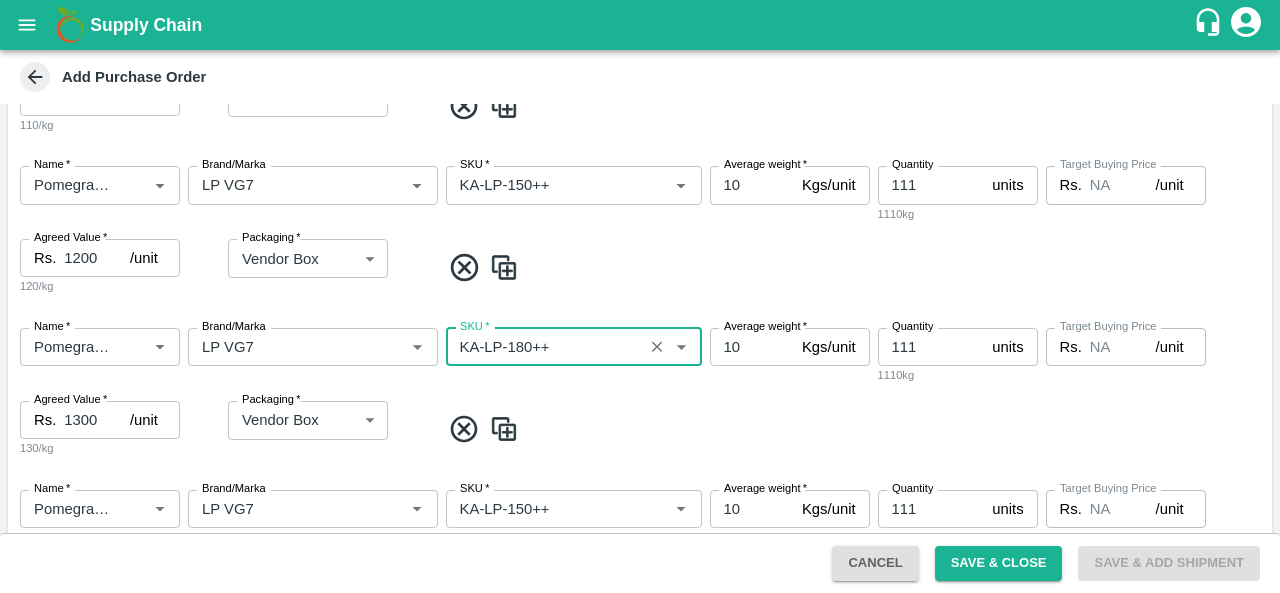 scroll, scrollTop: 486, scrollLeft: 0, axis: vertical 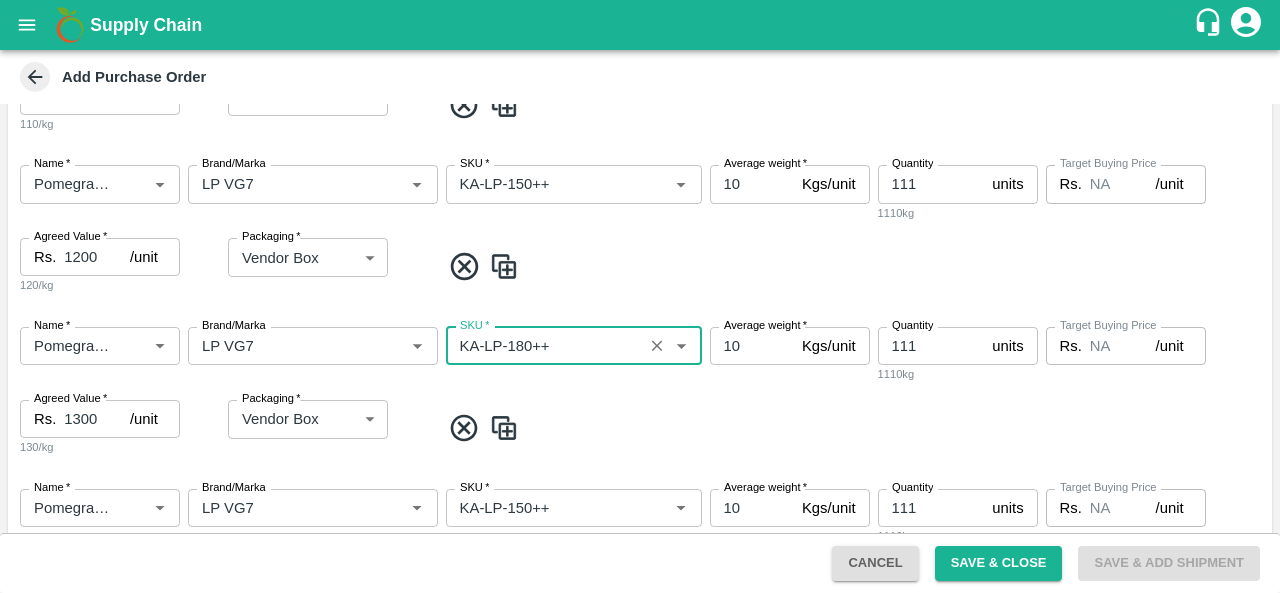 click 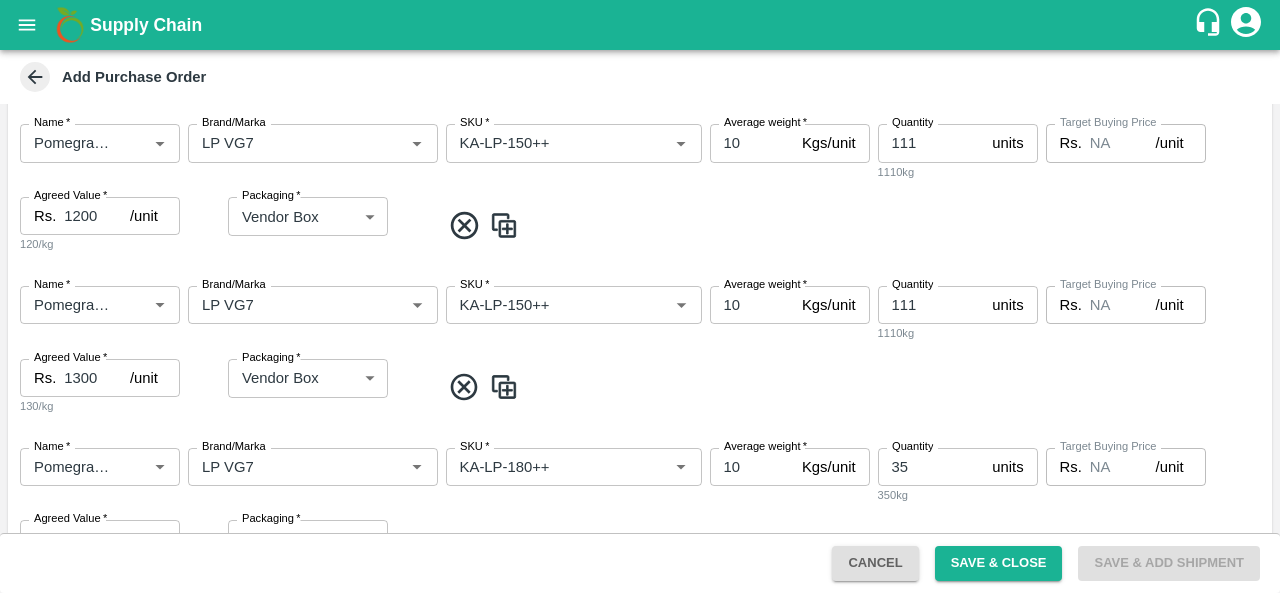 scroll, scrollTop: 526, scrollLeft: 0, axis: vertical 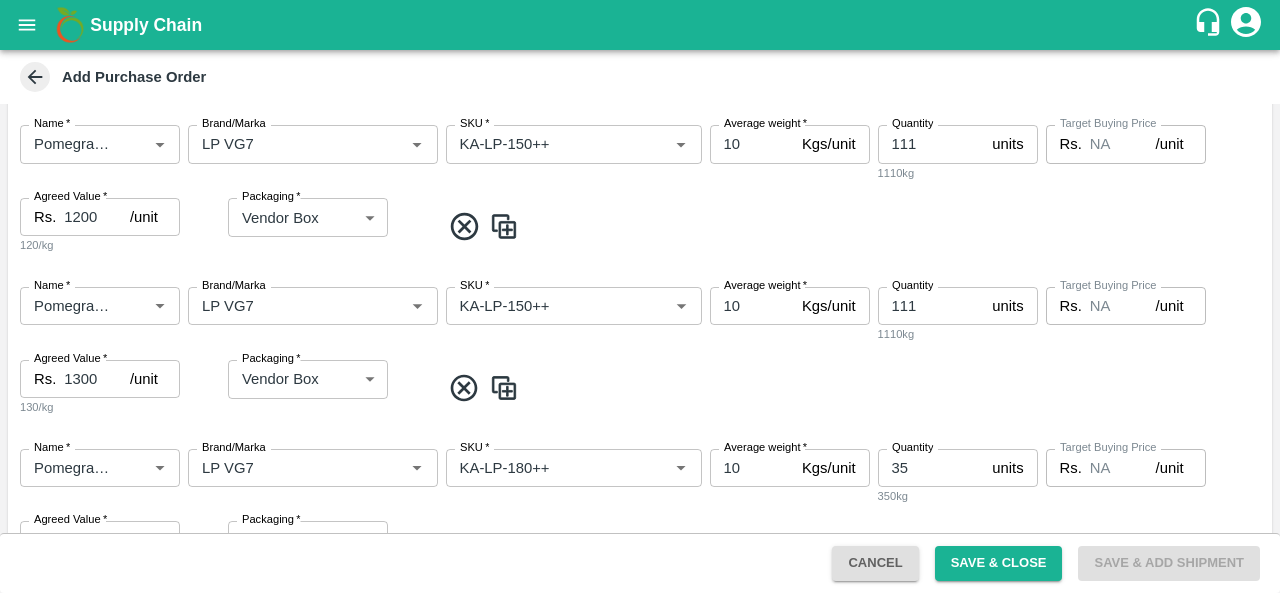 click 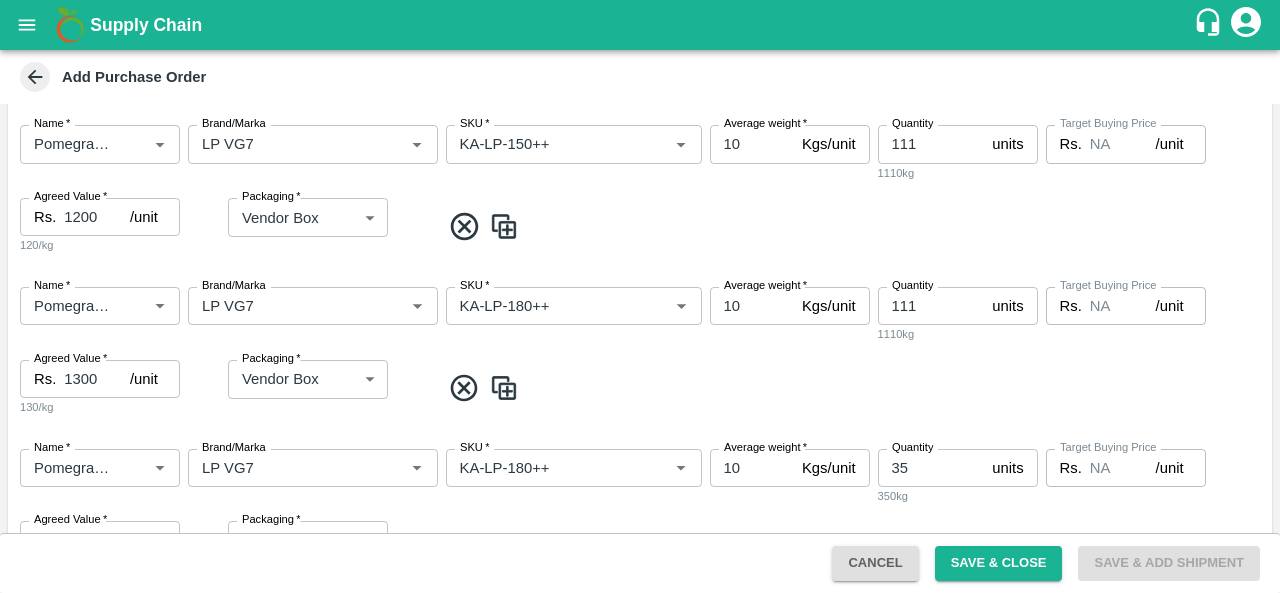type on "35" 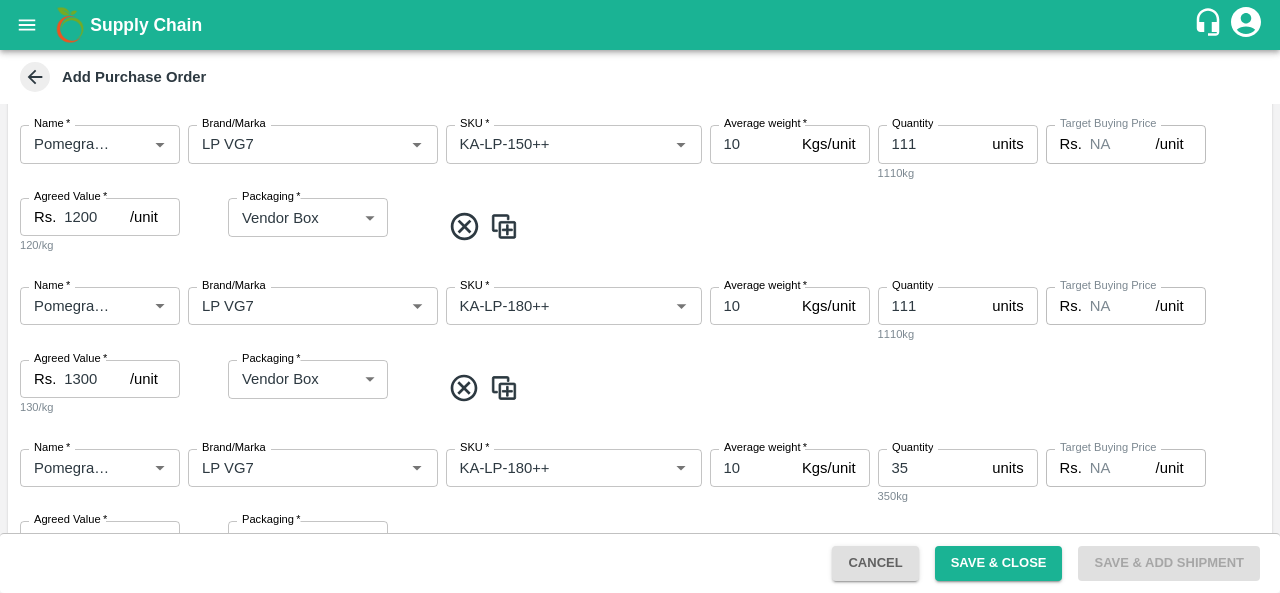type on "KA-LP-250++" 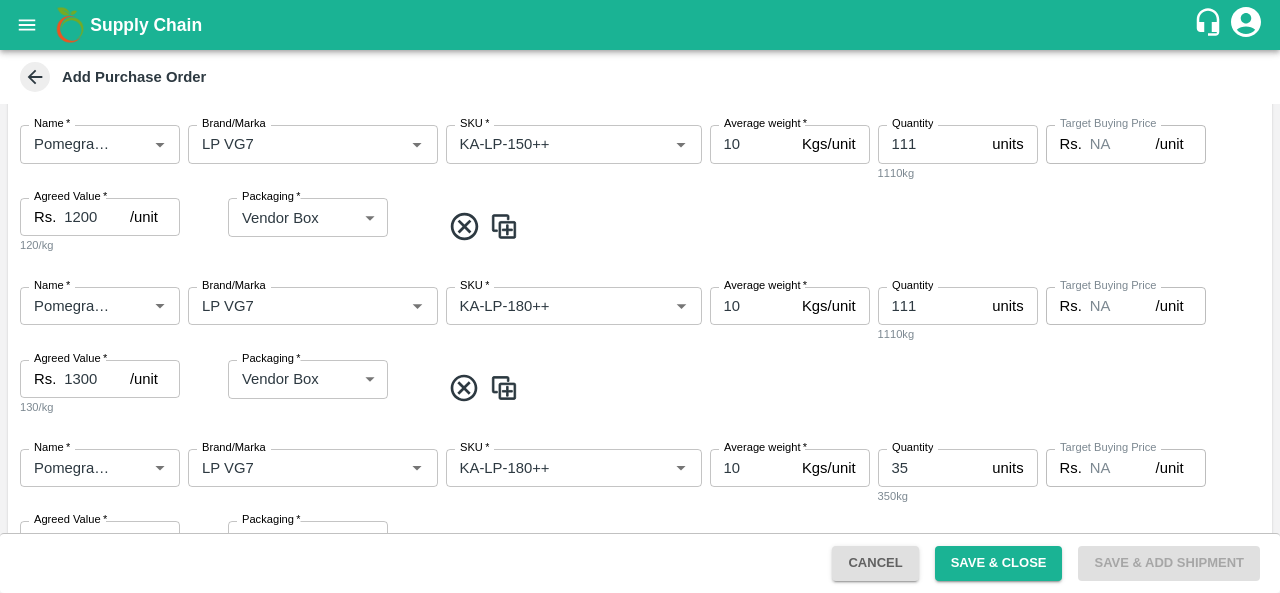 type on "3" 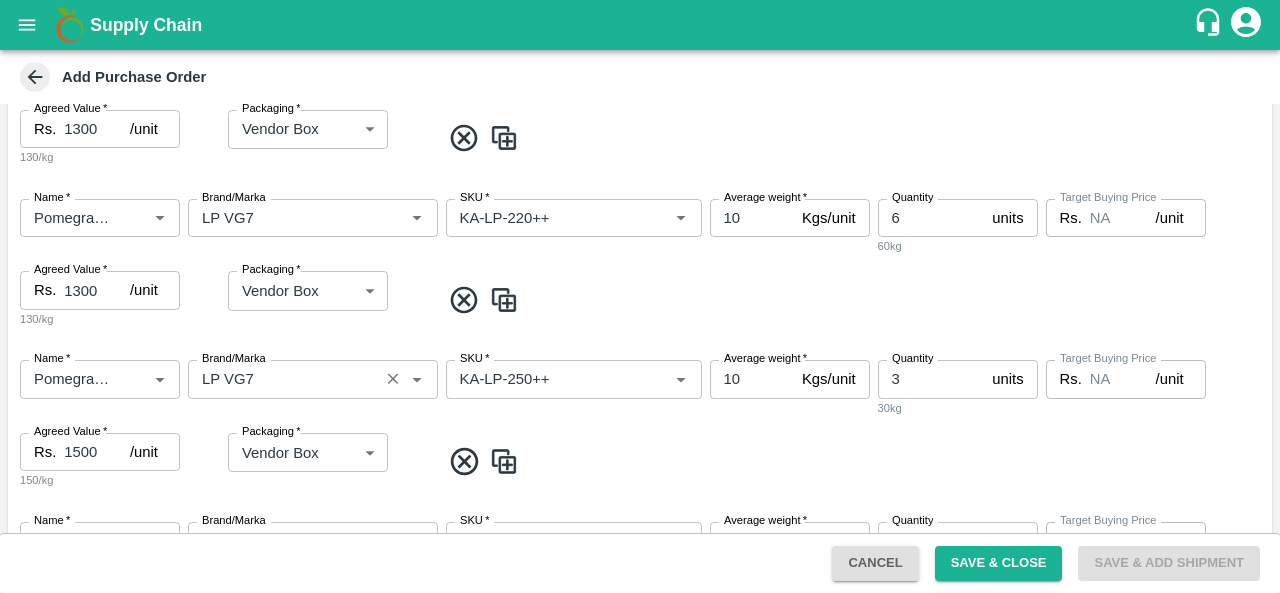 scroll, scrollTop: 777, scrollLeft: 0, axis: vertical 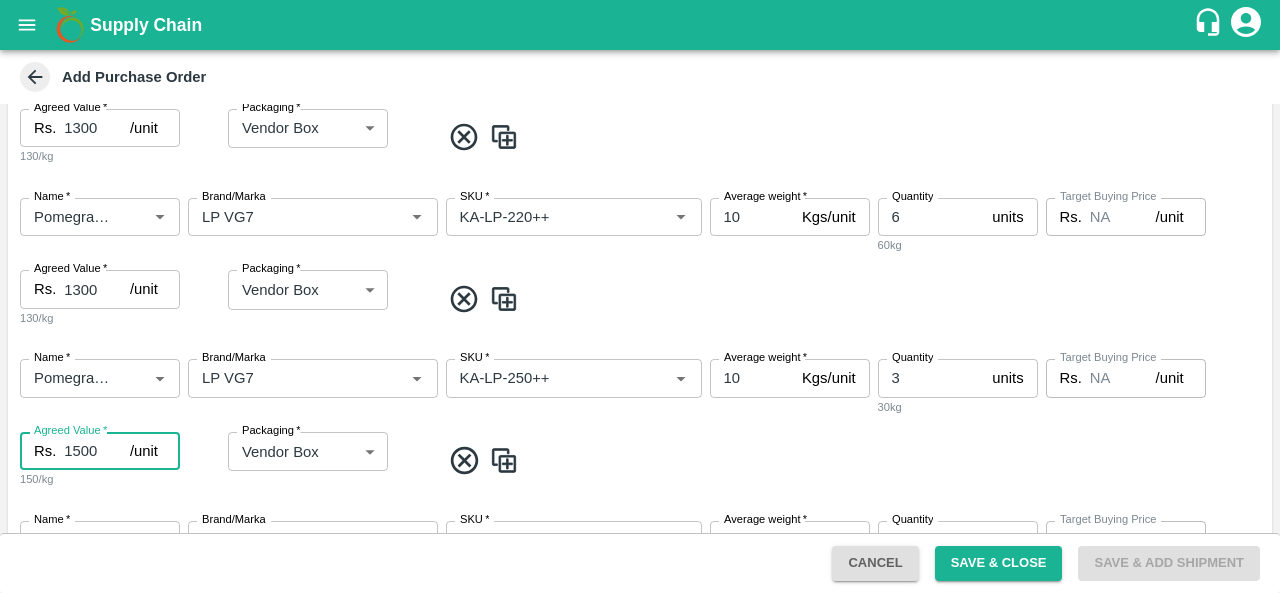 click on "1500" at bounding box center (97, 451) 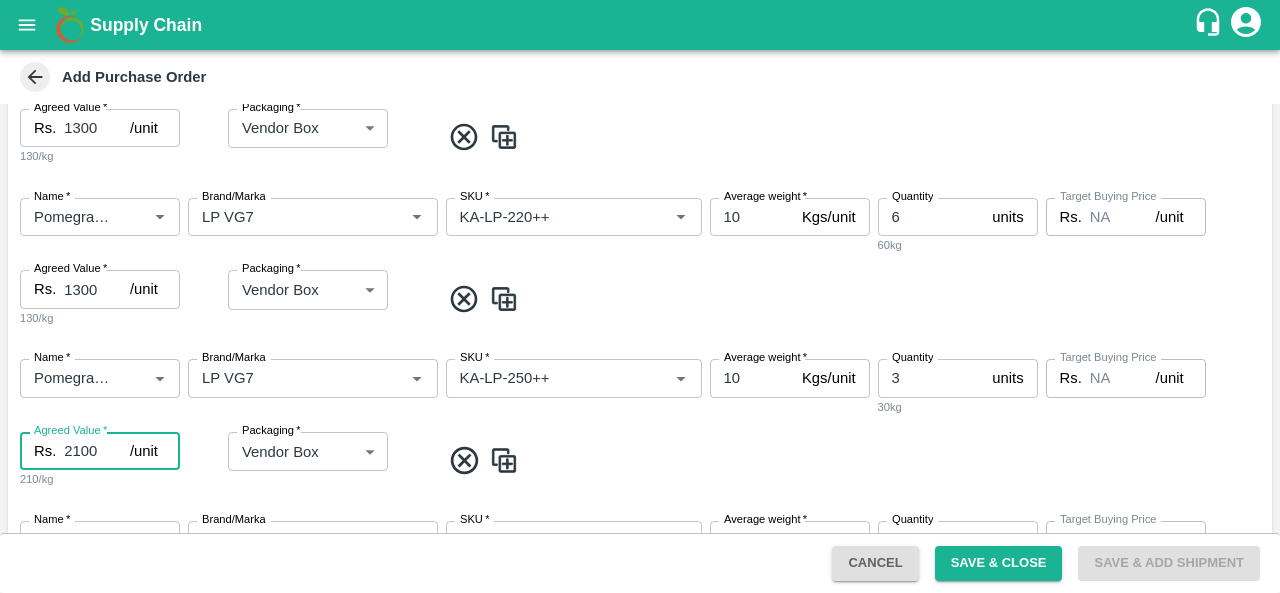 type on "2100" 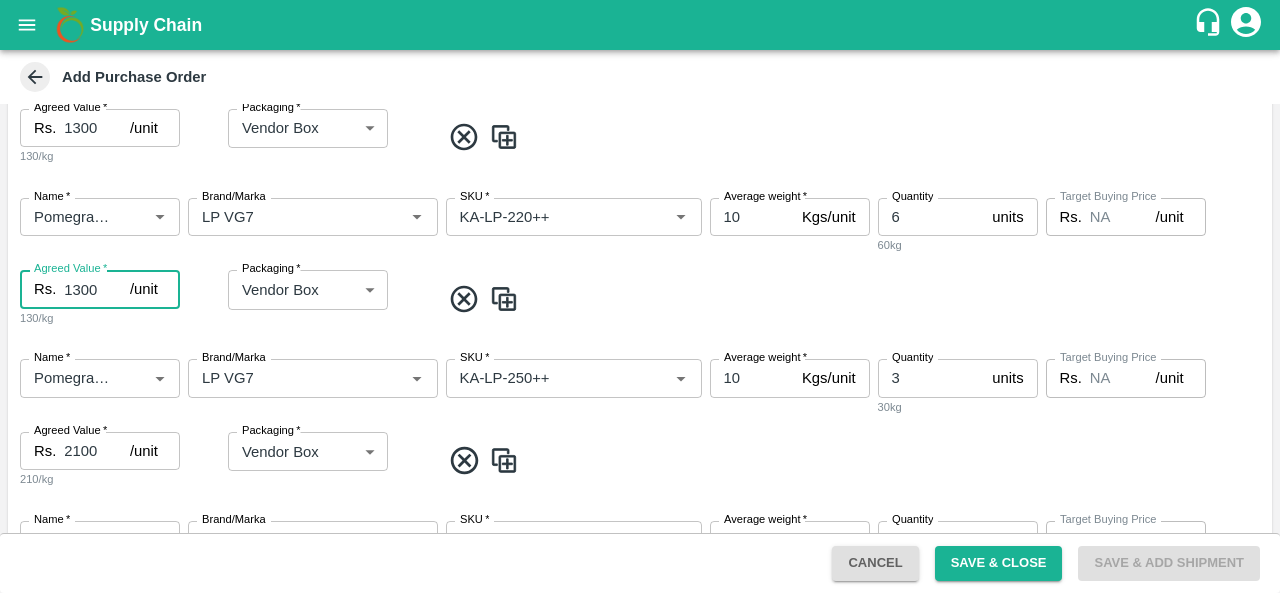 click on "1300" at bounding box center (97, 289) 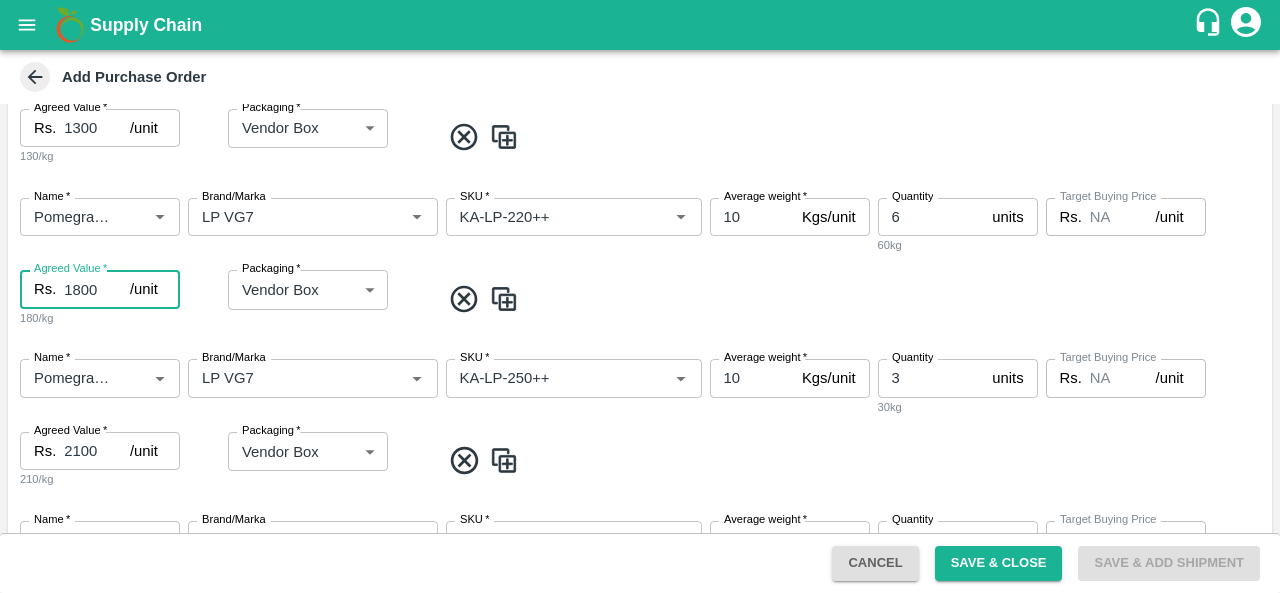 type on "1800" 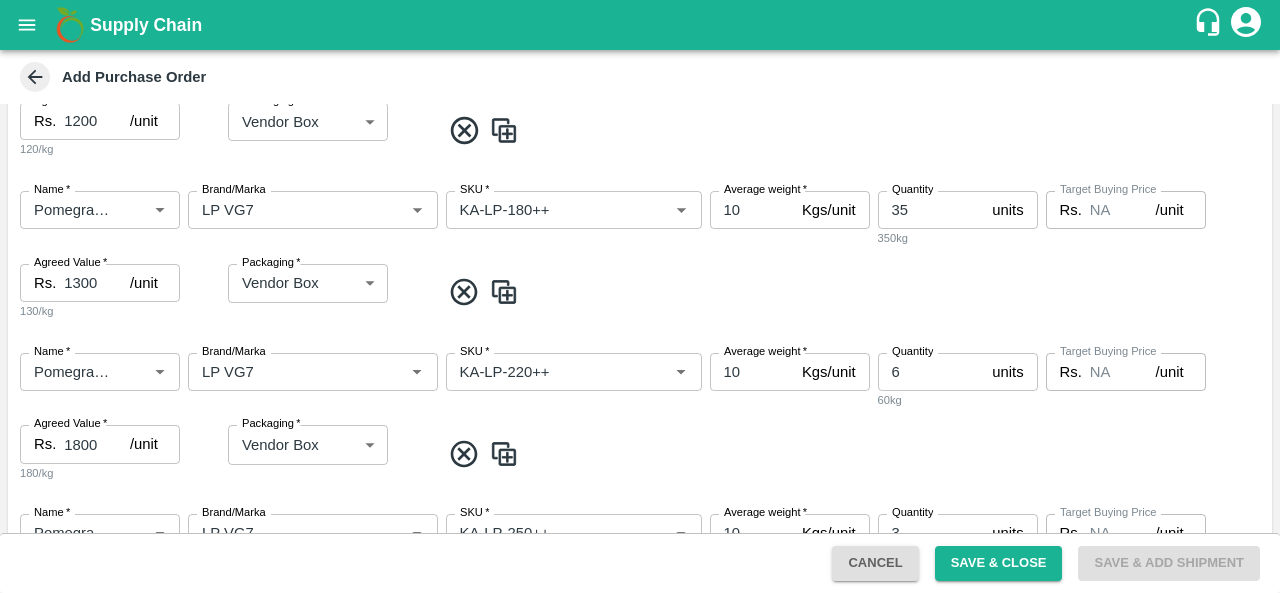scroll, scrollTop: 621, scrollLeft: 0, axis: vertical 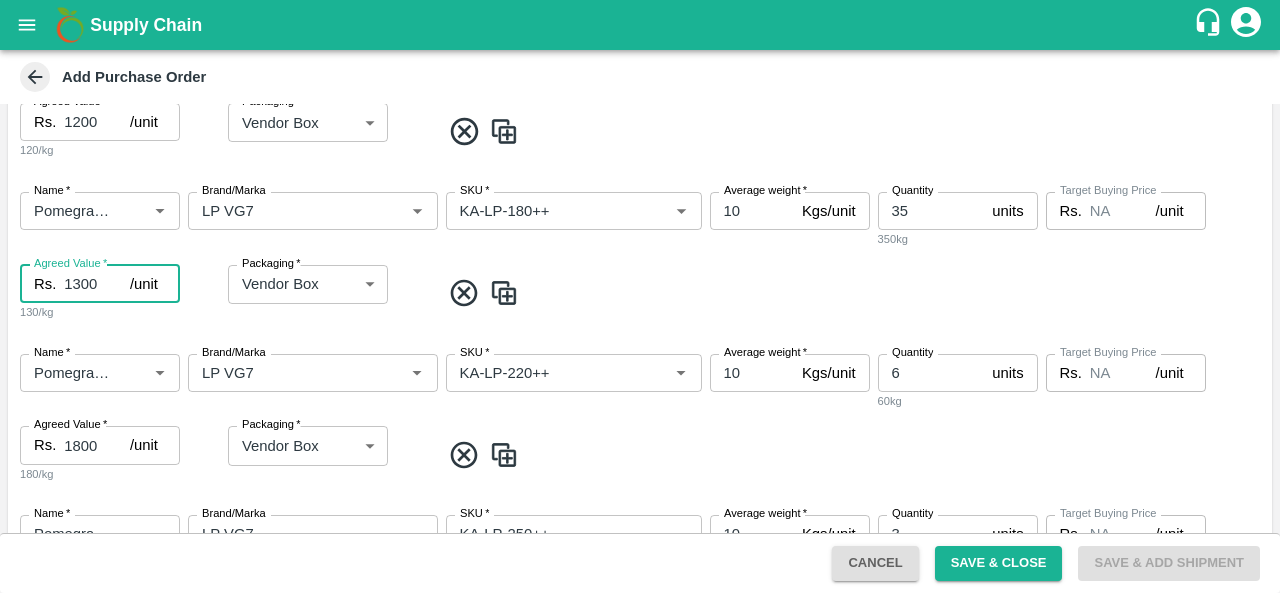 click on "1300" at bounding box center [97, 284] 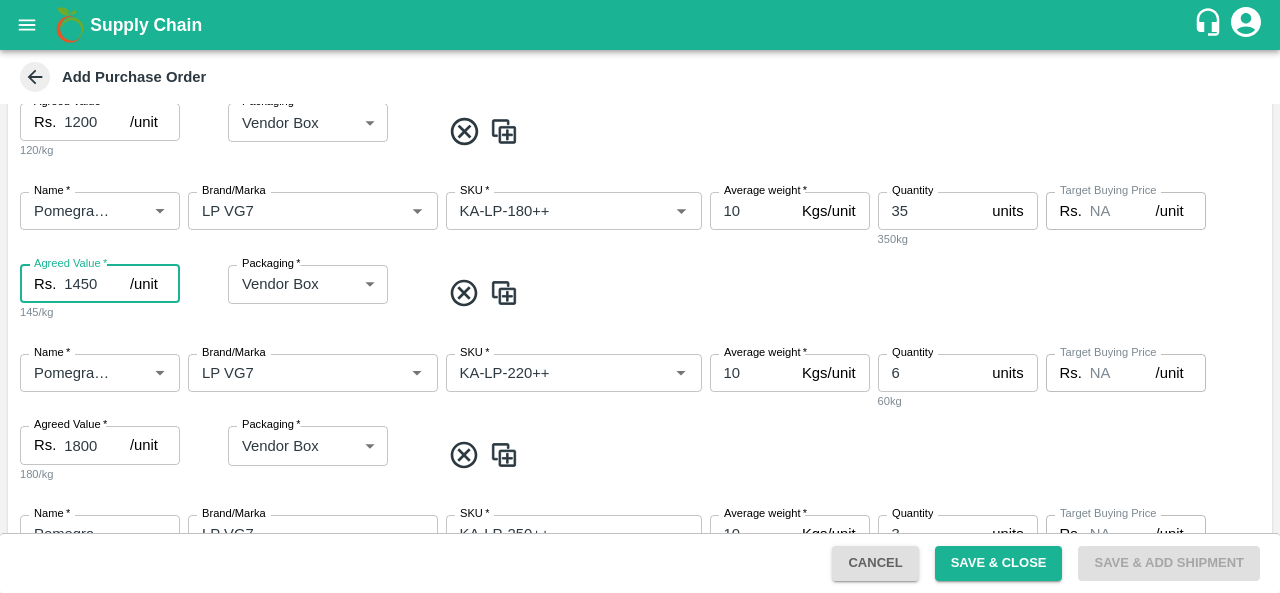 type on "1450" 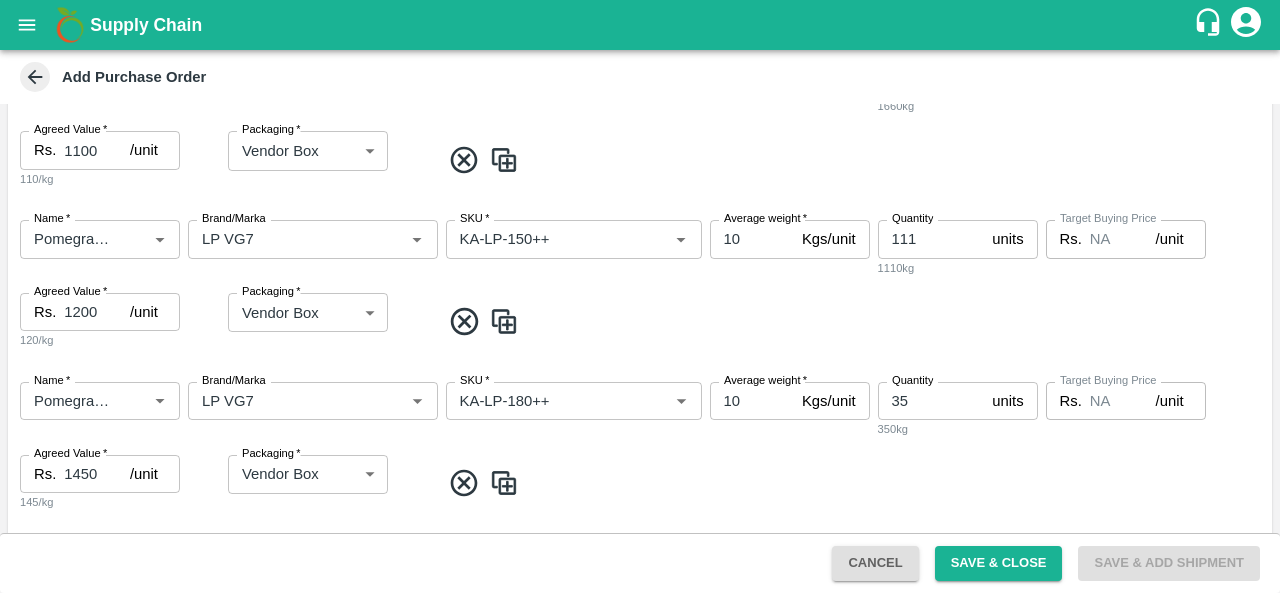 scroll, scrollTop: 424, scrollLeft: 0, axis: vertical 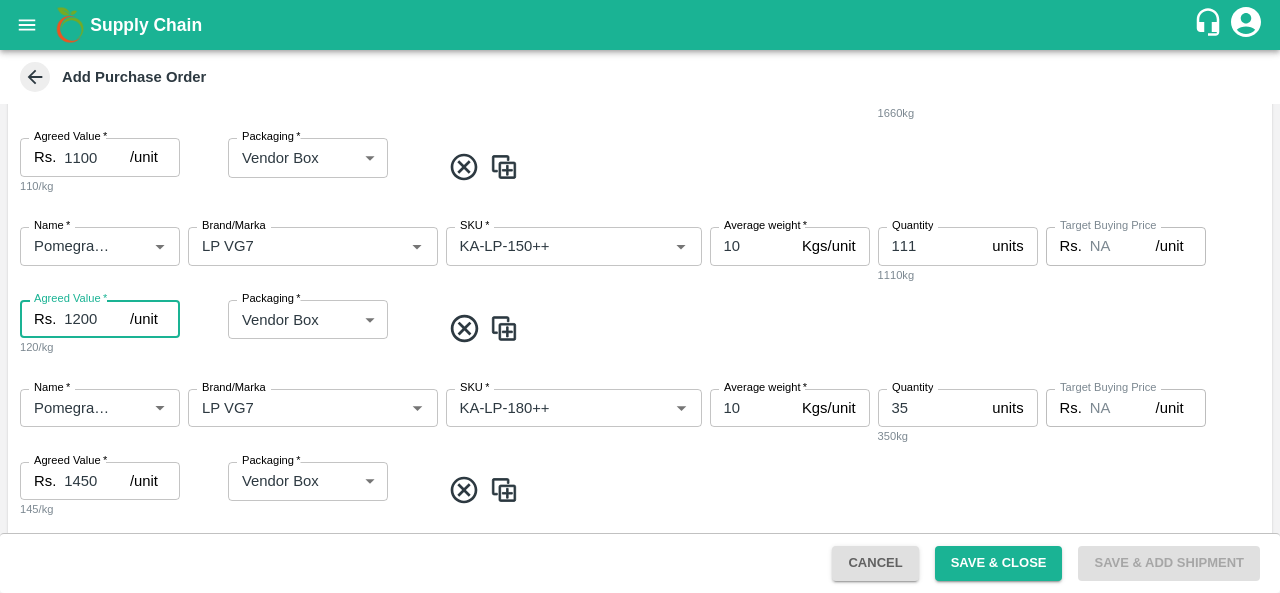 click on "1200" at bounding box center (97, 319) 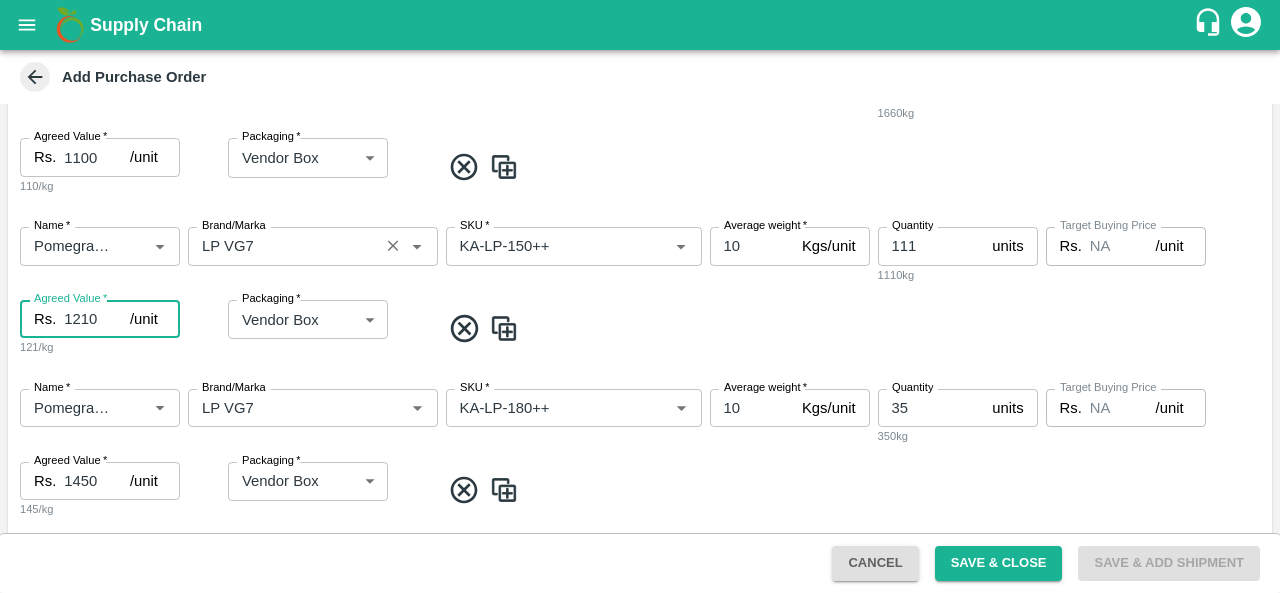 click on "Brand/Marka Brand/Marka" at bounding box center [313, 255] 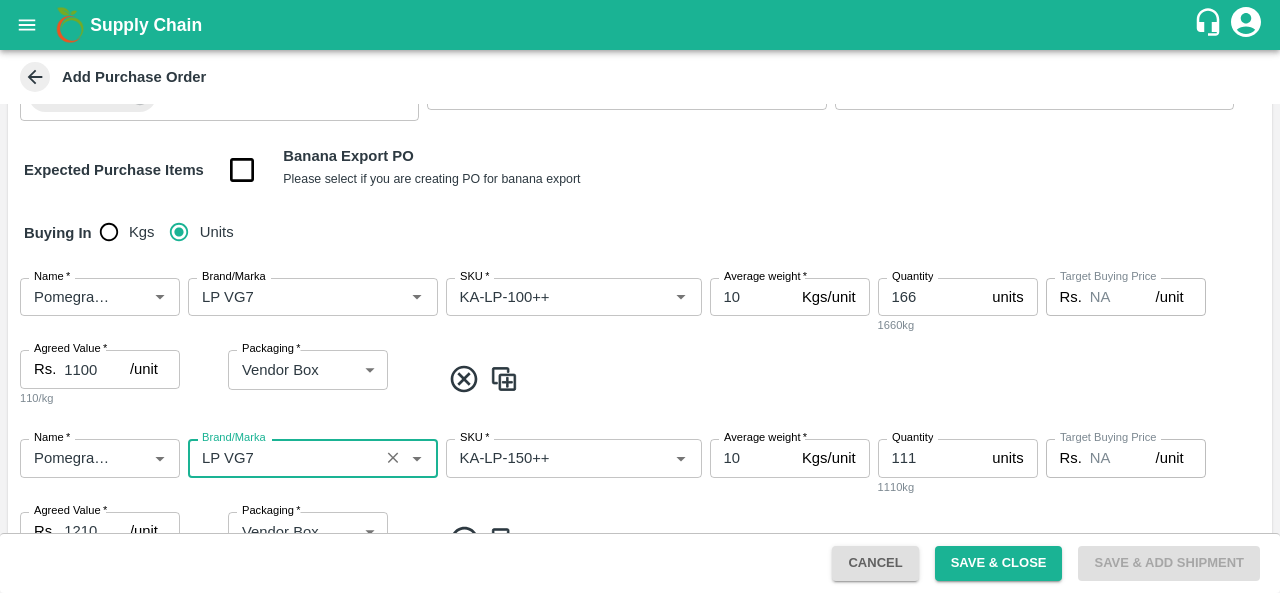 scroll, scrollTop: 211, scrollLeft: 0, axis: vertical 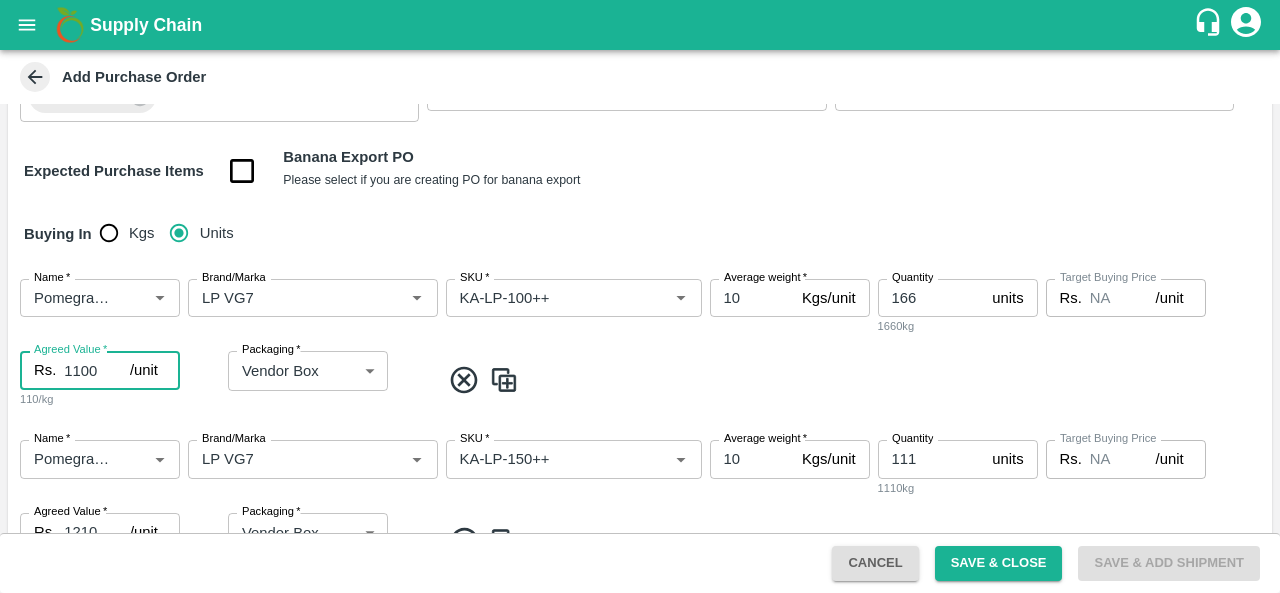 click on "1100" at bounding box center (97, 370) 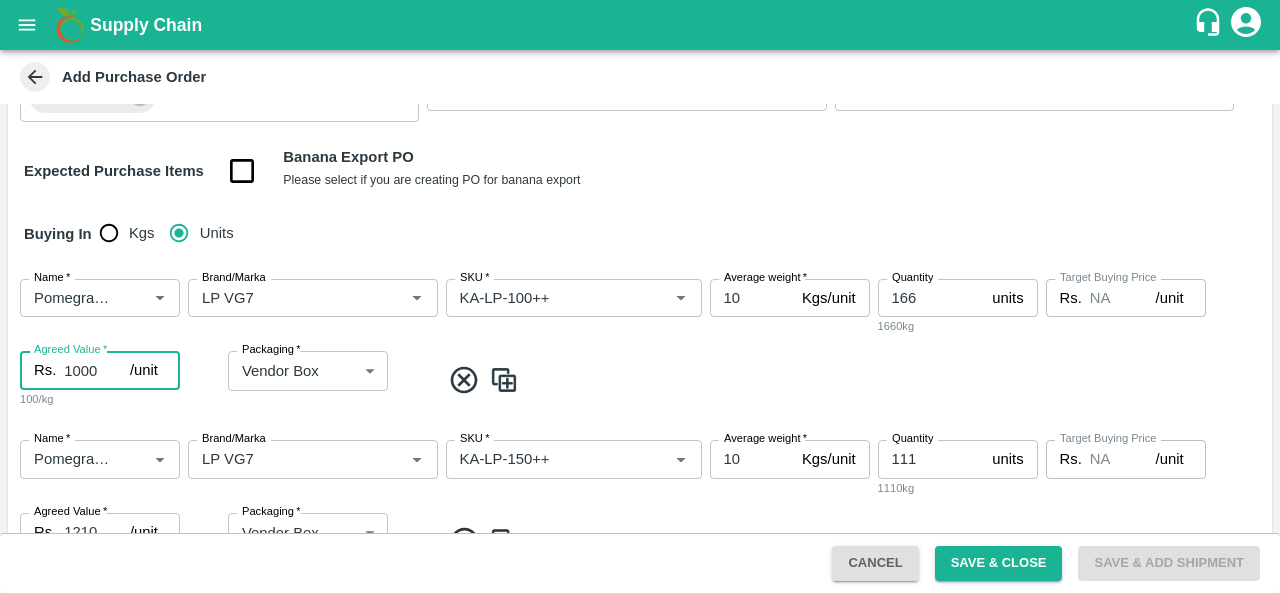 type on "1000" 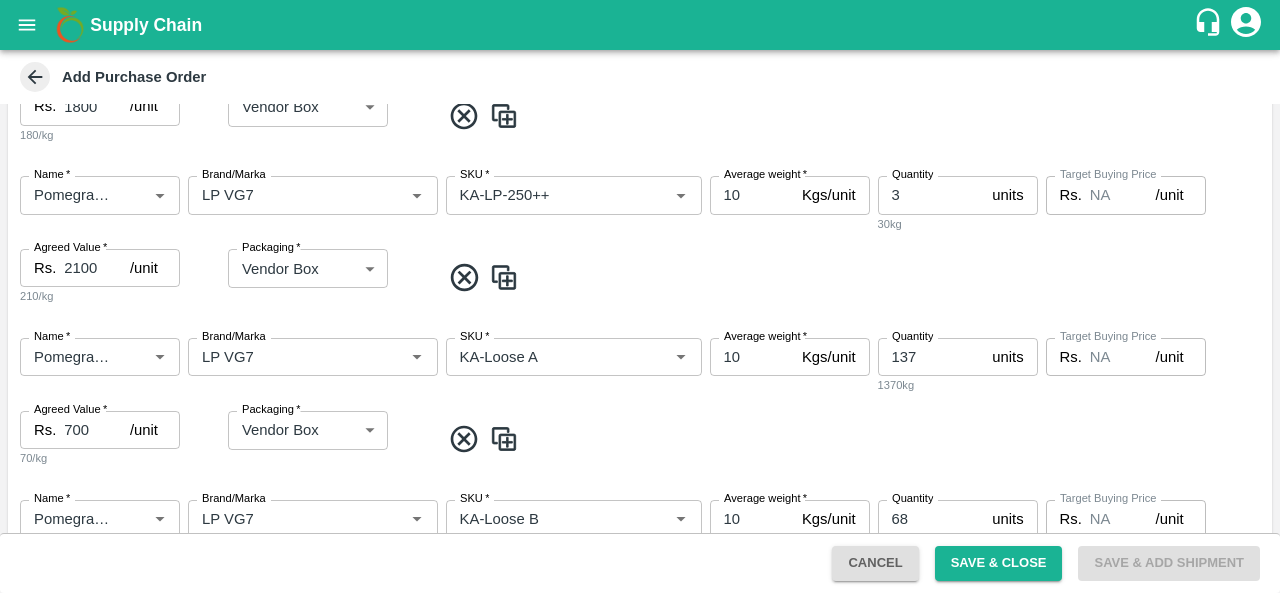 scroll, scrollTop: 986, scrollLeft: 0, axis: vertical 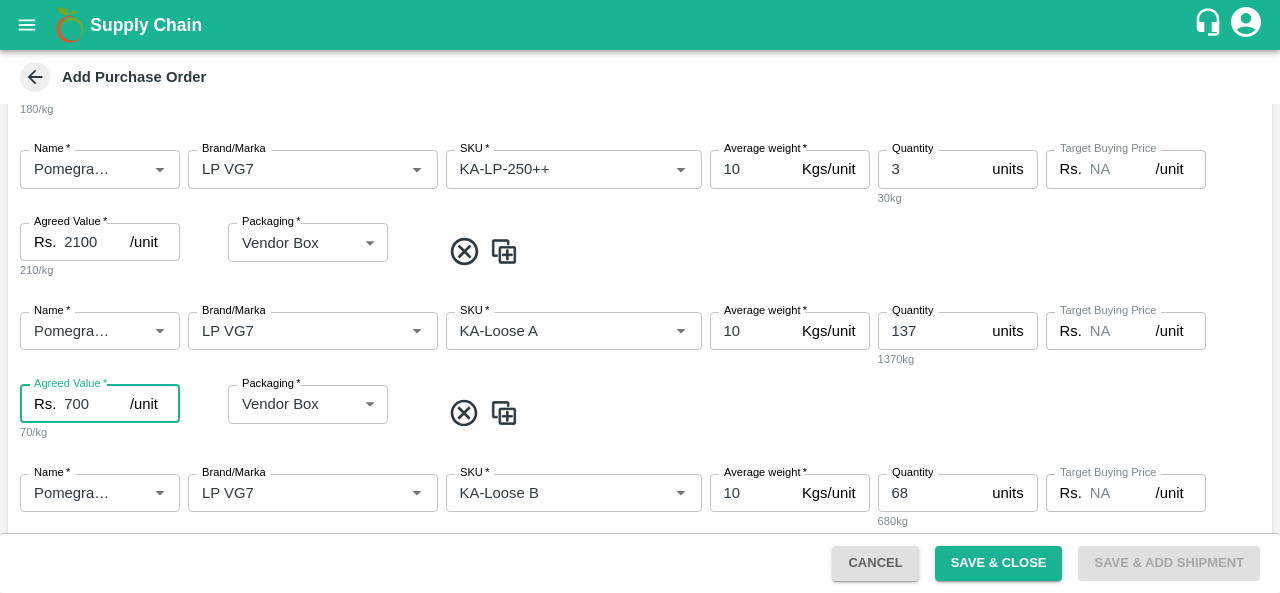 click on "700" at bounding box center [97, 404] 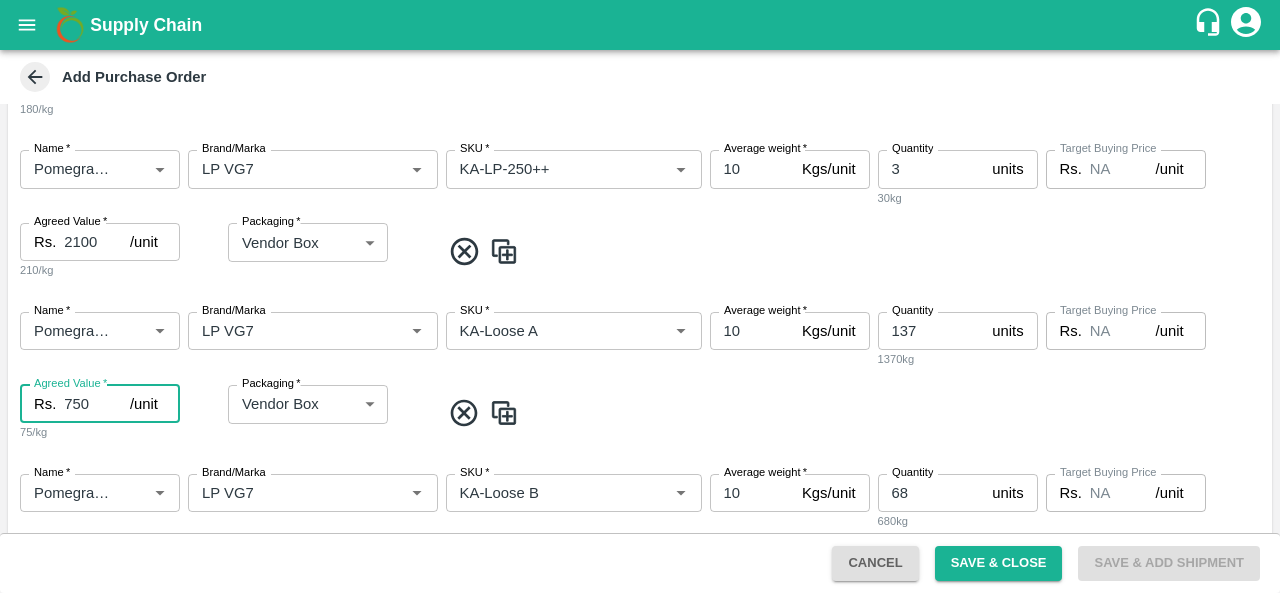 type on "750" 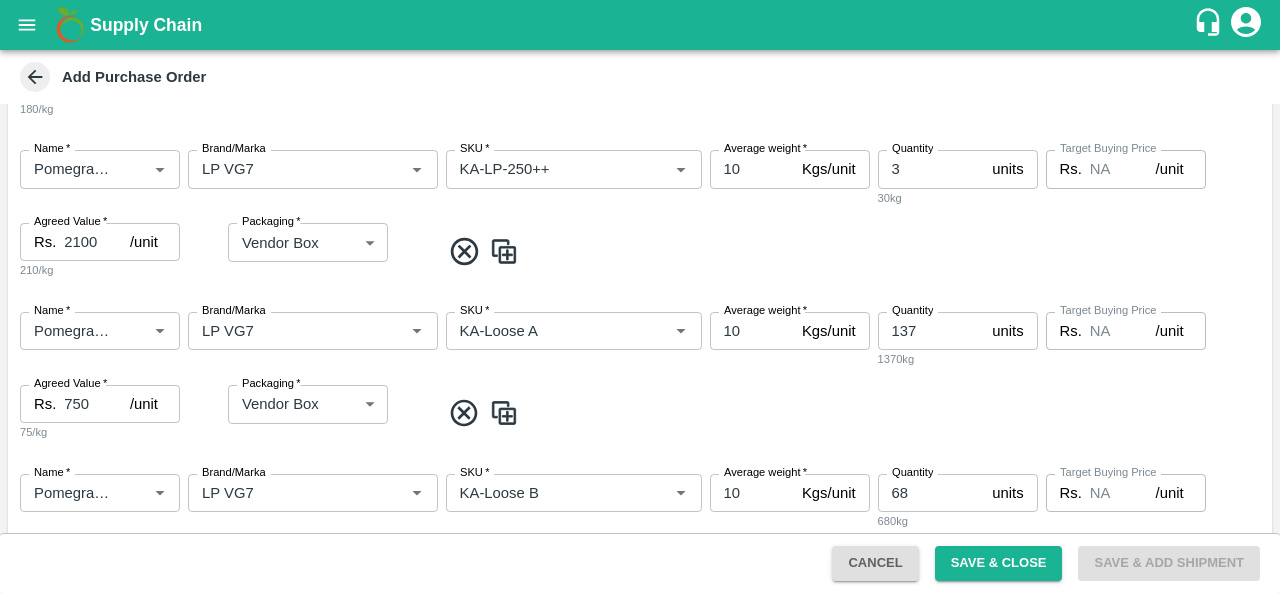 click on "Name   * [FIRST] [LAST] Name   * Brand/Marka Brand/Marka SKU   * SKU   * Average weight   * [NUMBER] Kgs/unit Average weight Quantity [NUMBER] units Quantity [NUMBER]kg Target Buying Price Rs. NA /unit Target Buying Price Agreed Value   * Rs. [NUMBER] /unit Agreed Value [NUMBER]/kg Packaging   * Vendor Box [NUMBER] Packaging" at bounding box center (640, 377) 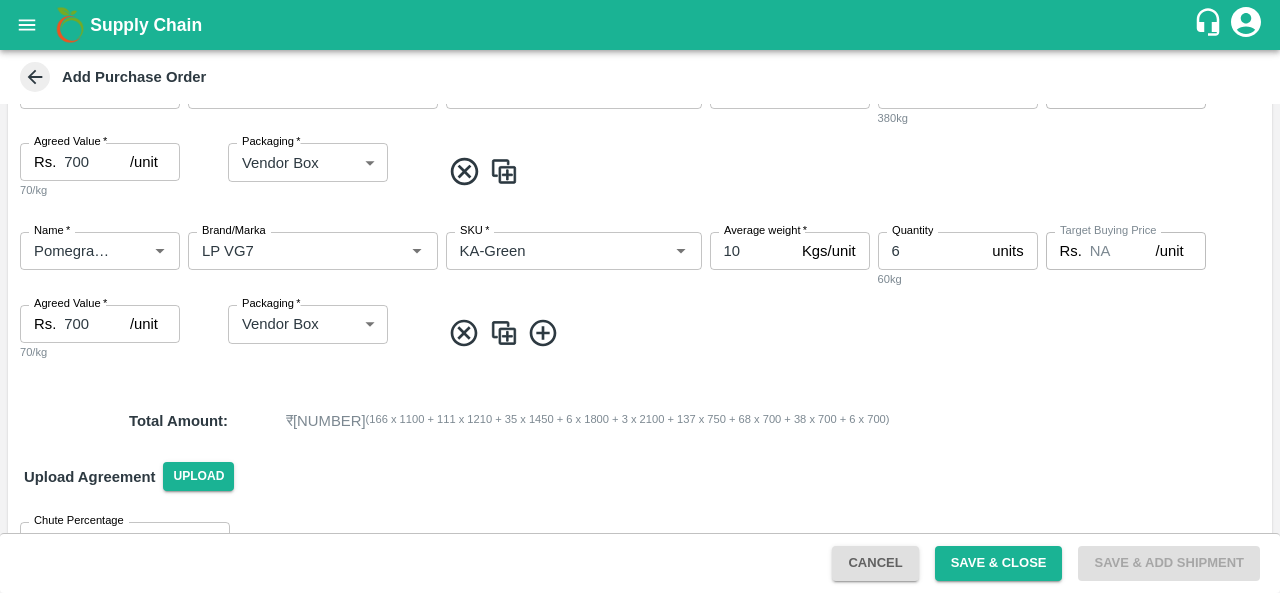scroll, scrollTop: 1552, scrollLeft: 0, axis: vertical 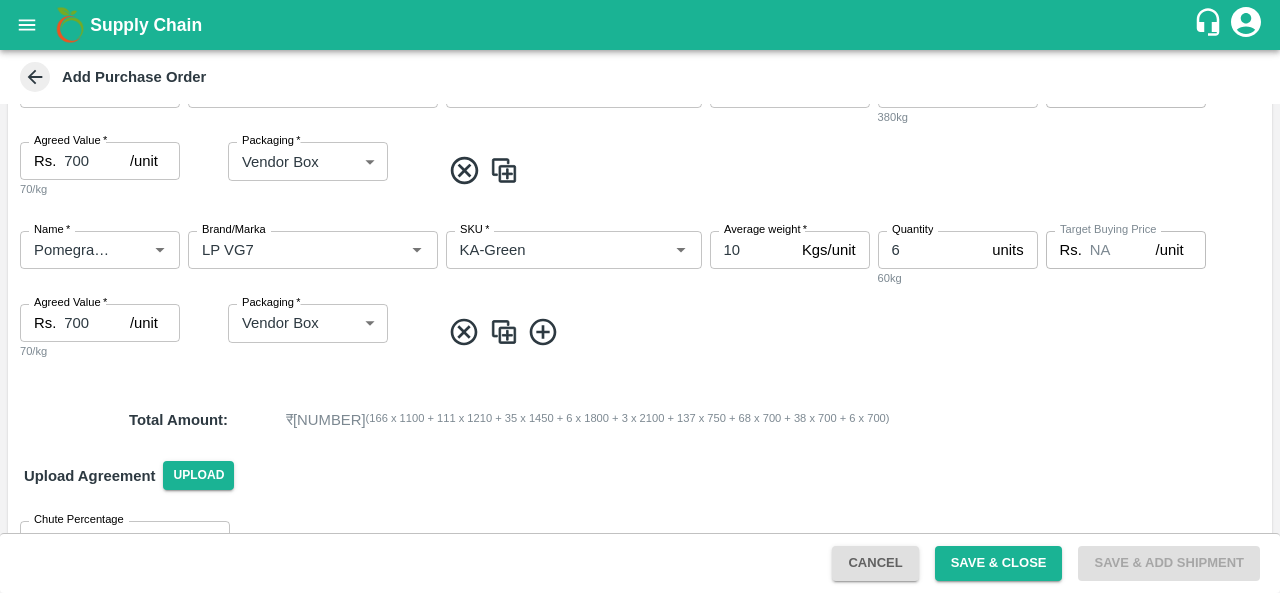 click on "Upload Agreement Upload" at bounding box center [640, 476] 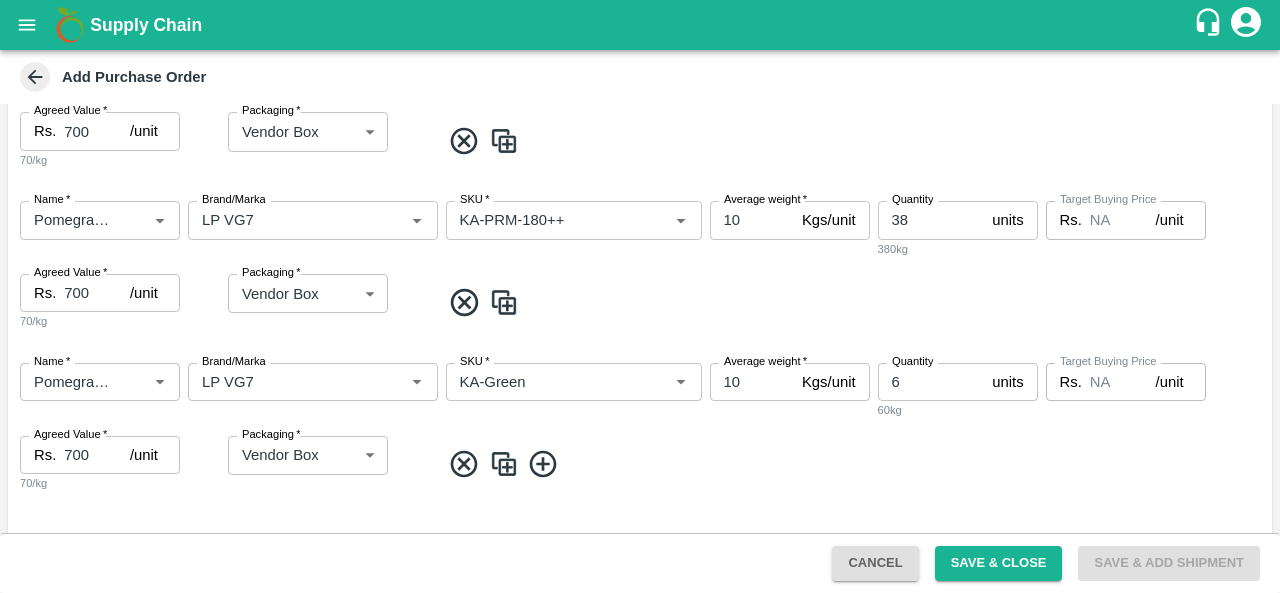 scroll, scrollTop: 1601, scrollLeft: 0, axis: vertical 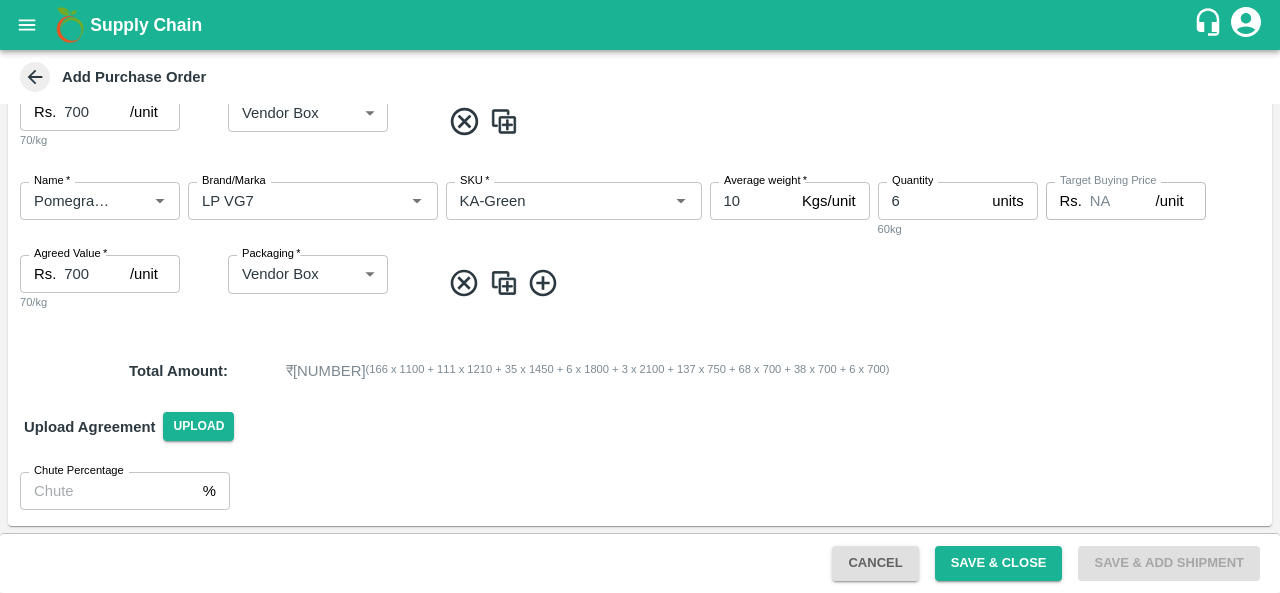 click on "Chute Percentage % Chute Percentage" at bounding box center (640, 491) 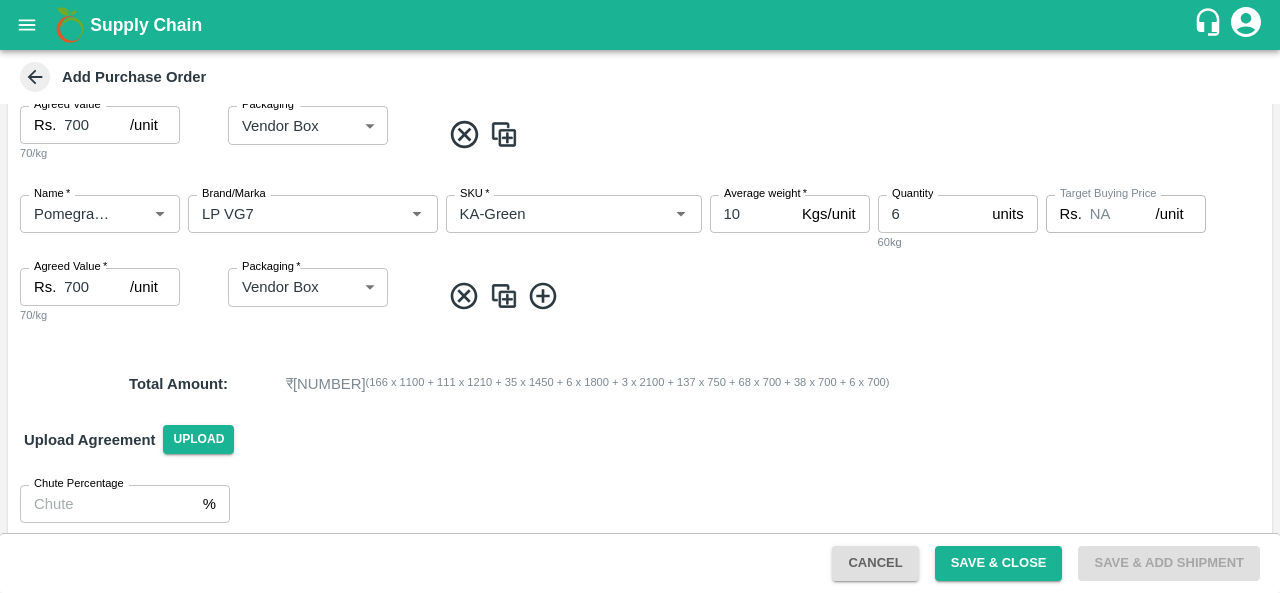 scroll, scrollTop: 1601, scrollLeft: 0, axis: vertical 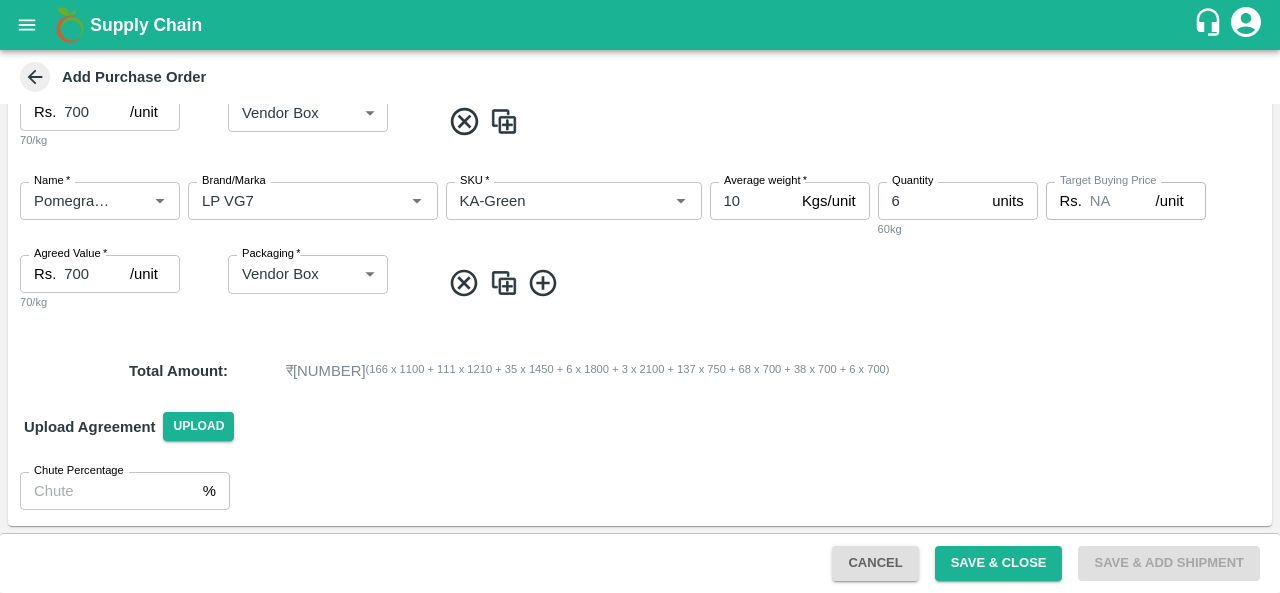 click on "Upload Agreement Upload" at bounding box center (640, 427) 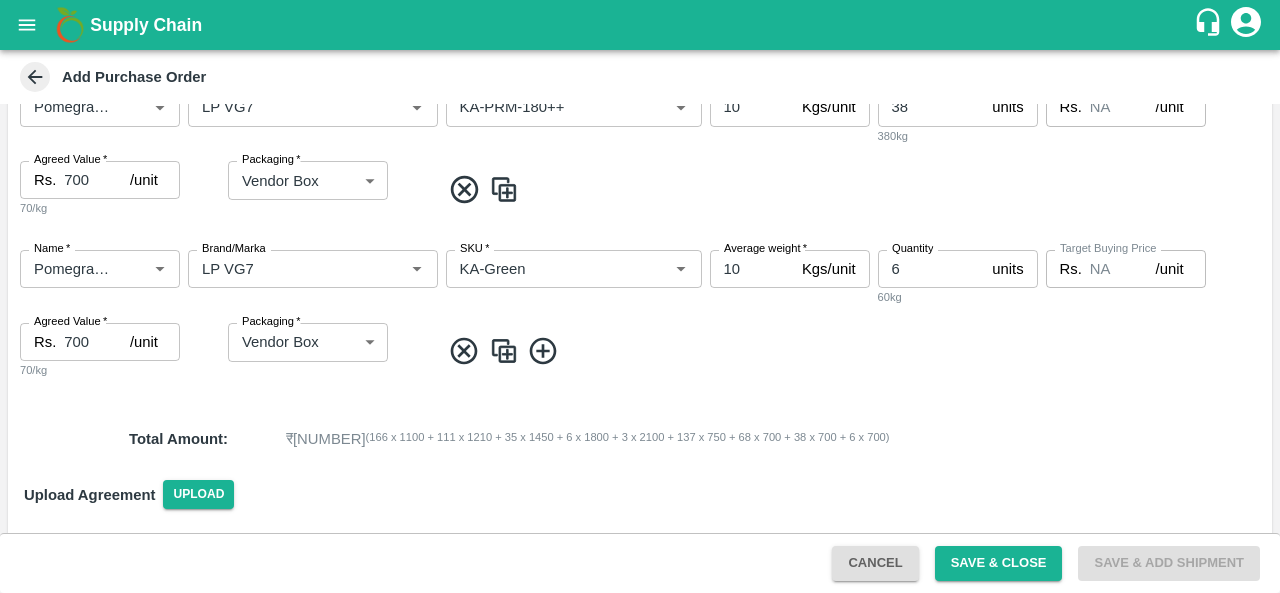 scroll, scrollTop: 1536, scrollLeft: 0, axis: vertical 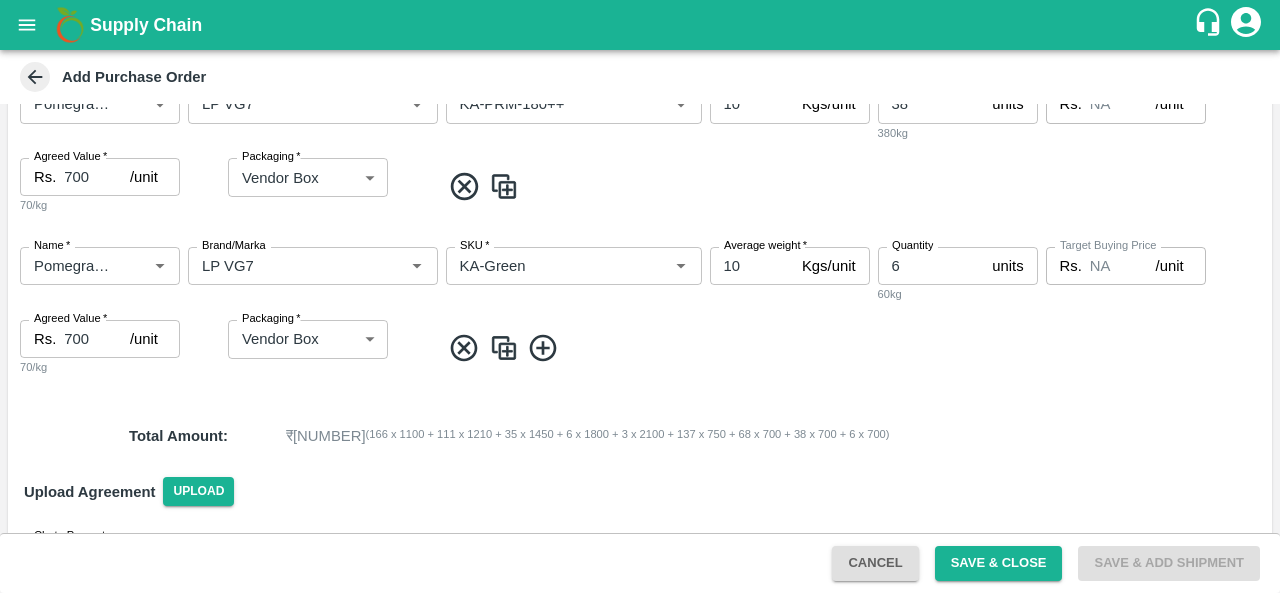 drag, startPoint x: 506, startPoint y: 348, endPoint x: 482, endPoint y: 351, distance: 24.186773 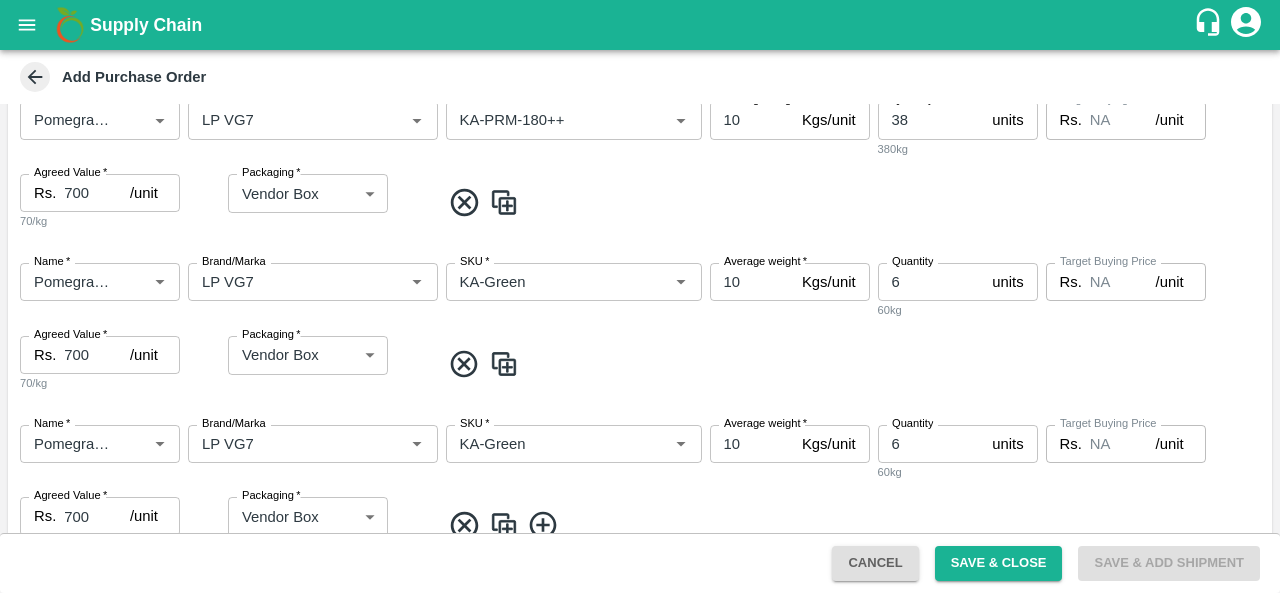 scroll, scrollTop: 1522, scrollLeft: 0, axis: vertical 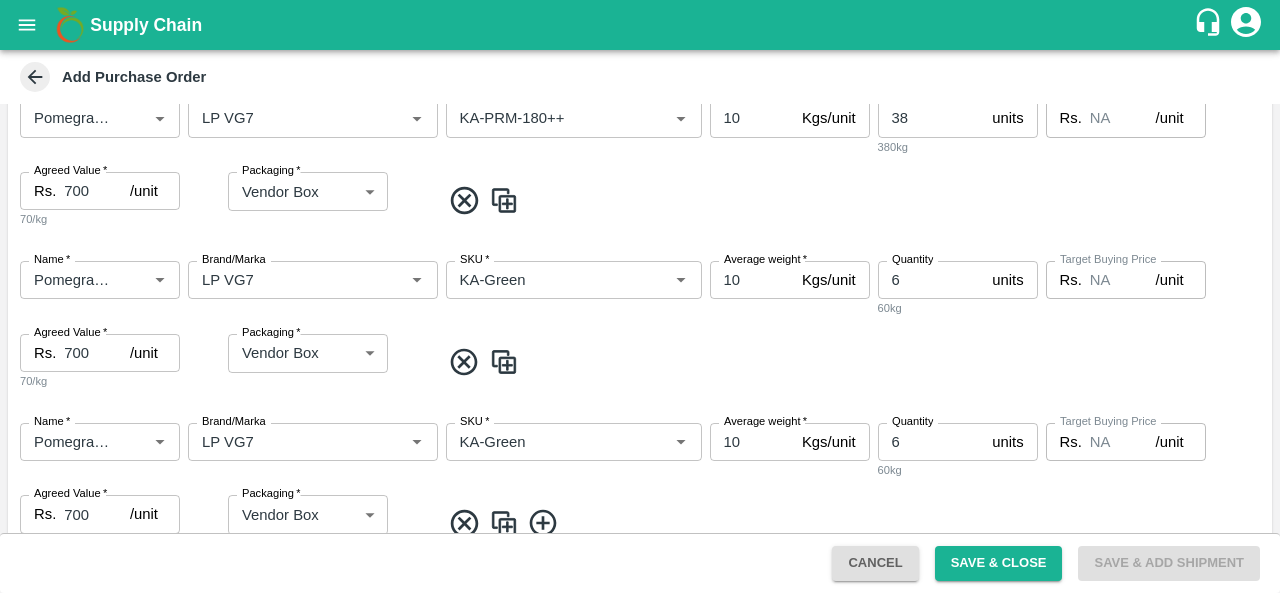 click 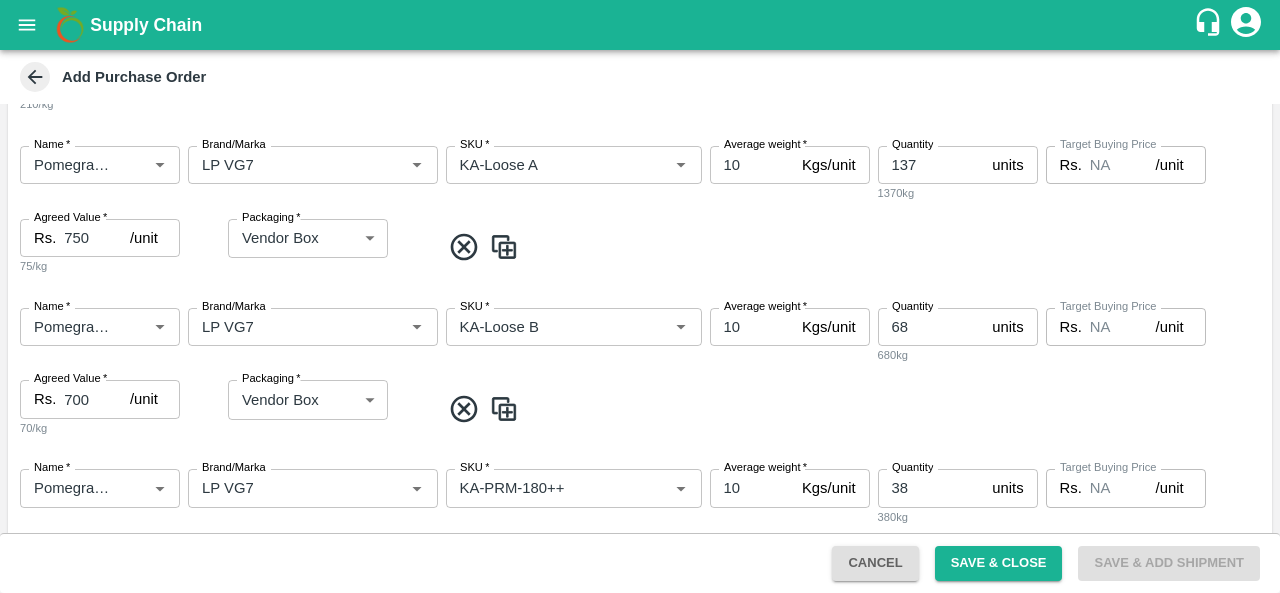 scroll, scrollTop: 1149, scrollLeft: 0, axis: vertical 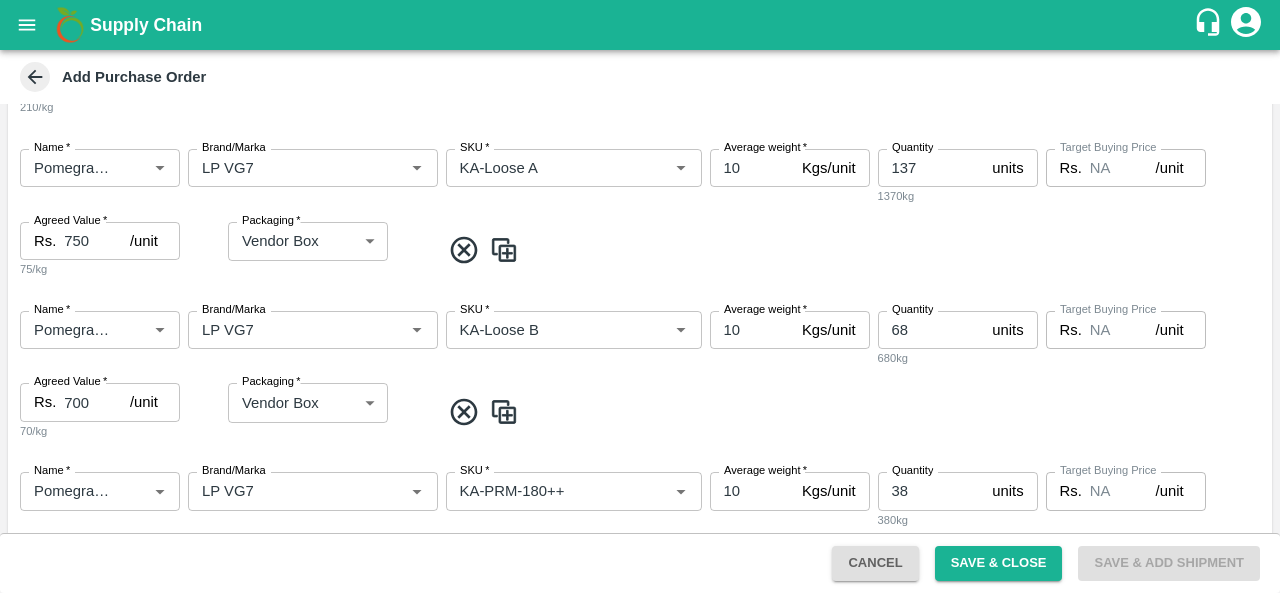 click on "137" at bounding box center [931, 168] 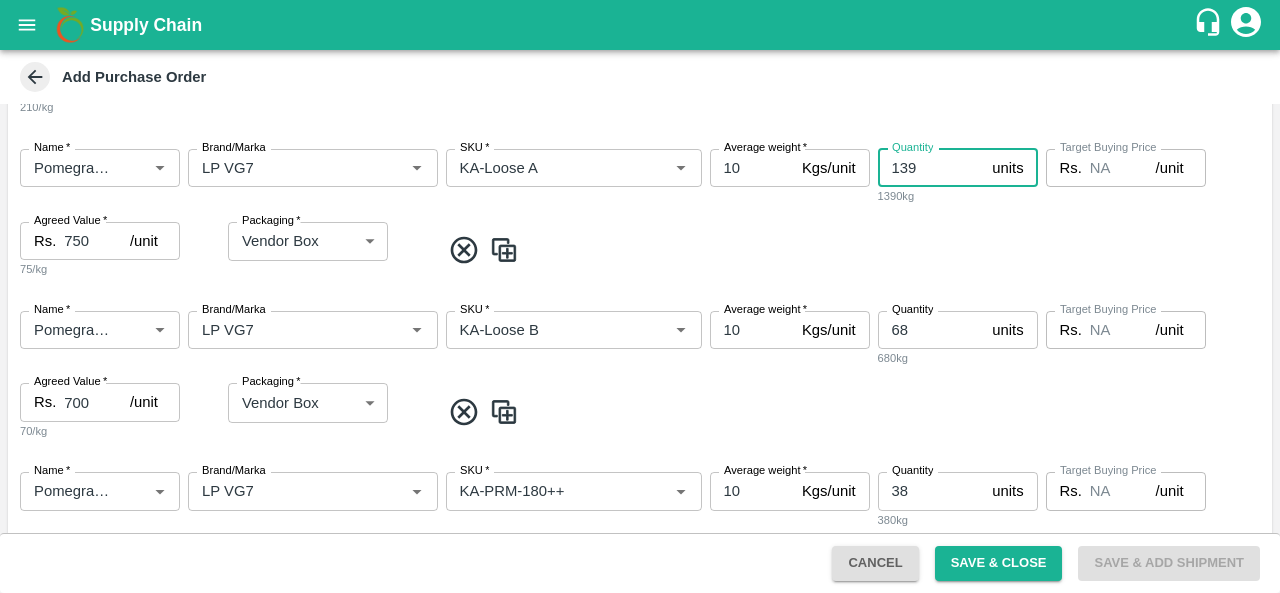 type on "139" 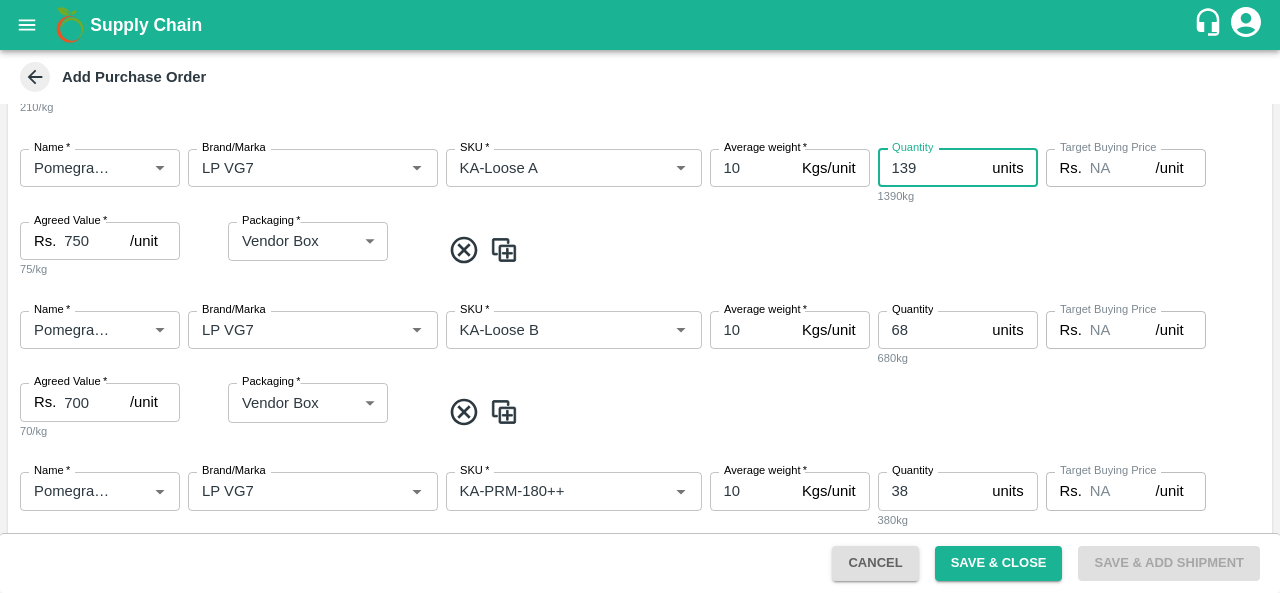 click at bounding box center (852, 250) 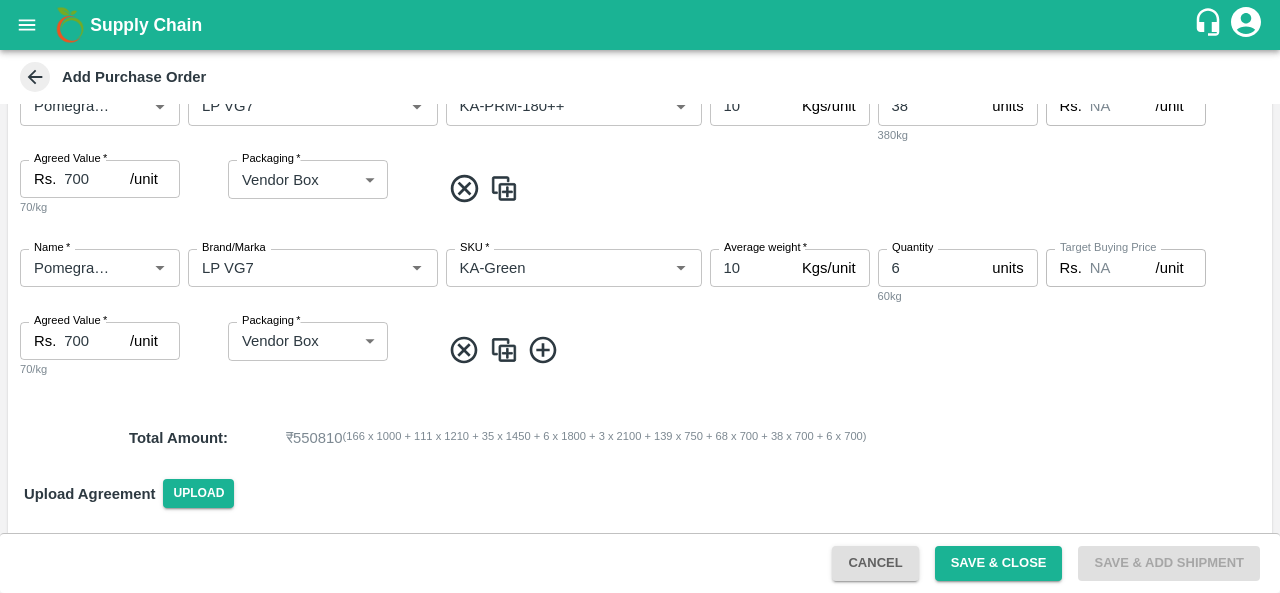 scroll, scrollTop: 1601, scrollLeft: 0, axis: vertical 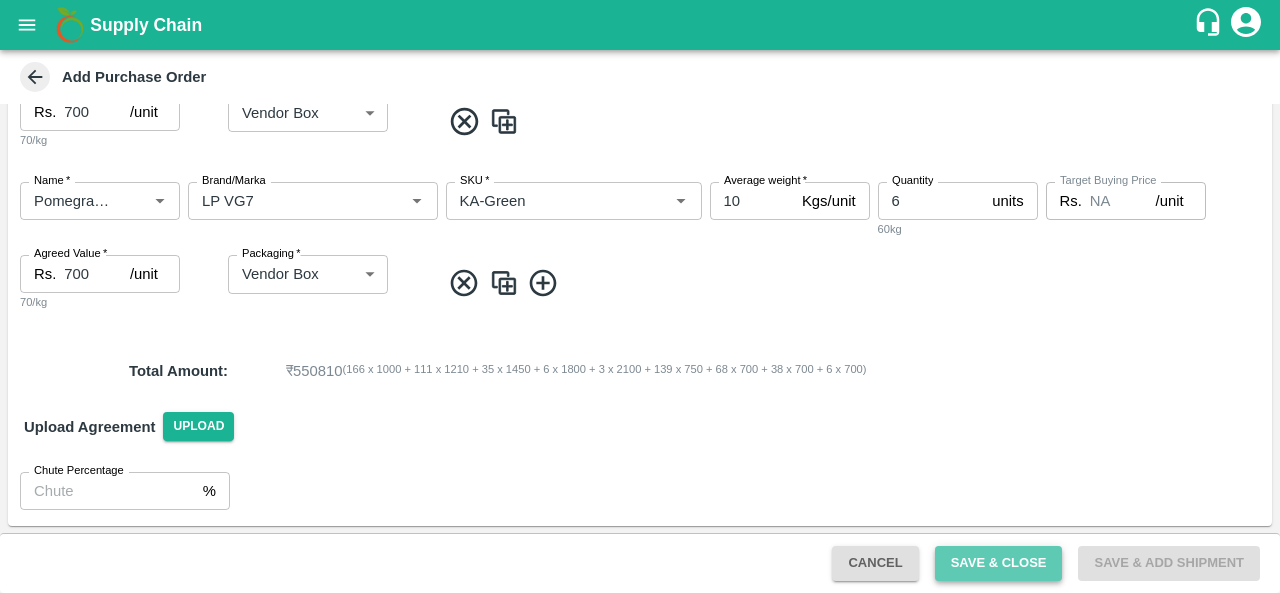 click on "Save & Close" at bounding box center (999, 563) 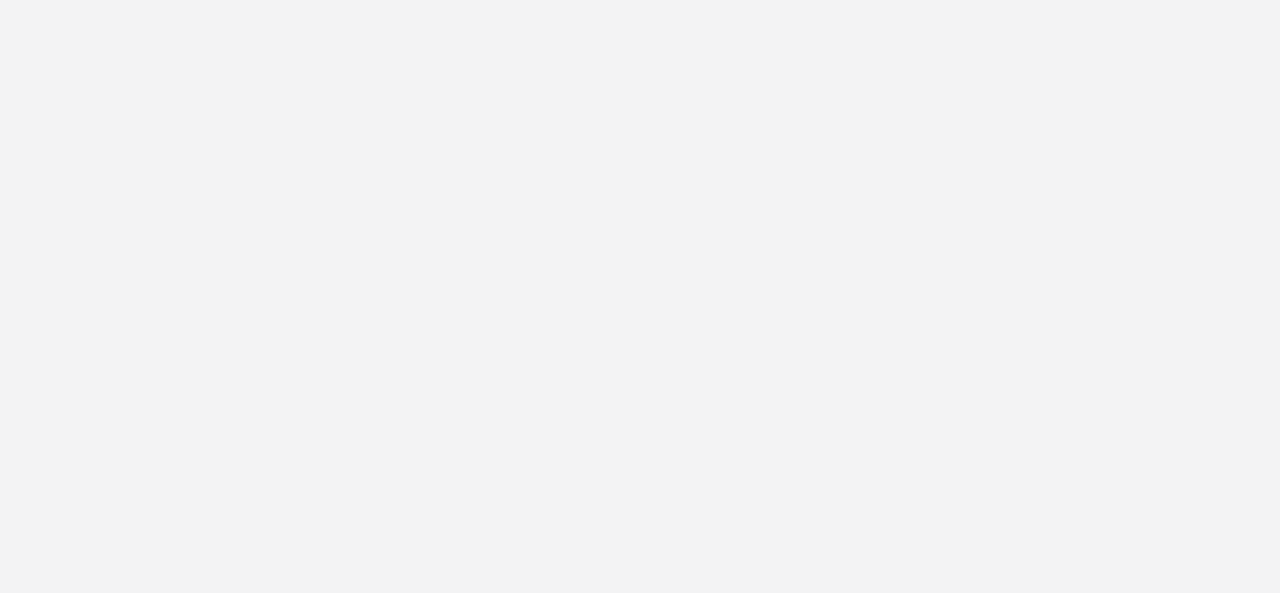 scroll, scrollTop: 0, scrollLeft: 0, axis: both 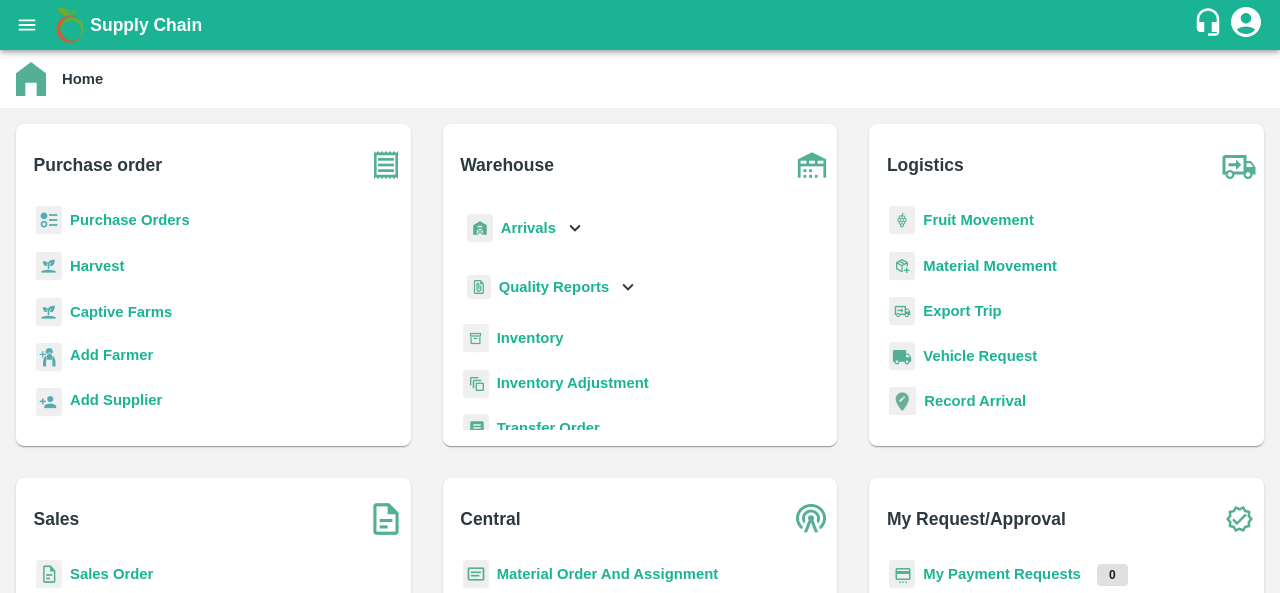 click on "Purchase Orders" at bounding box center [130, 220] 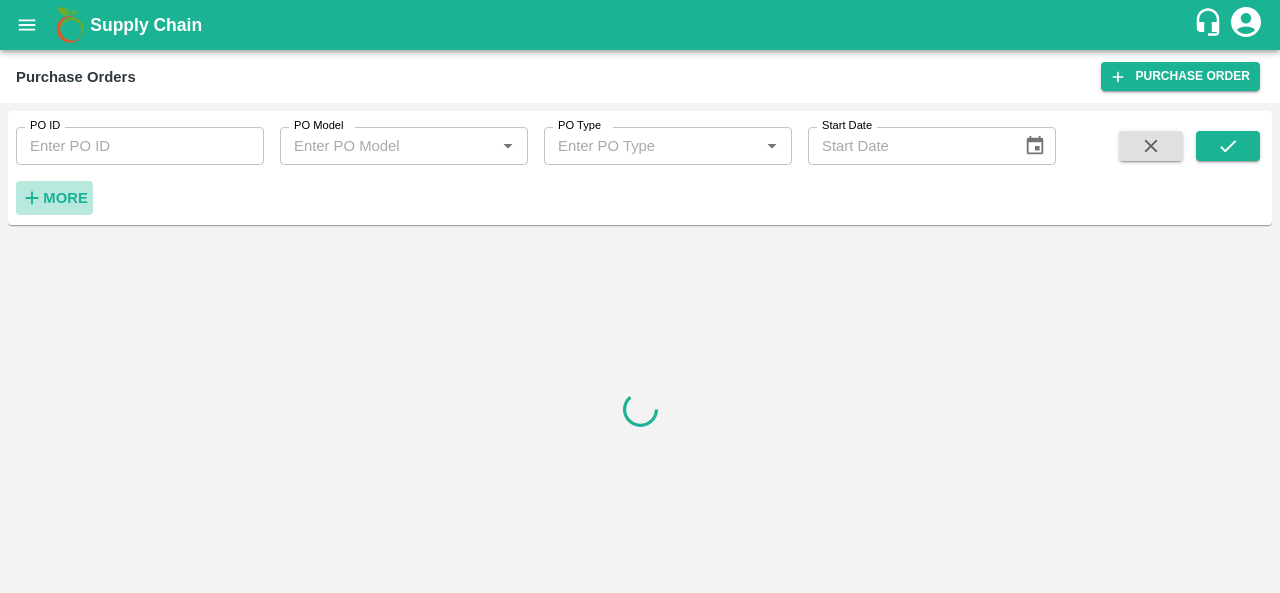 click on "More" at bounding box center [65, 198] 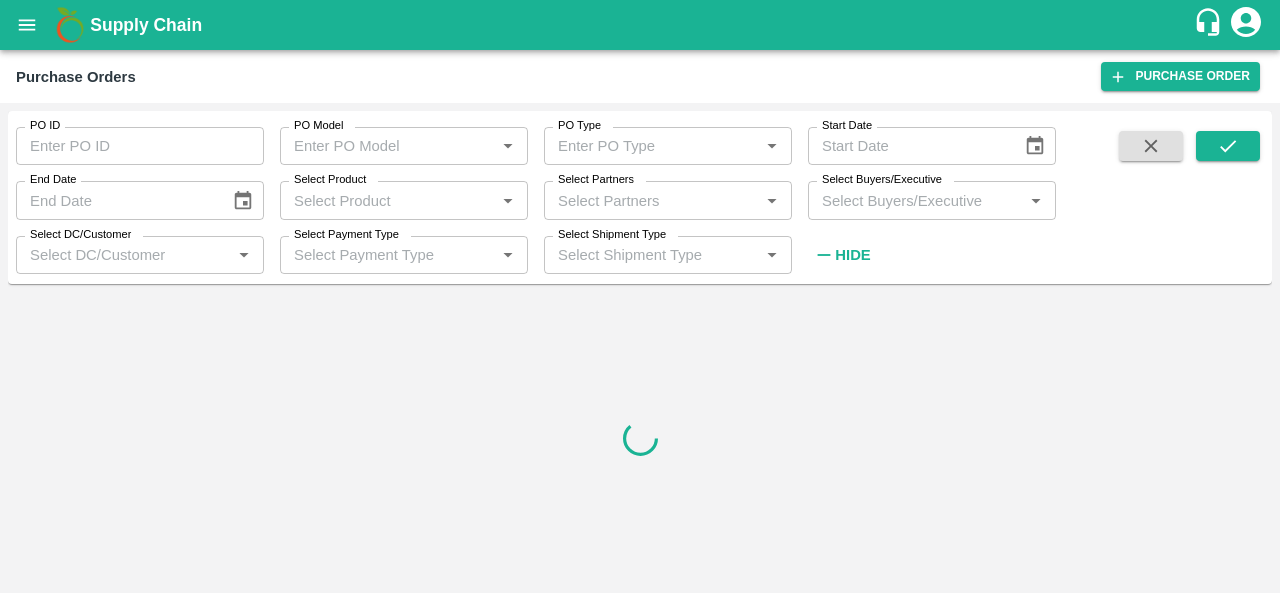 click on "Select Buyers/Executive" at bounding box center [915, 200] 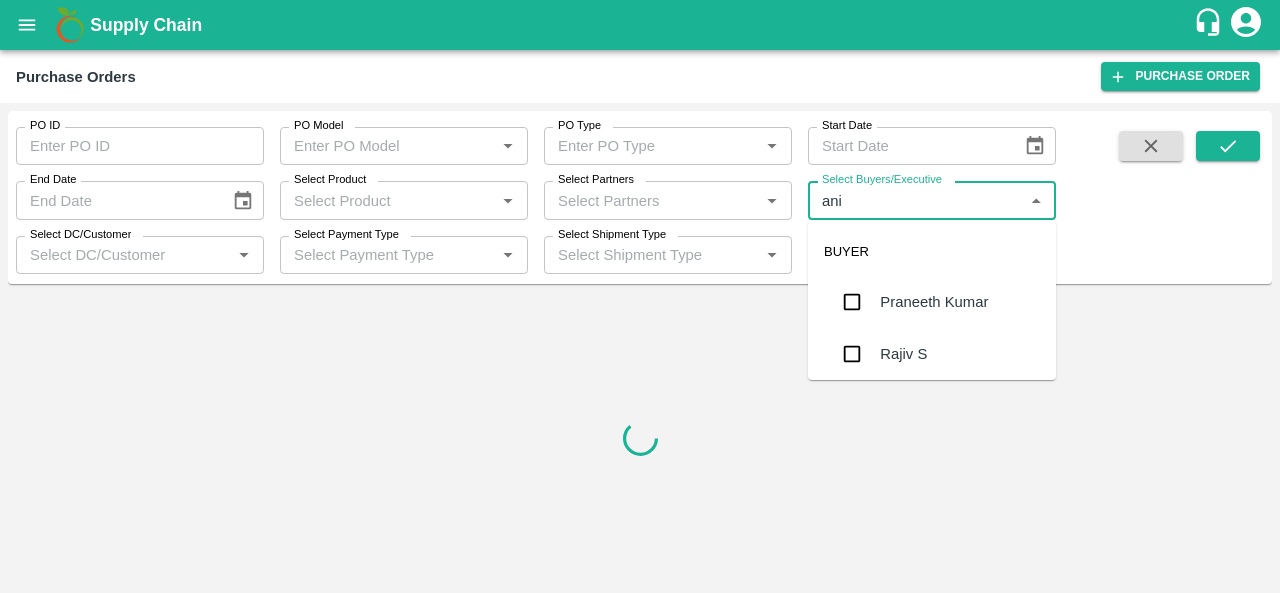 type on "[FIRST]" 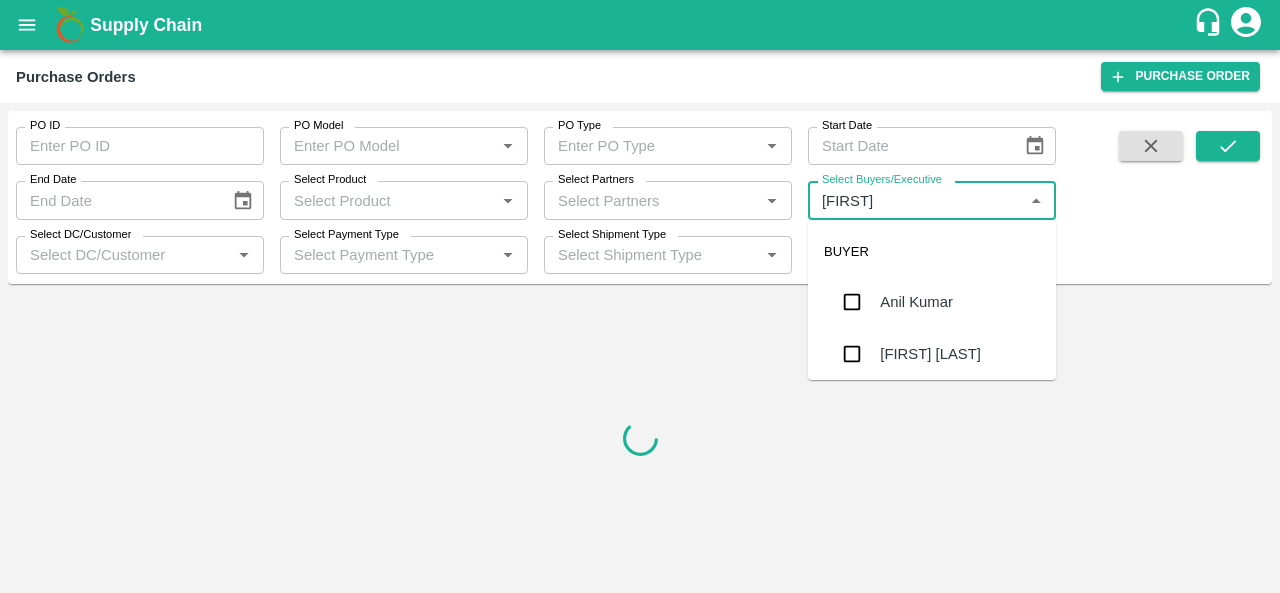 click on "Anil Kumar" at bounding box center [916, 302] 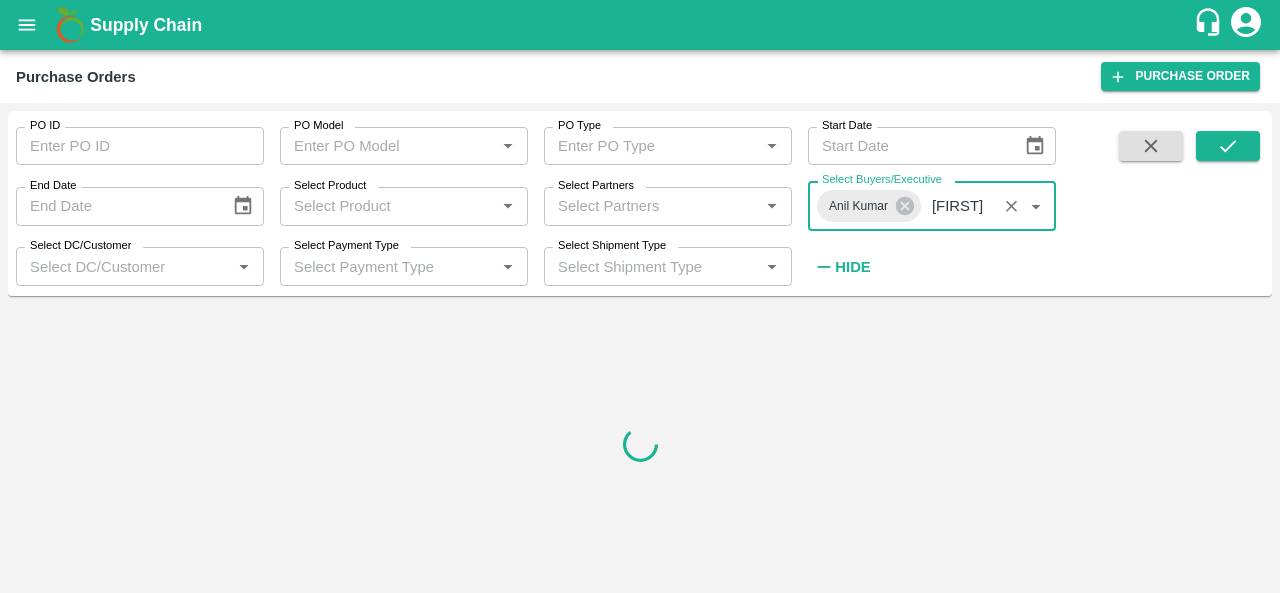 type 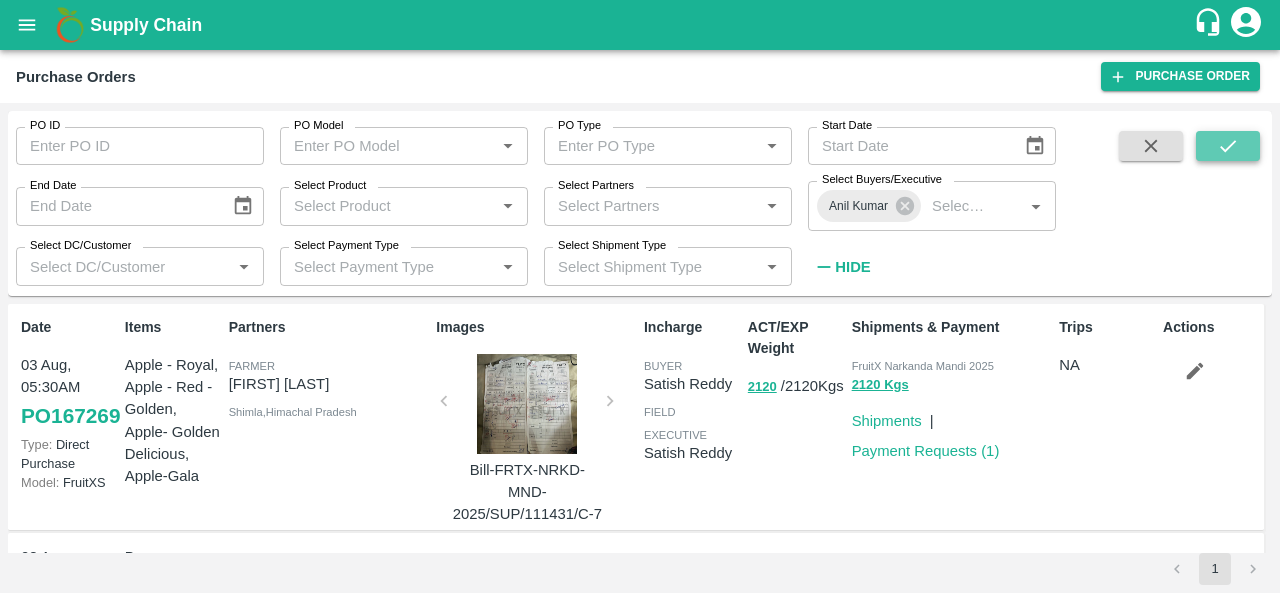 click 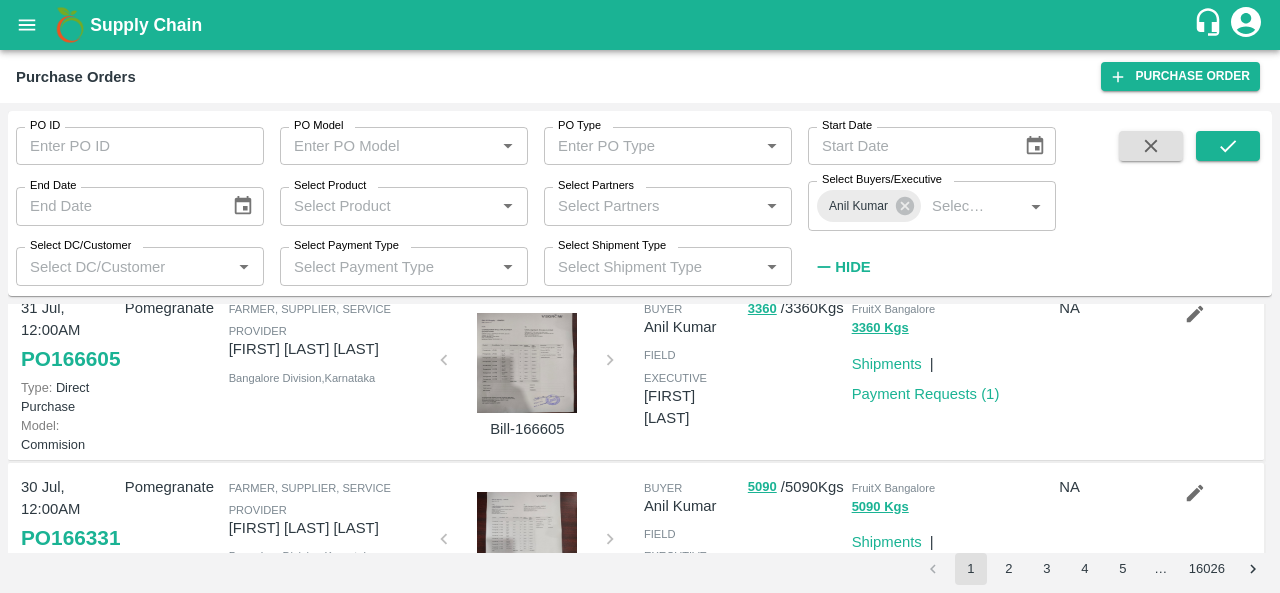 scroll, scrollTop: 545, scrollLeft: 0, axis: vertical 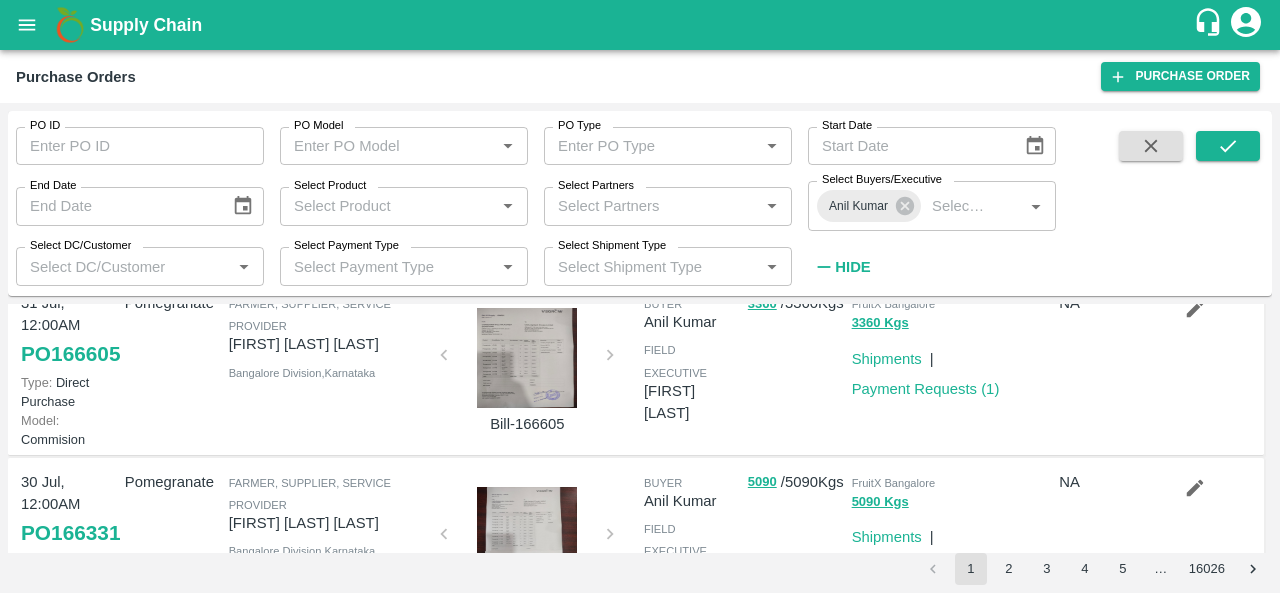 type 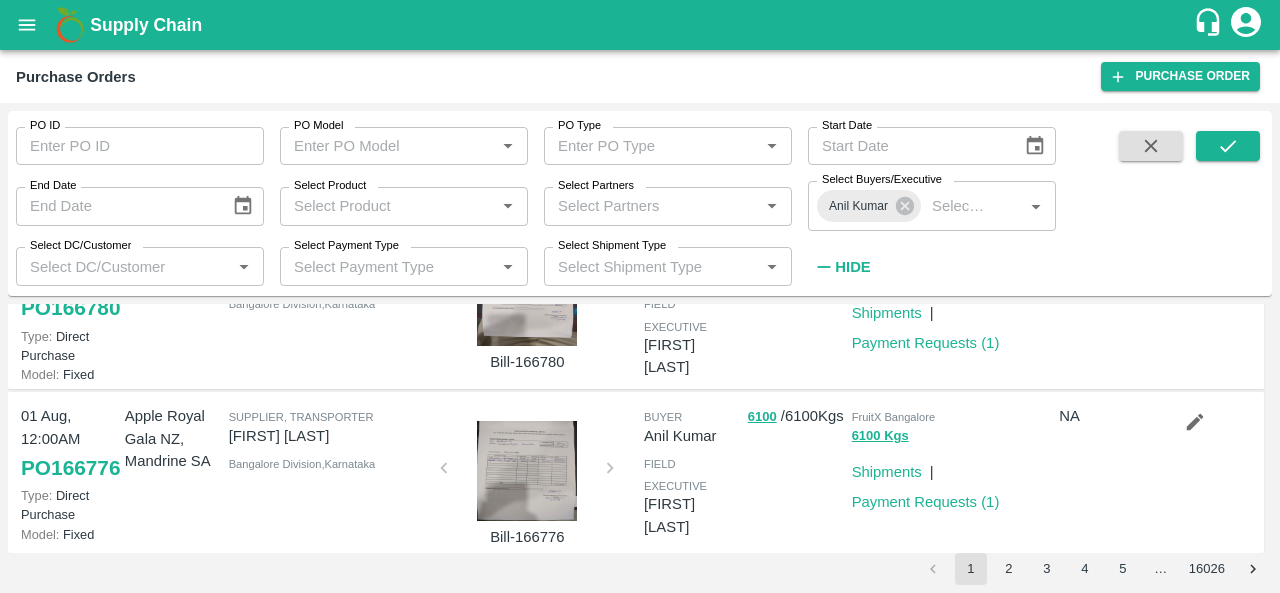 scroll, scrollTop: 0, scrollLeft: 0, axis: both 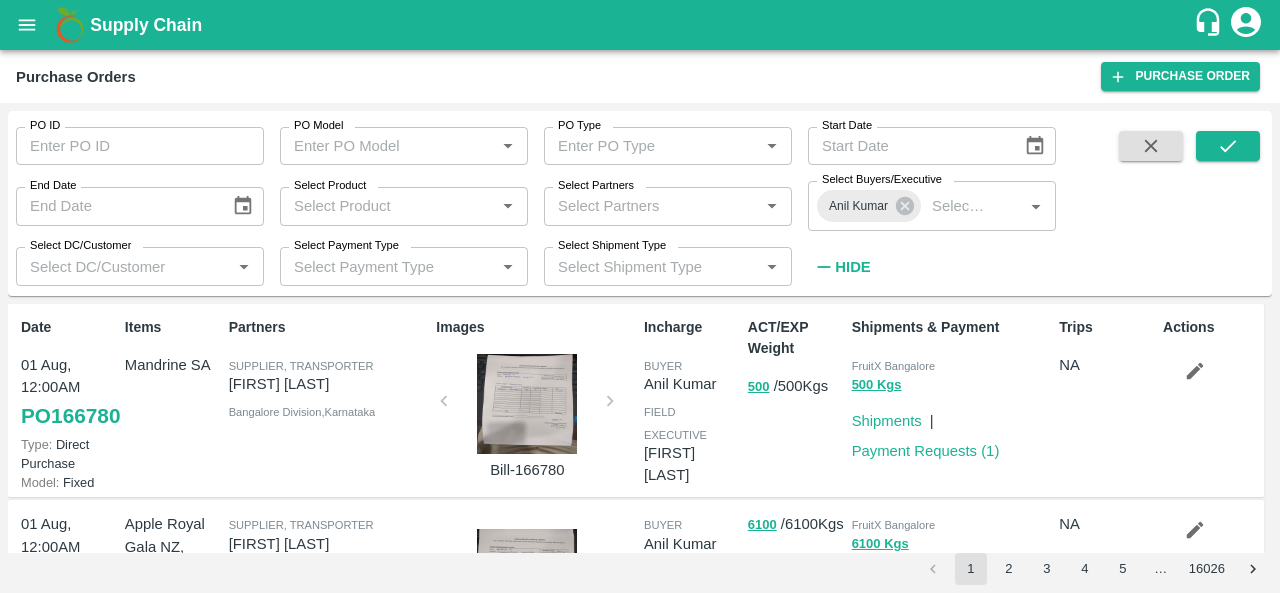 click on "Select Product" at bounding box center (387, 206) 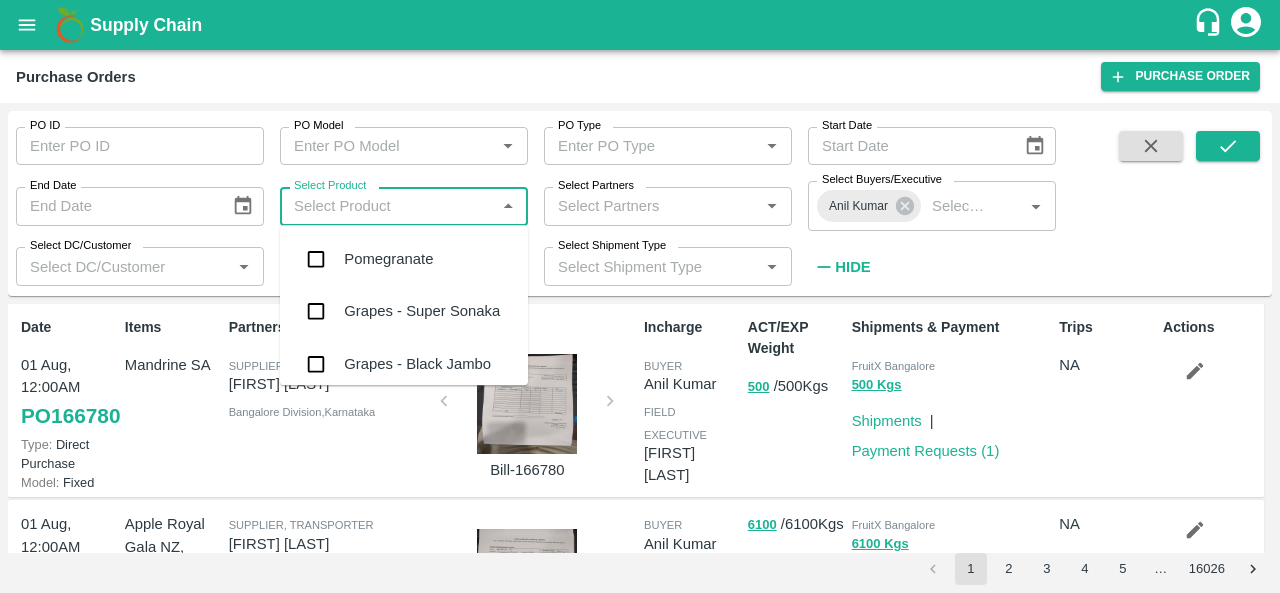 click on "Pomegranate" at bounding box center (388, 259) 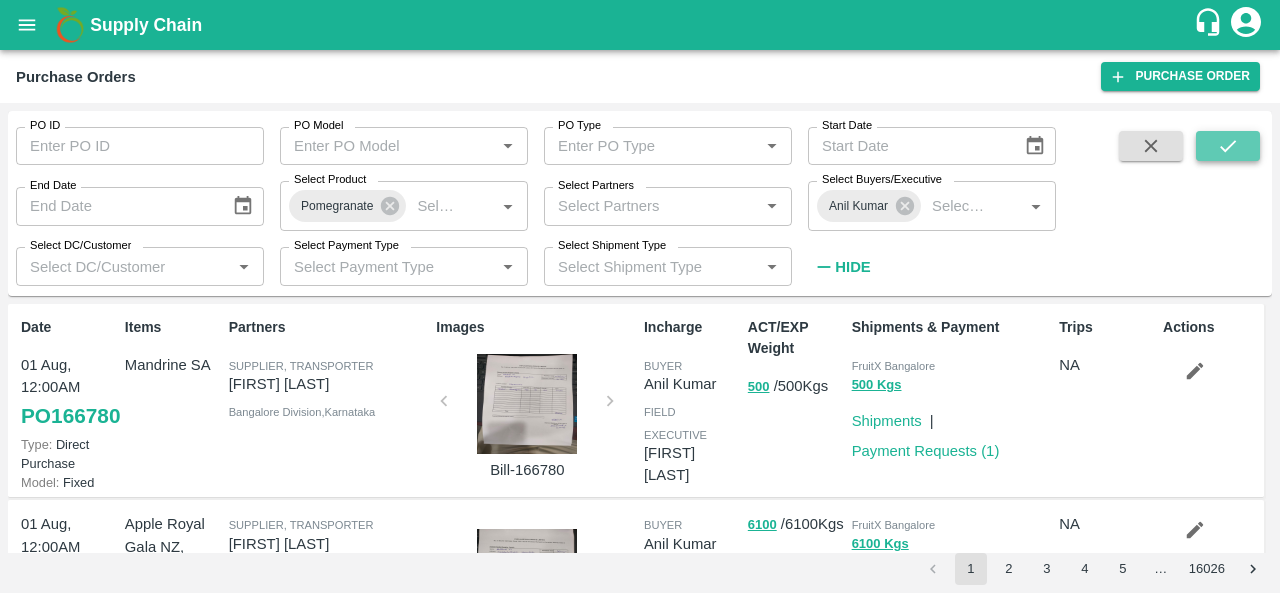 click 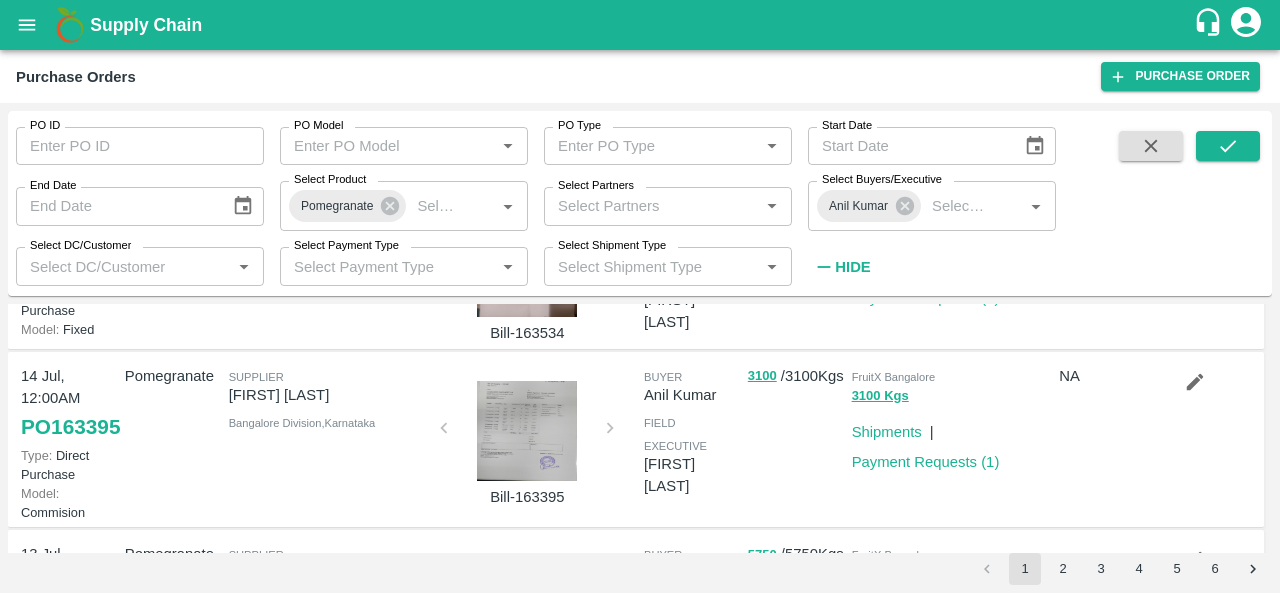 scroll, scrollTop: 1034, scrollLeft: 0, axis: vertical 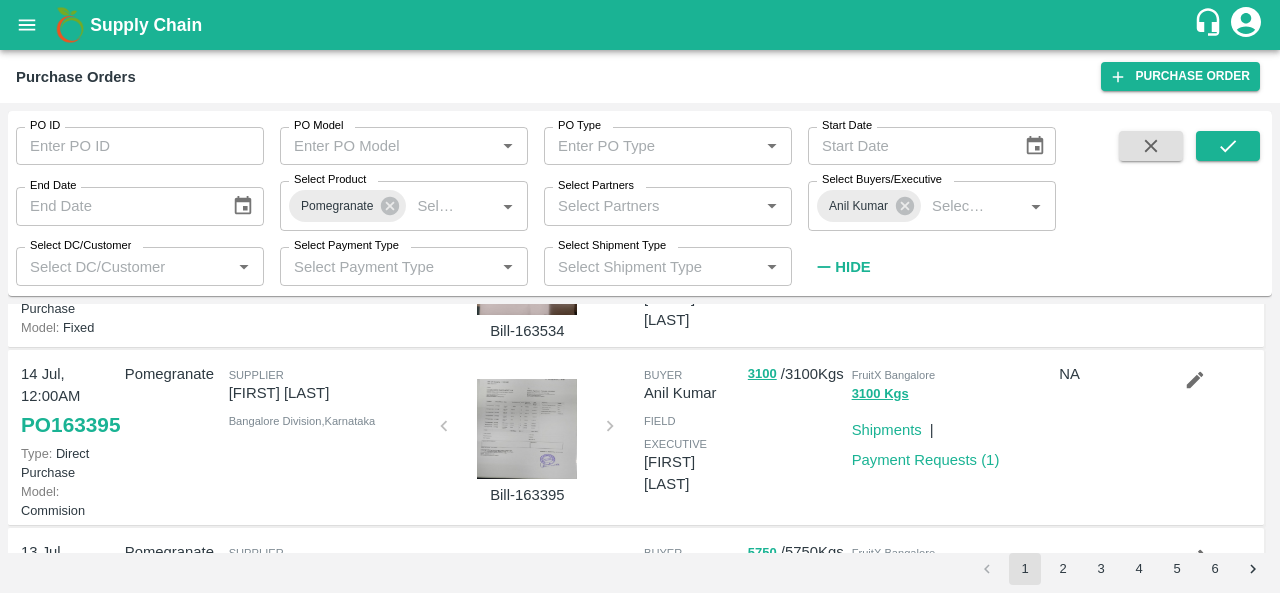 drag, startPoint x: 228, startPoint y: 405, endPoint x: 414, endPoint y: 404, distance: 186.00269 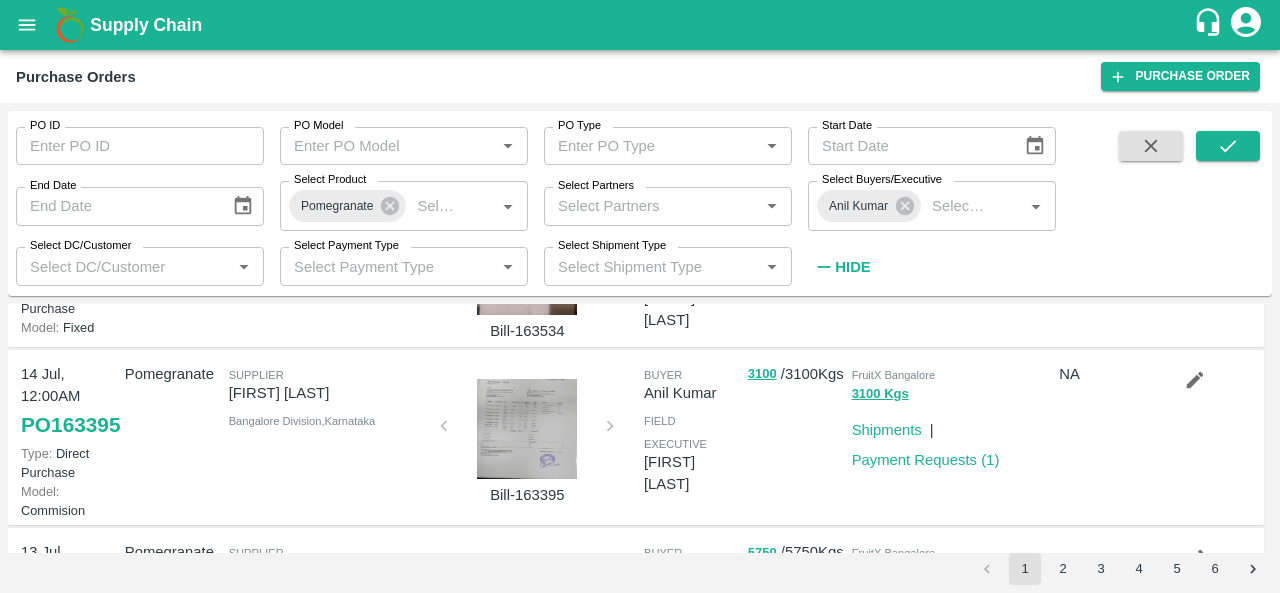 copy on "[FIRST] [LAST]" 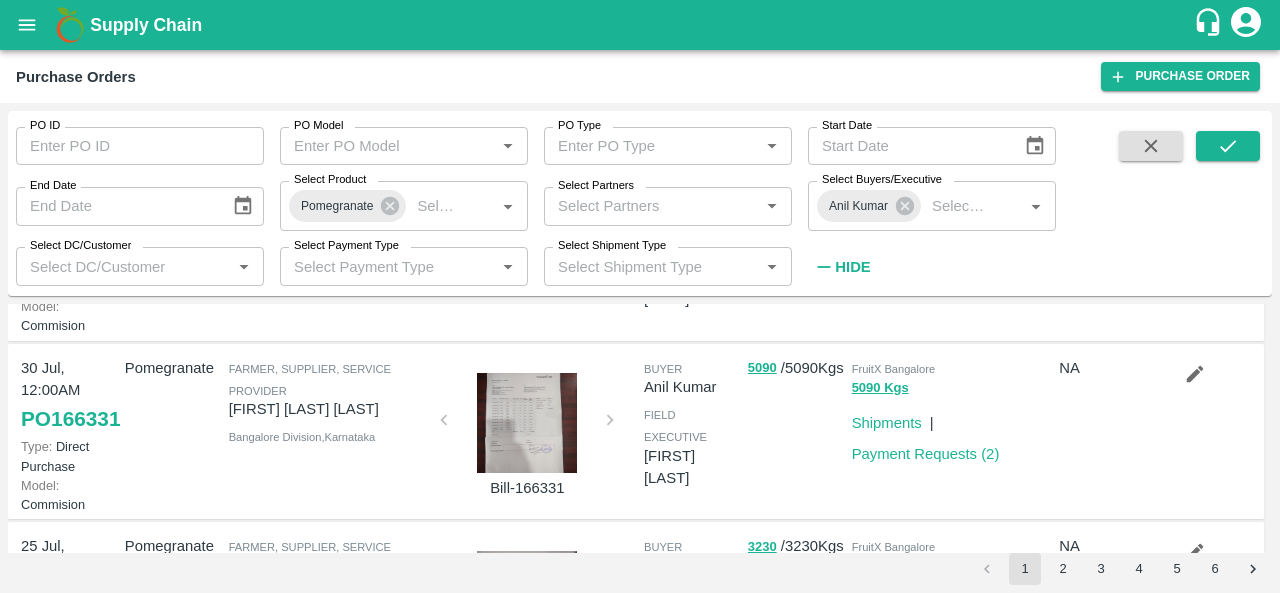 scroll, scrollTop: 0, scrollLeft: 0, axis: both 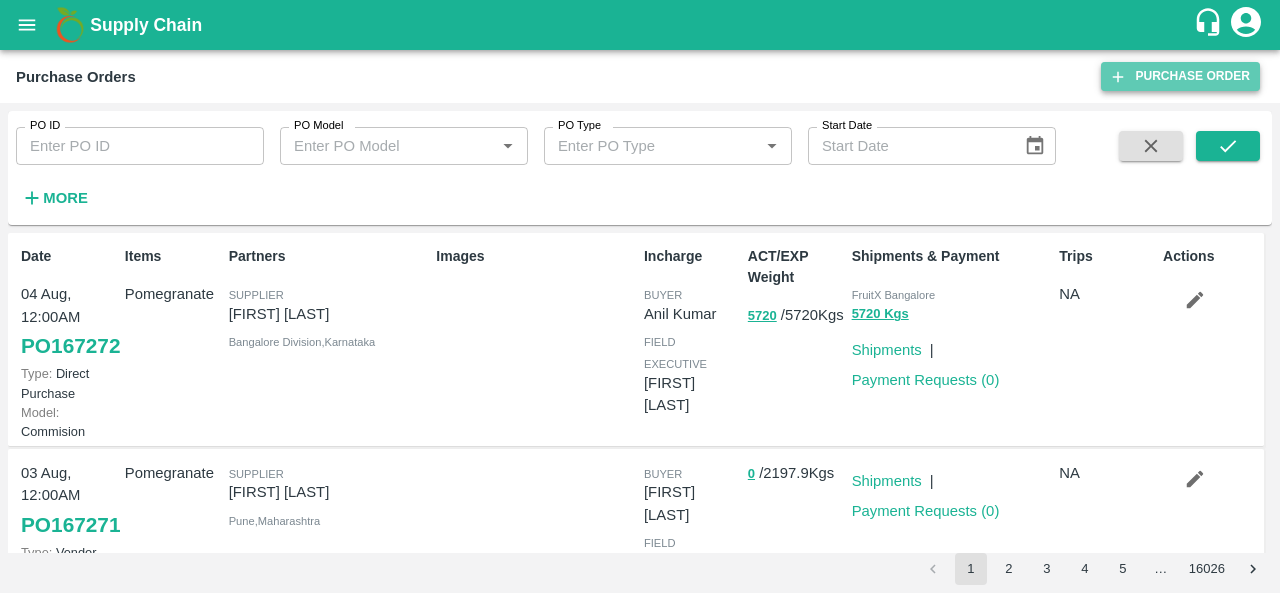 click on "Purchase Order" at bounding box center [1180, 76] 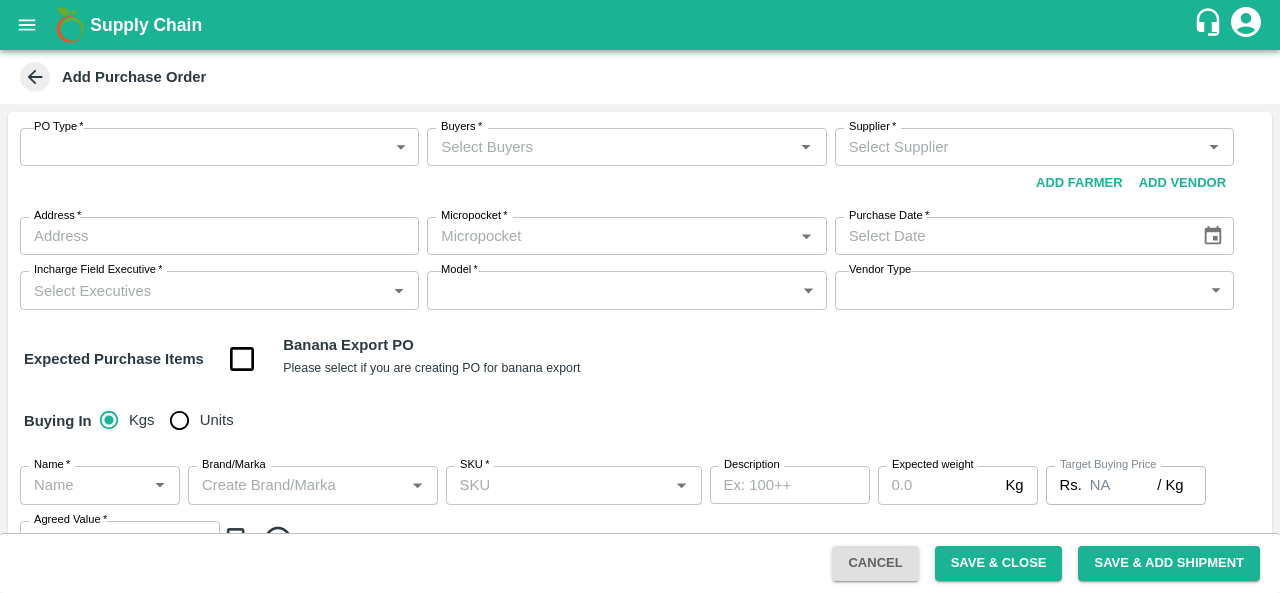 scroll, scrollTop: 0, scrollLeft: 0, axis: both 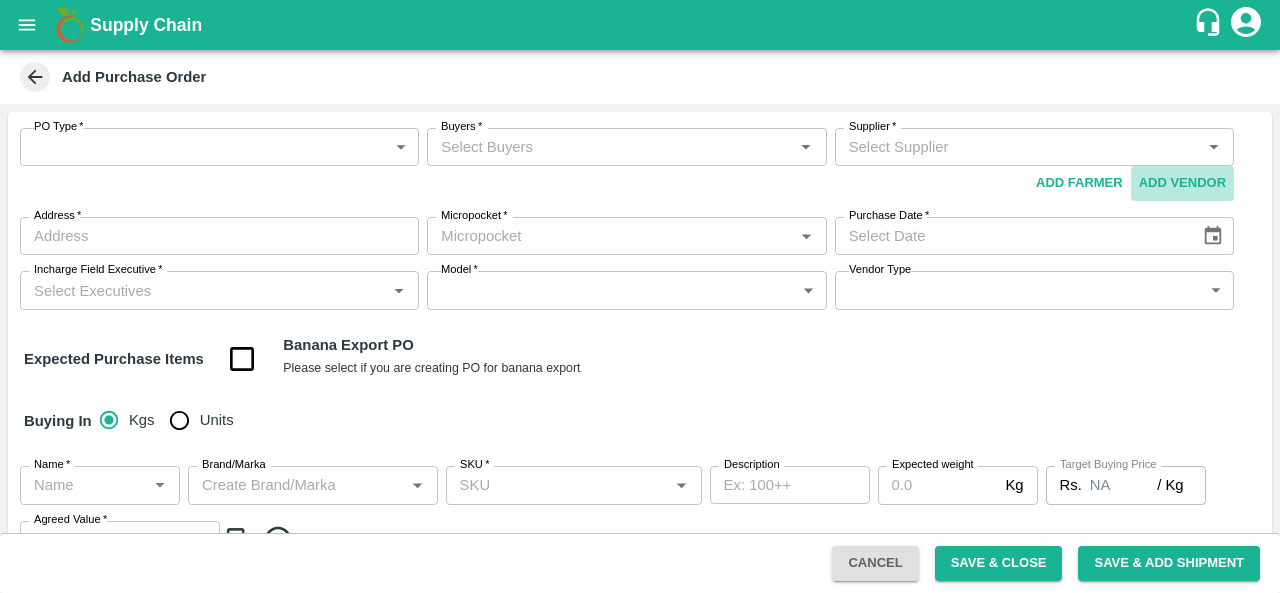 click on "Add Vendor" at bounding box center (1182, 183) 